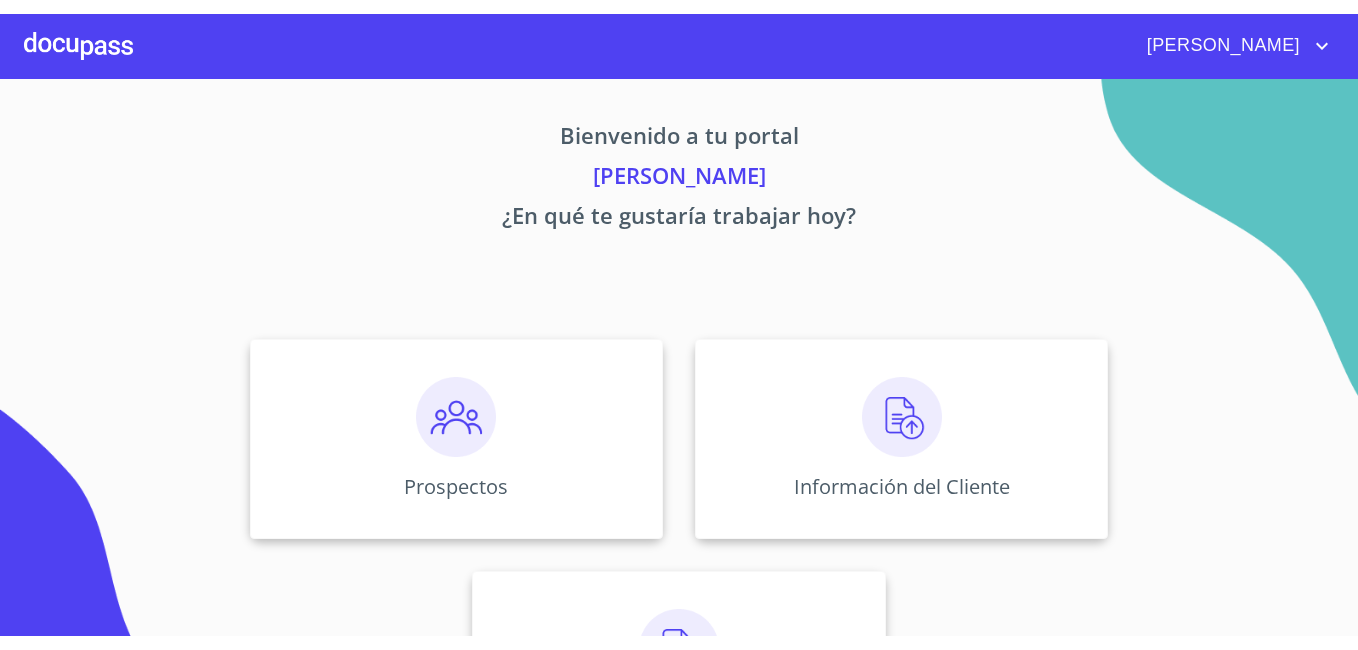 scroll, scrollTop: 0, scrollLeft: 0, axis: both 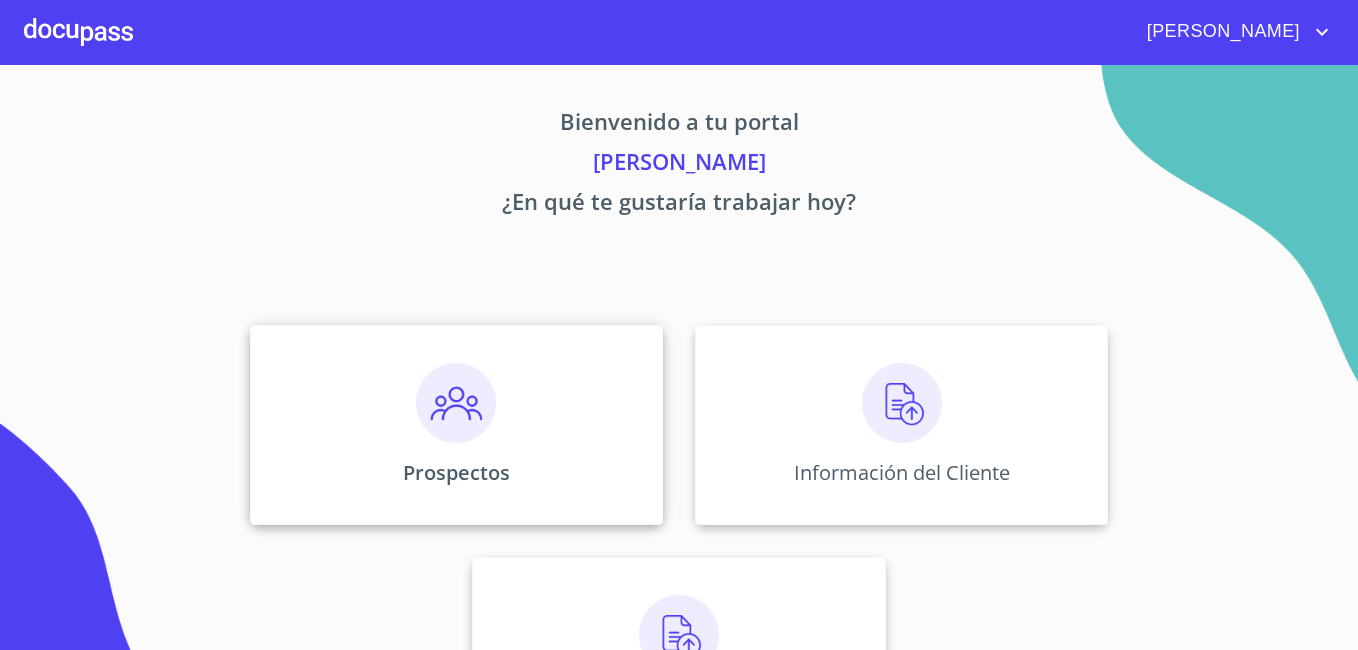 click at bounding box center [456, 403] 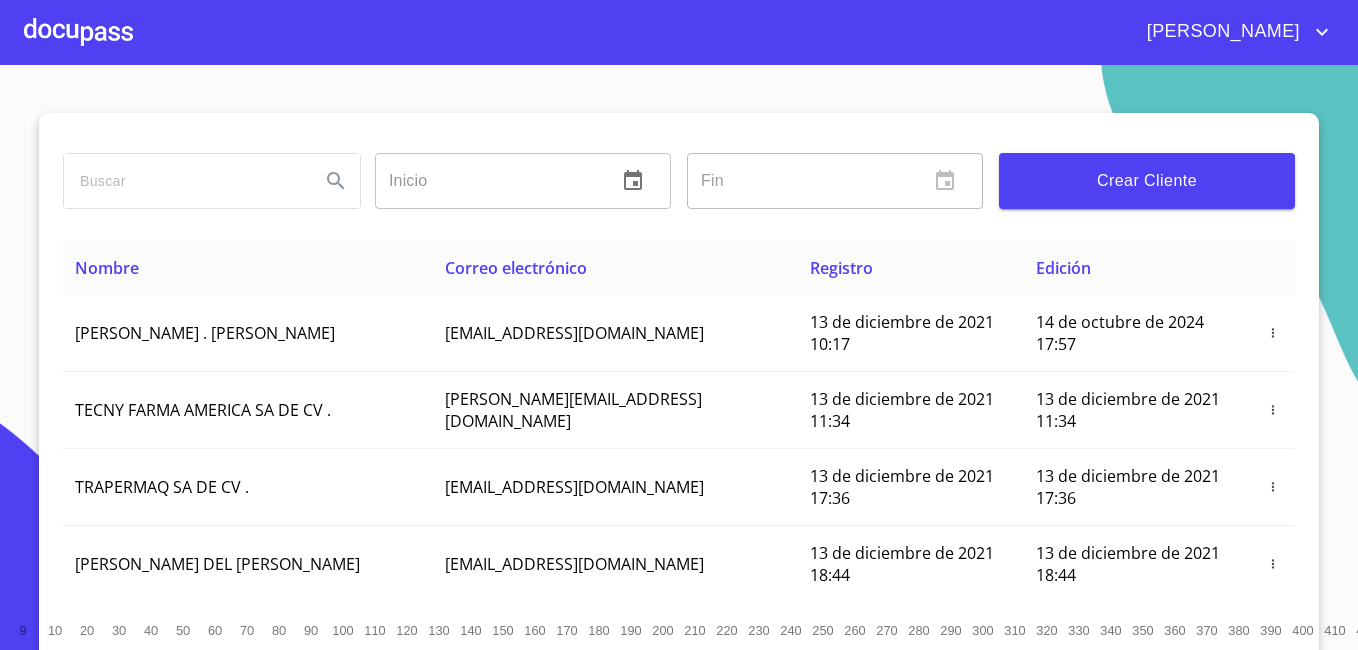 click on "Crear Cliente" at bounding box center [1147, 181] 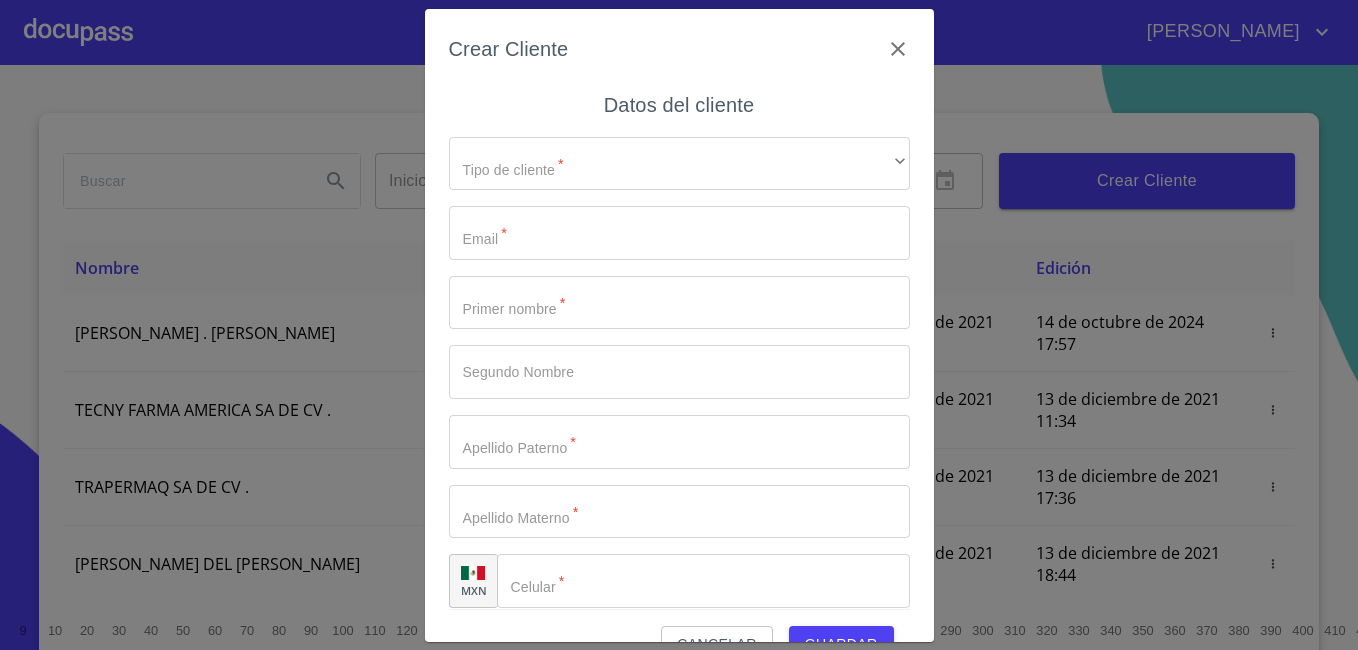 scroll, scrollTop: 15, scrollLeft: 0, axis: vertical 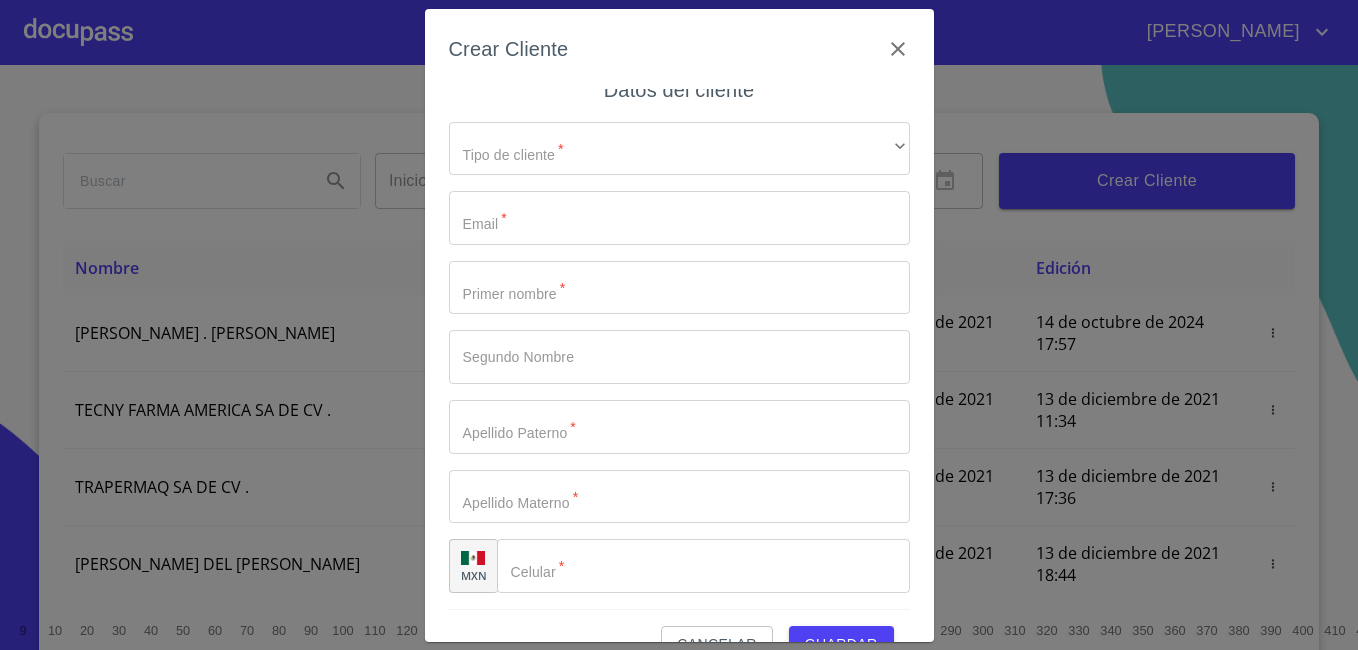 click on "Cancelar" at bounding box center [716, 644] 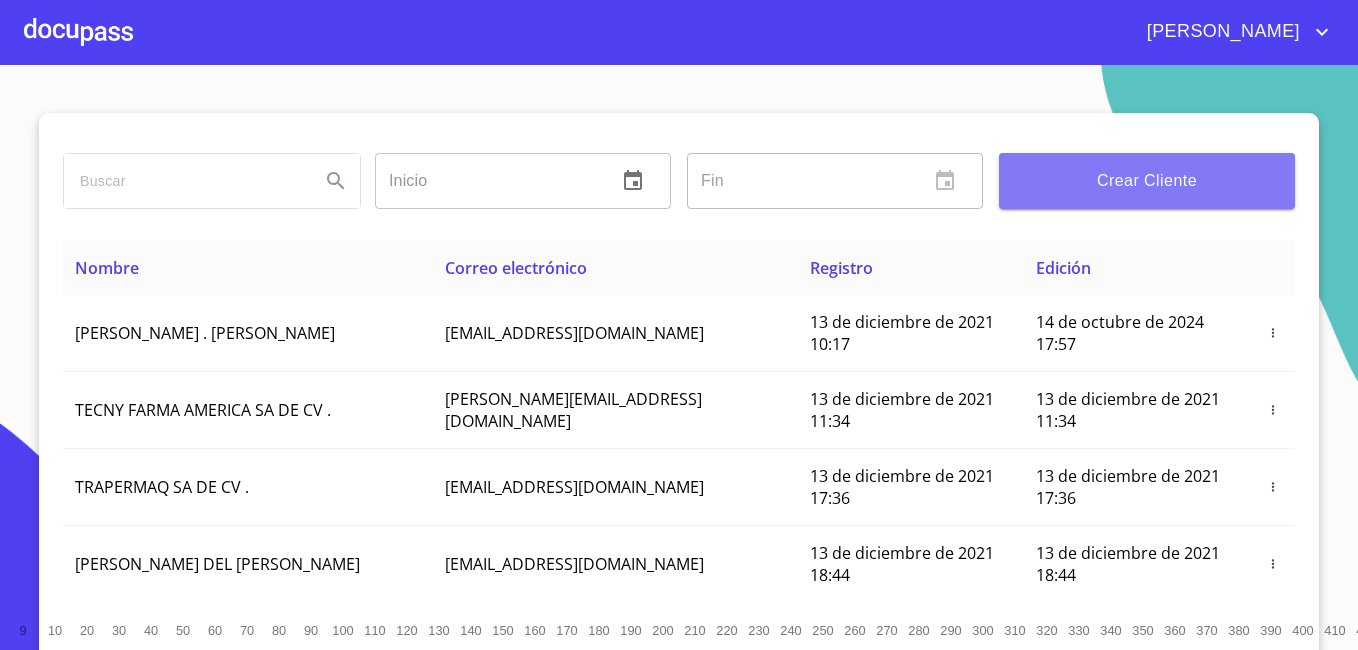 click on "Crear Cliente" at bounding box center [1147, 181] 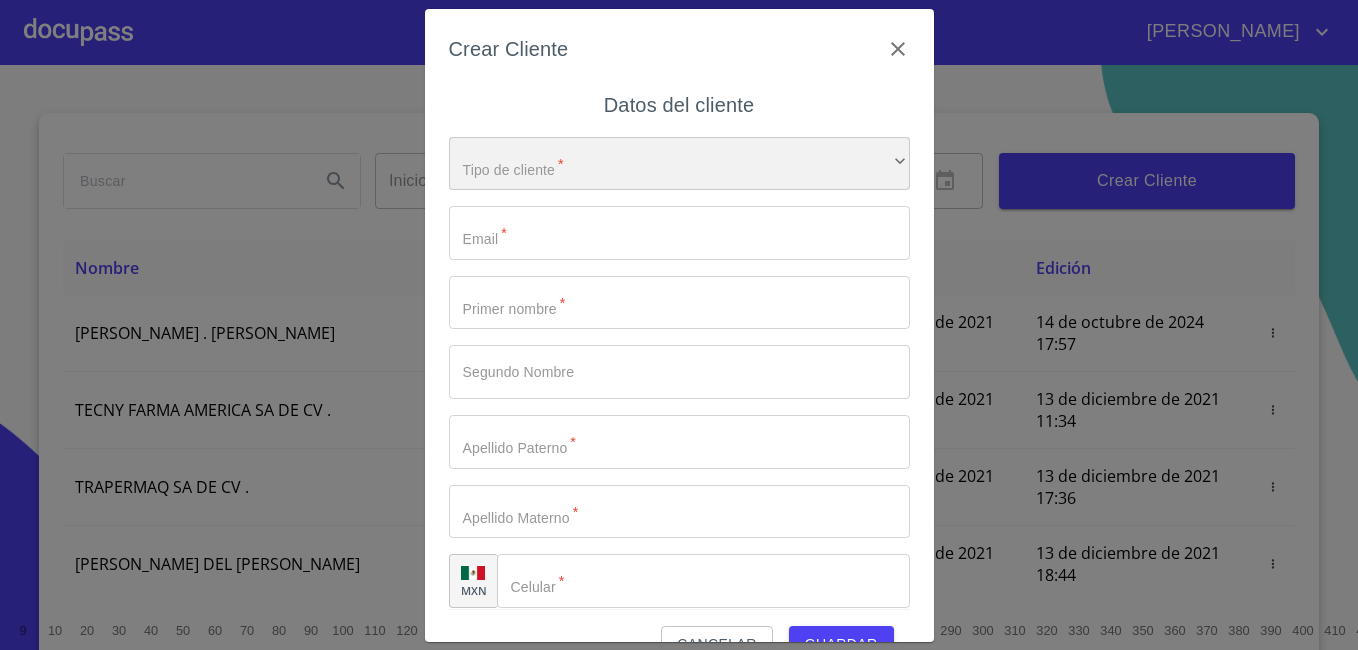 click on "​" at bounding box center [679, 164] 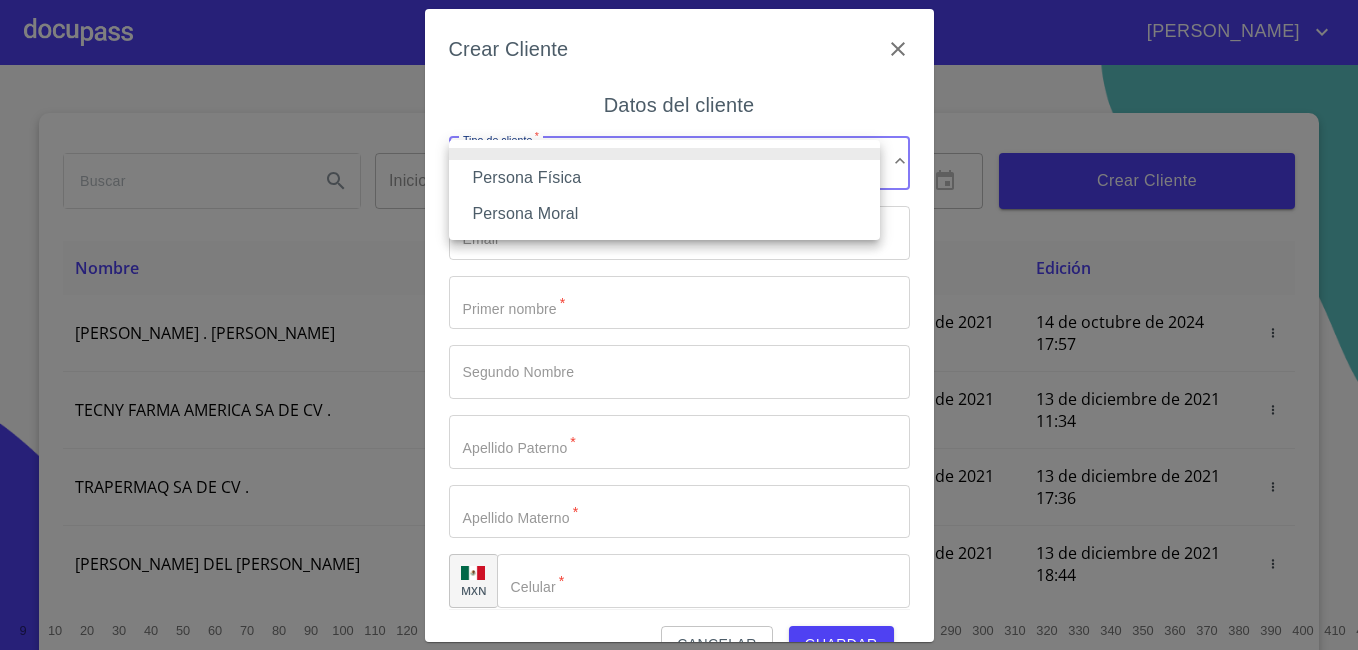 click on "Persona Física" at bounding box center [664, 178] 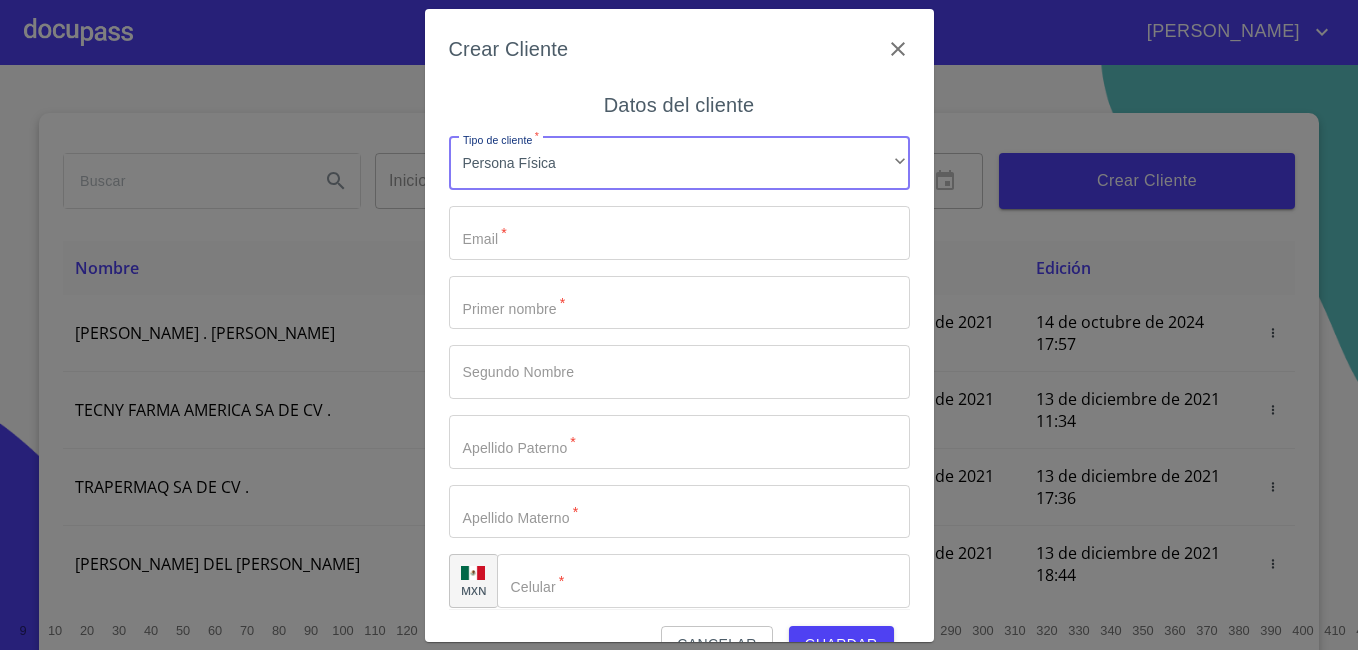 click on "Tipo de cliente   *" at bounding box center (679, 233) 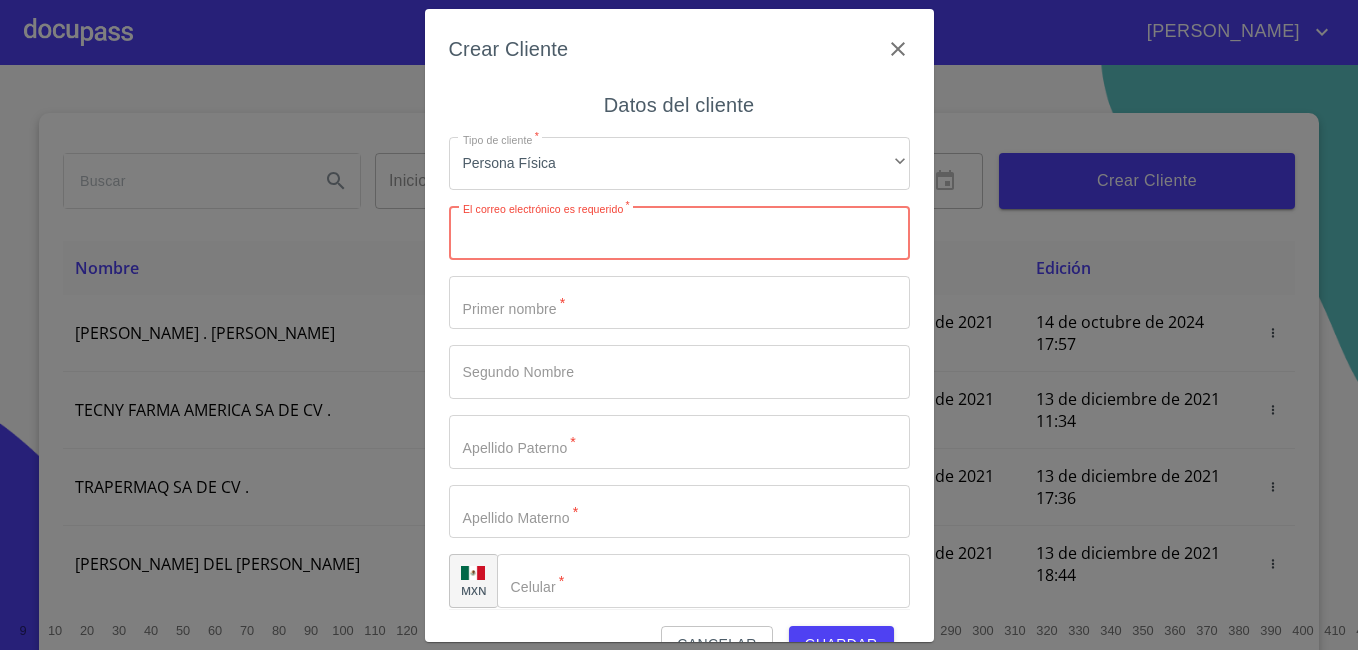 click on "Tipo de cliente   *" at bounding box center [679, 233] 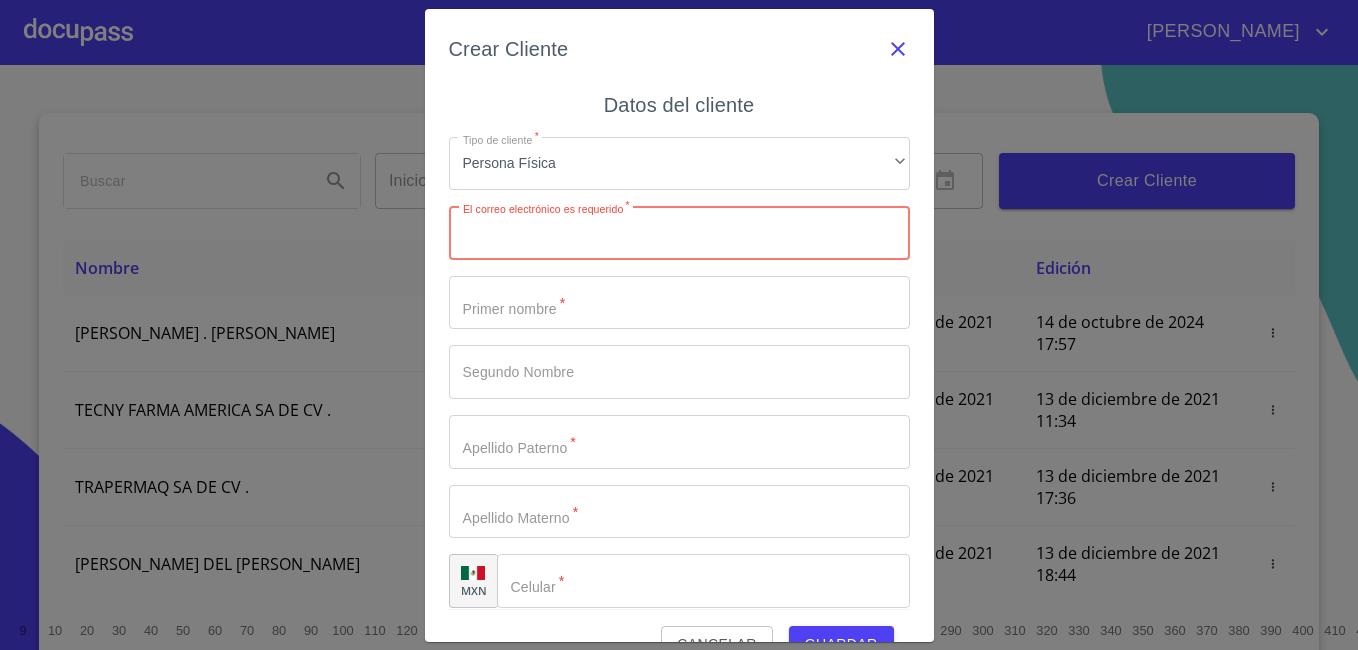 click 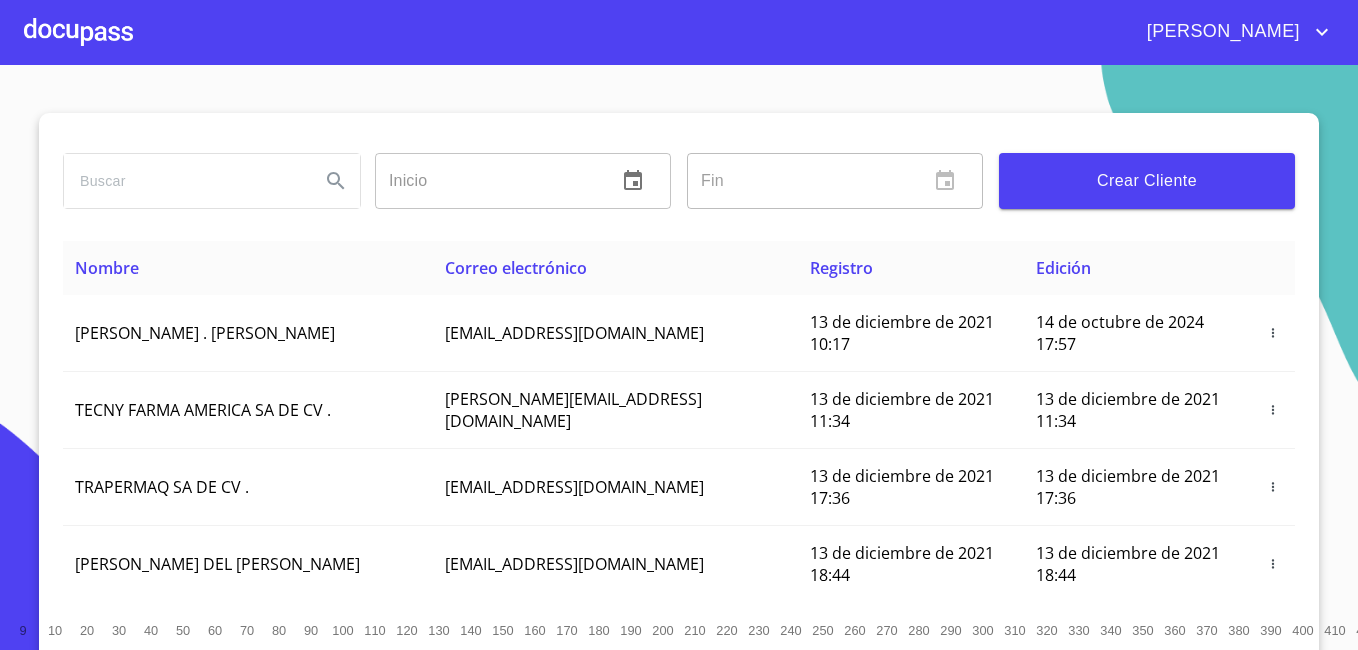 click at bounding box center (78, 32) 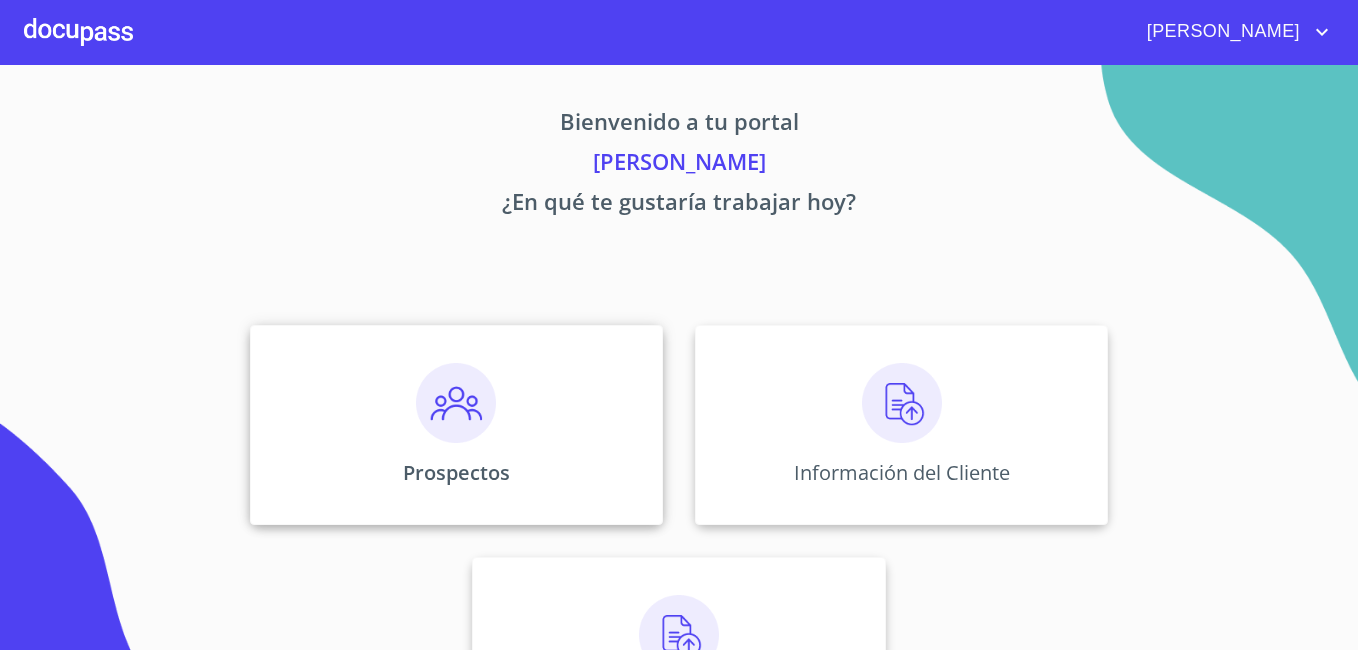 click on "Prospectos" at bounding box center [456, 472] 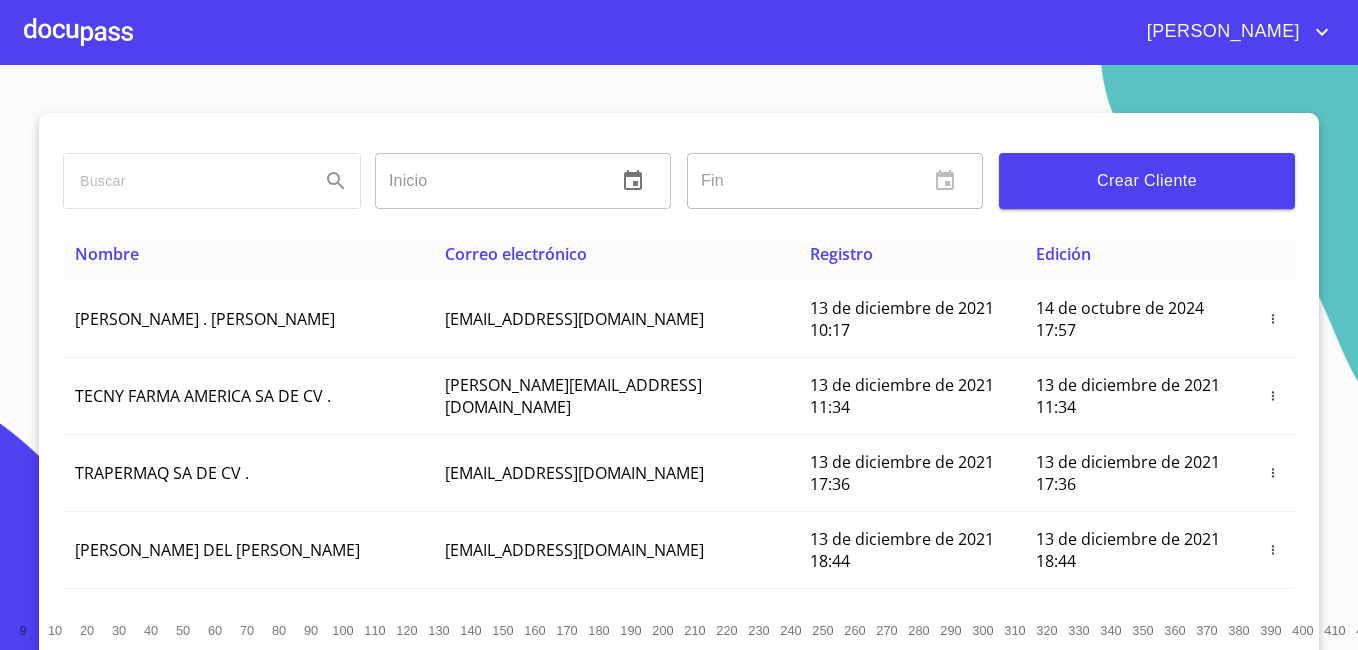 scroll, scrollTop: 0, scrollLeft: 0, axis: both 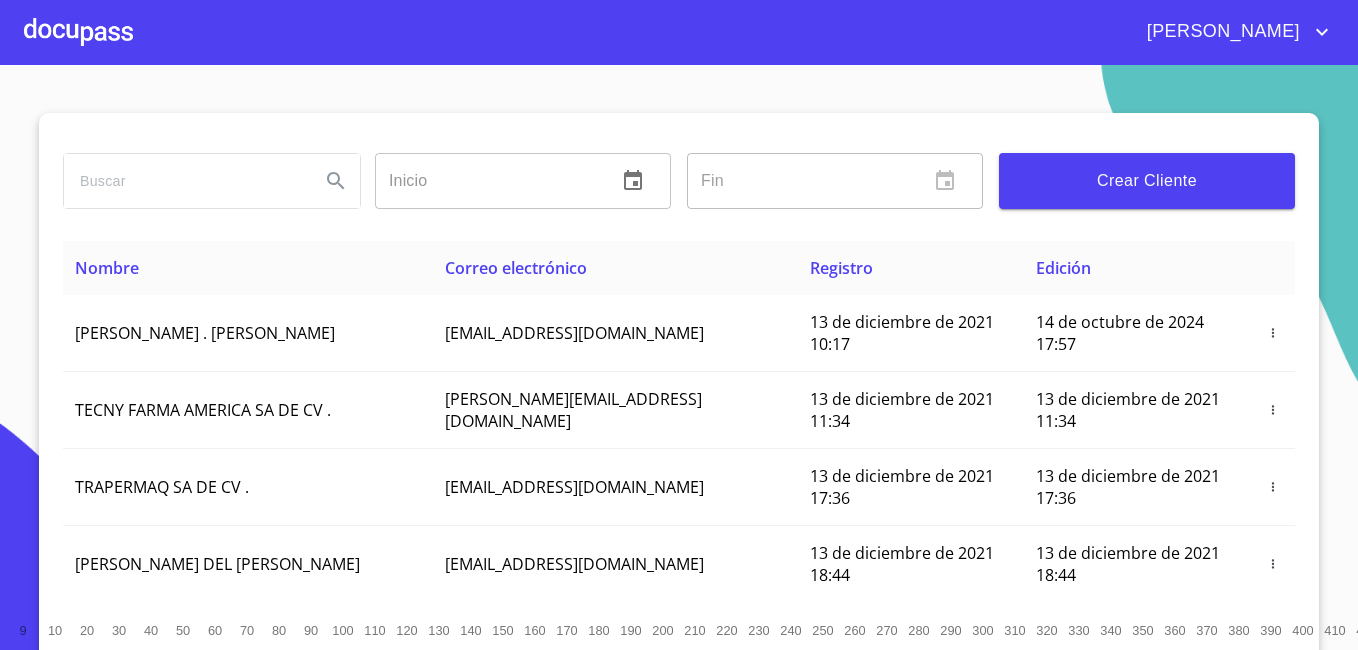 click on "[PERSON_NAME]" at bounding box center [1221, 32] 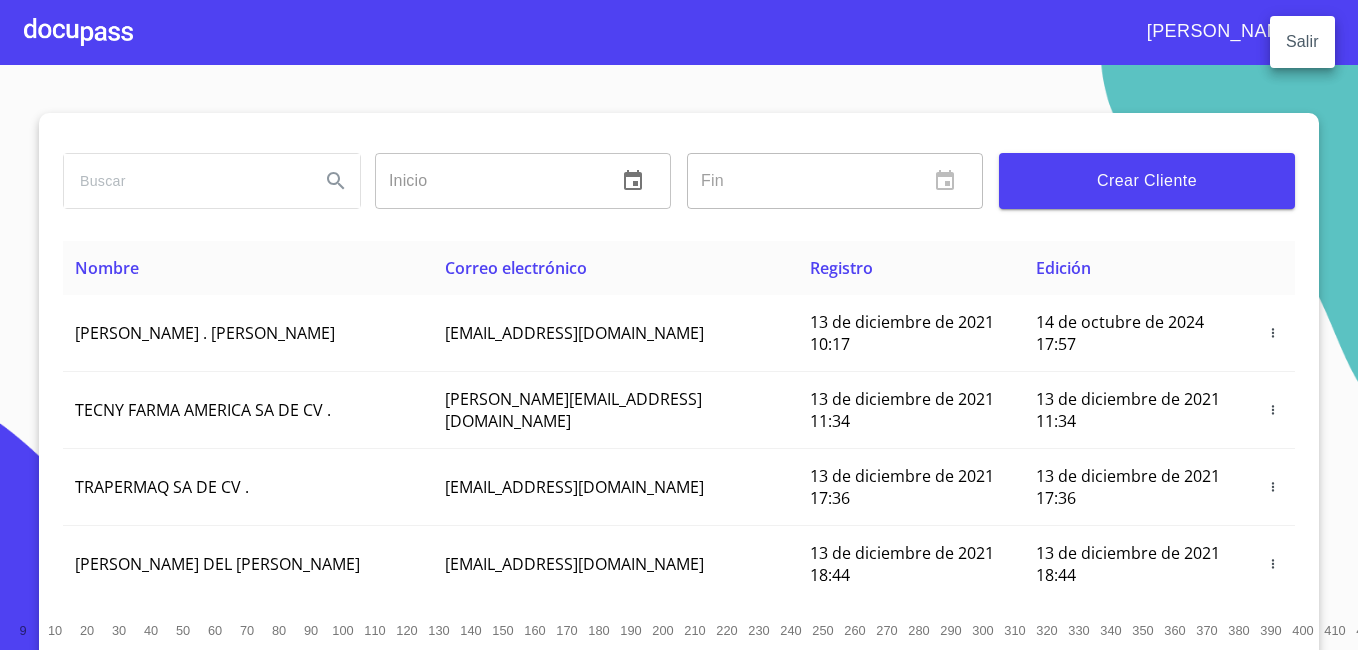 click at bounding box center [679, 325] 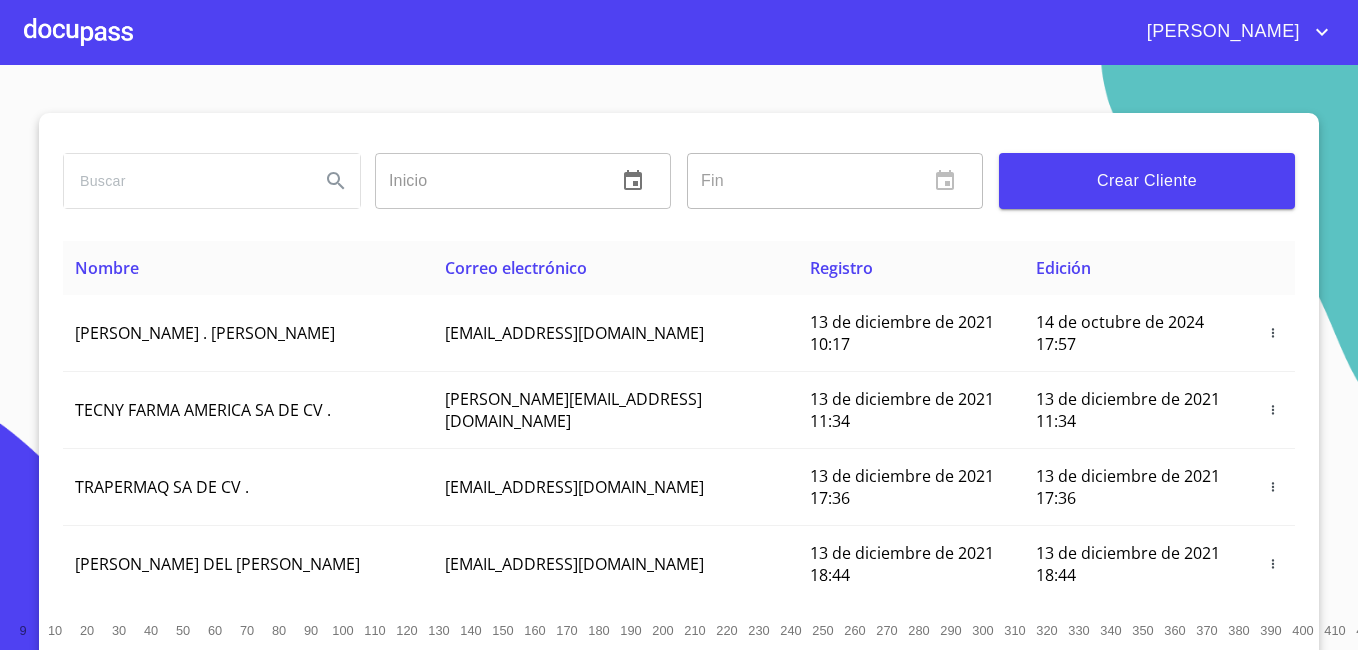 click at bounding box center [78, 32] 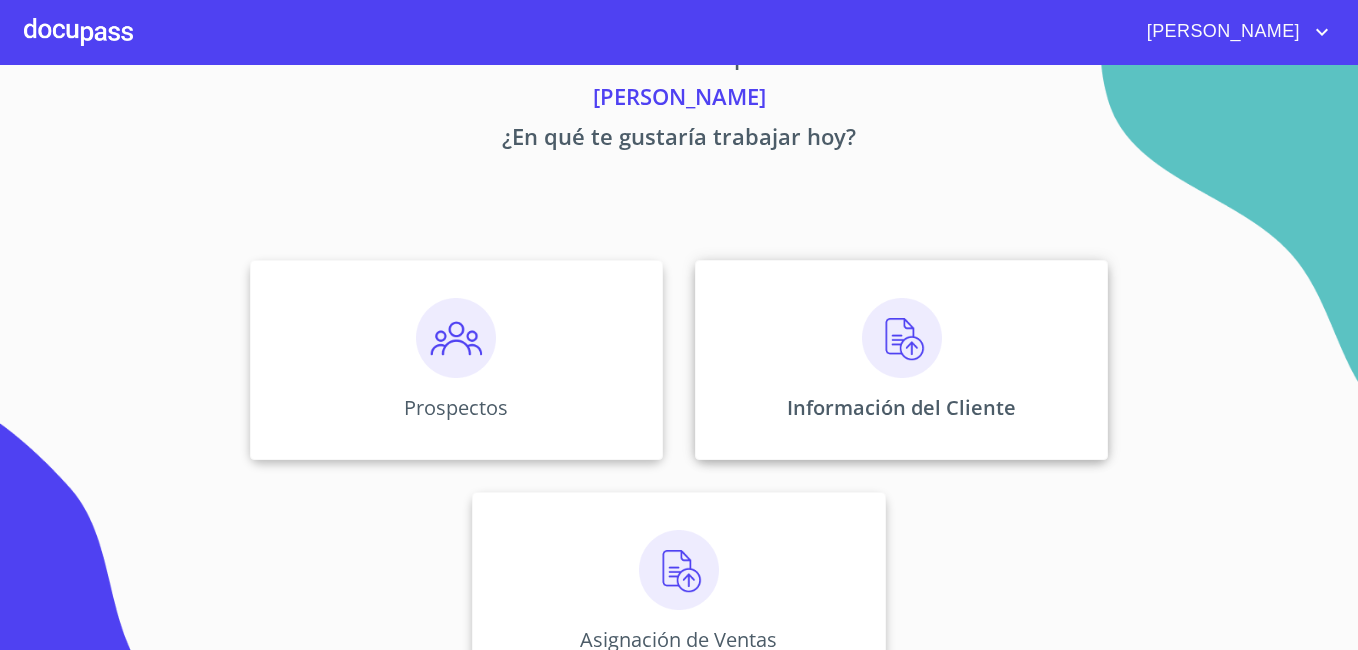 scroll, scrollTop: 123, scrollLeft: 0, axis: vertical 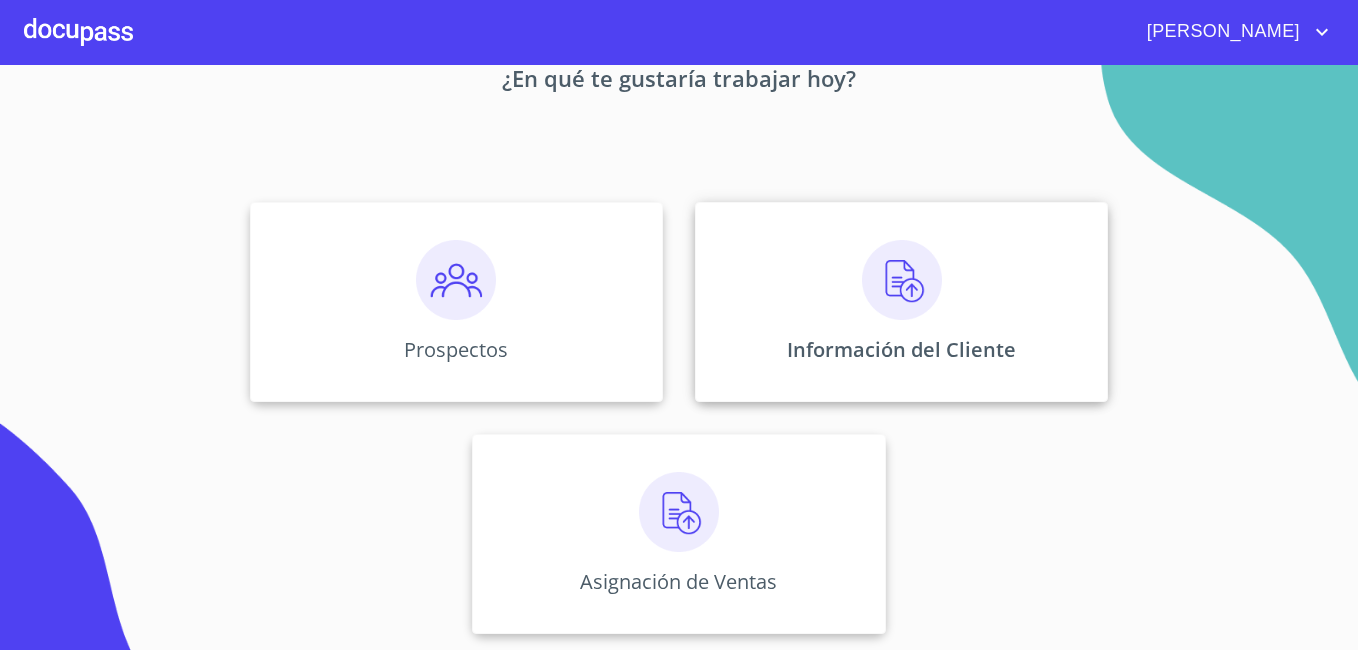 click on "Información del Cliente" at bounding box center (901, 302) 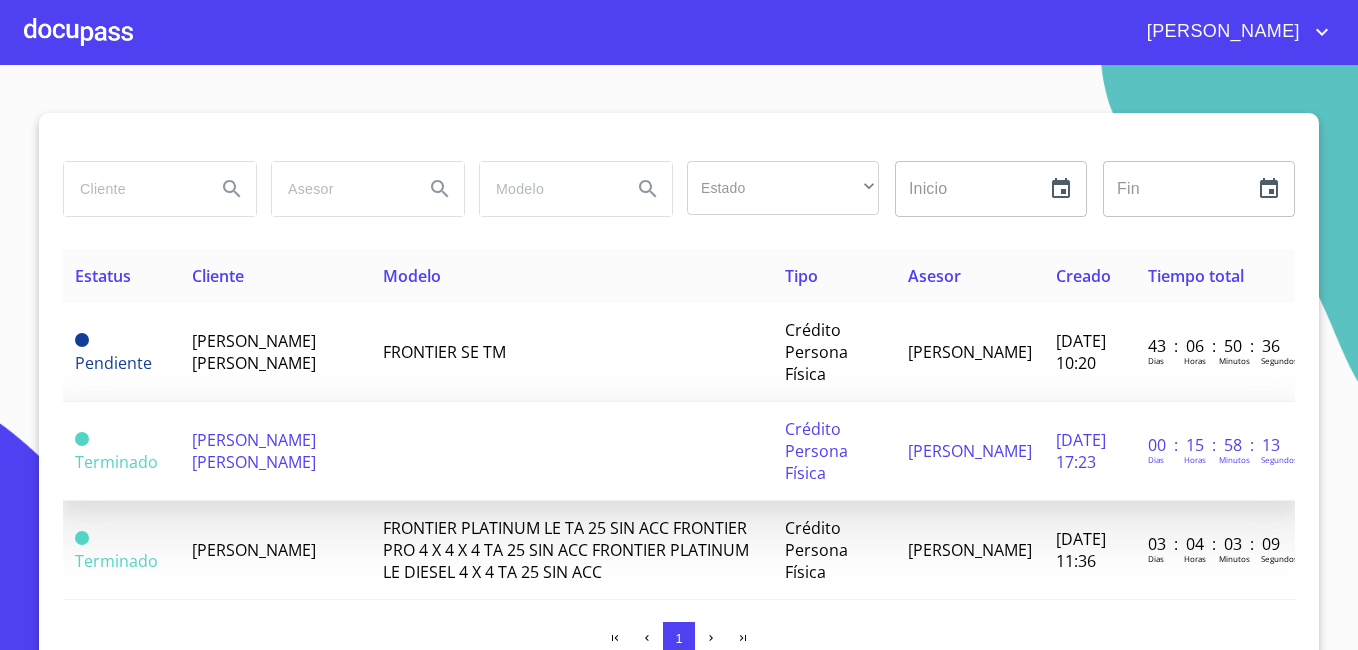 click on "[PERSON_NAME] [PERSON_NAME]" at bounding box center (254, 451) 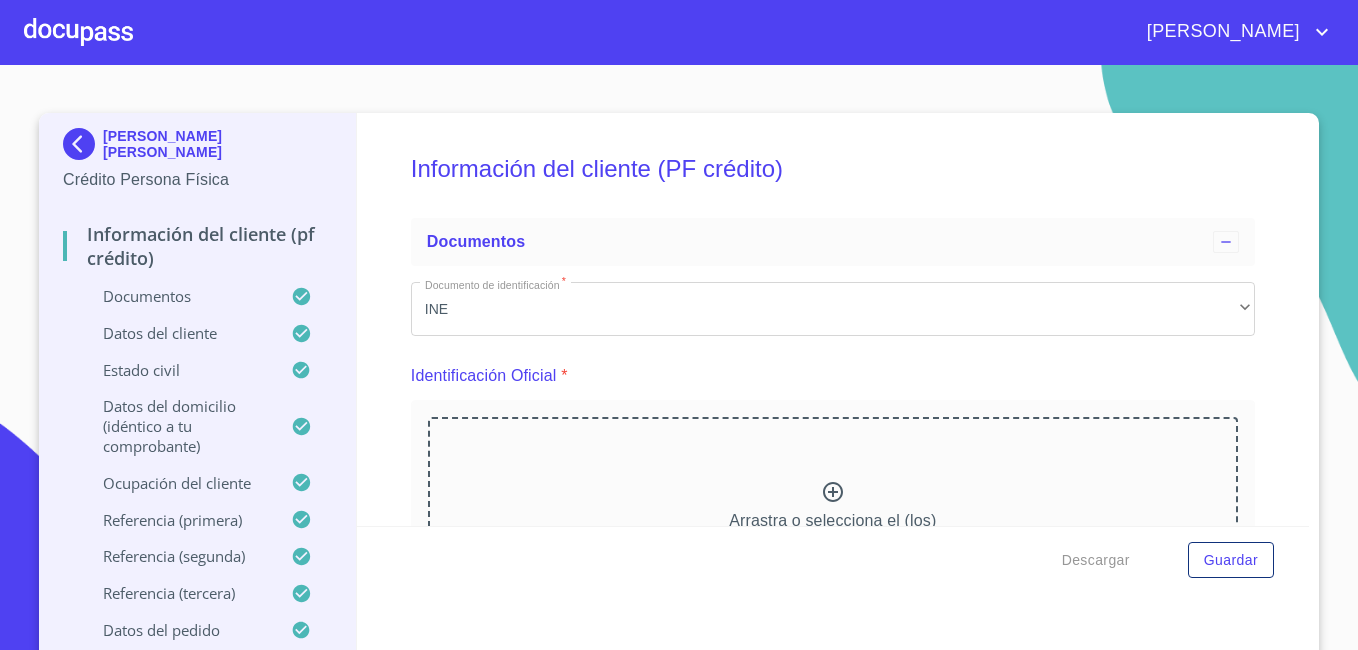 click on "Documentos" at bounding box center [177, 296] 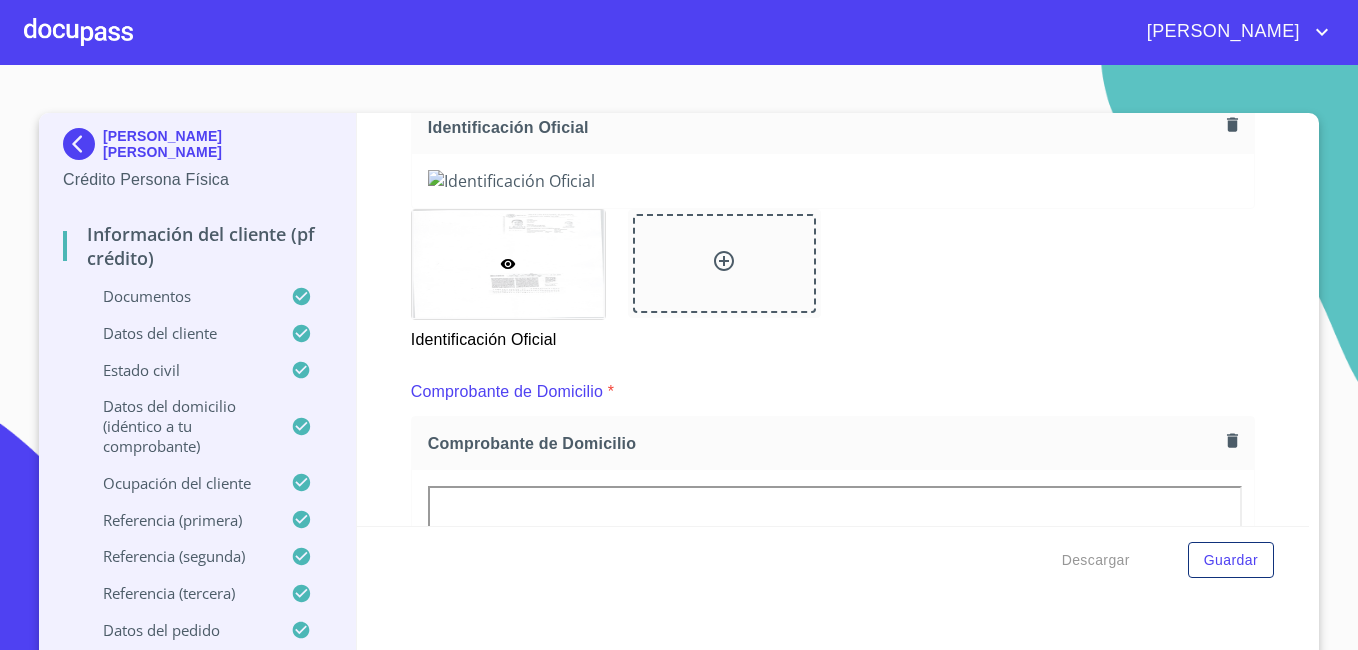 scroll, scrollTop: 600, scrollLeft: 0, axis: vertical 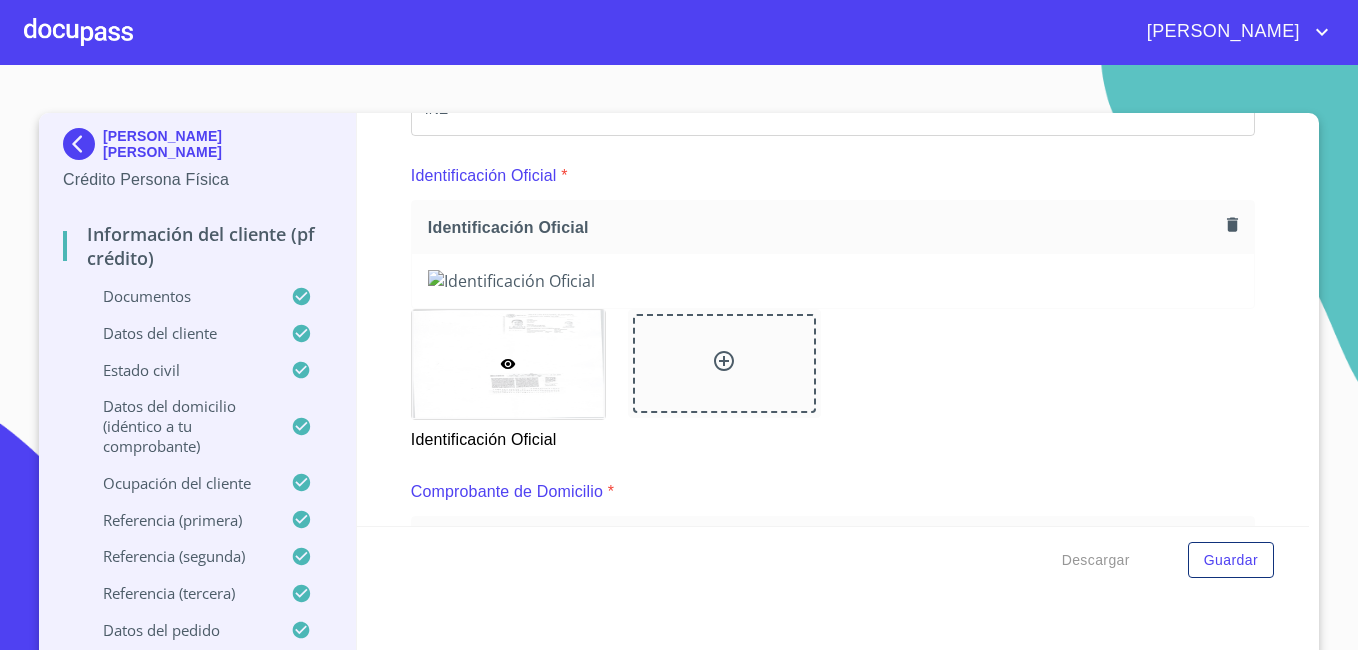 click 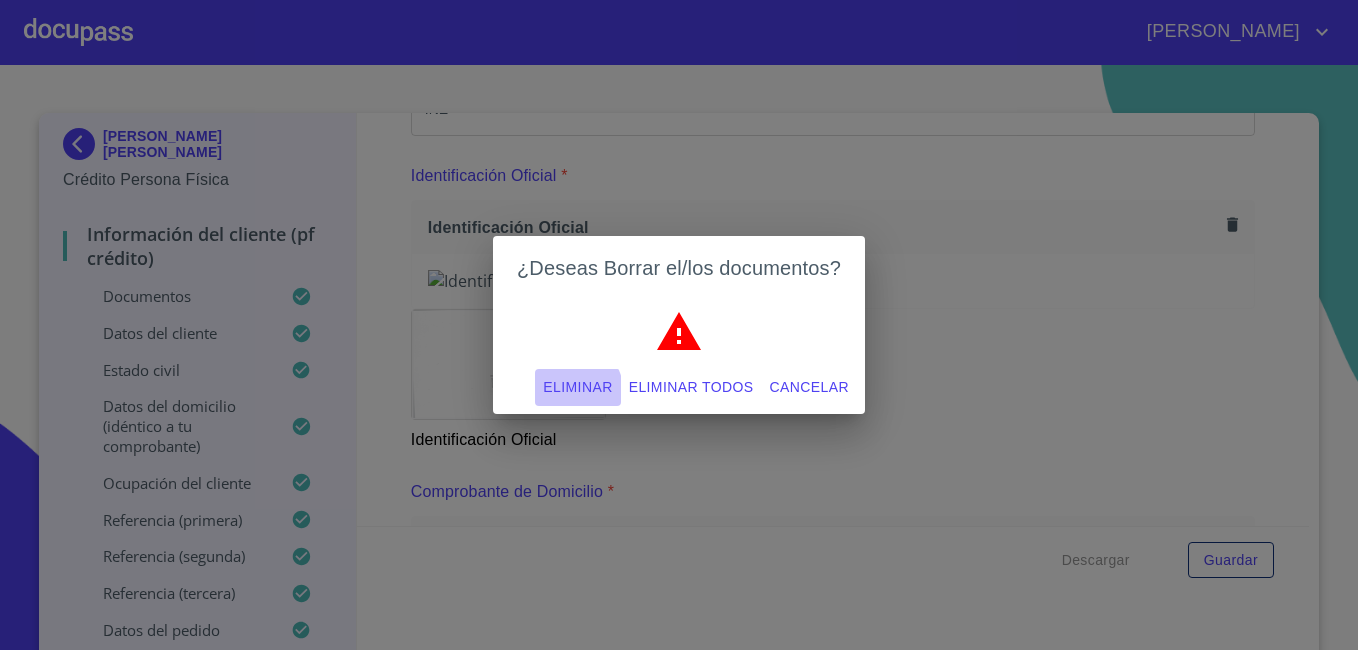 click on "Eliminar" at bounding box center [577, 387] 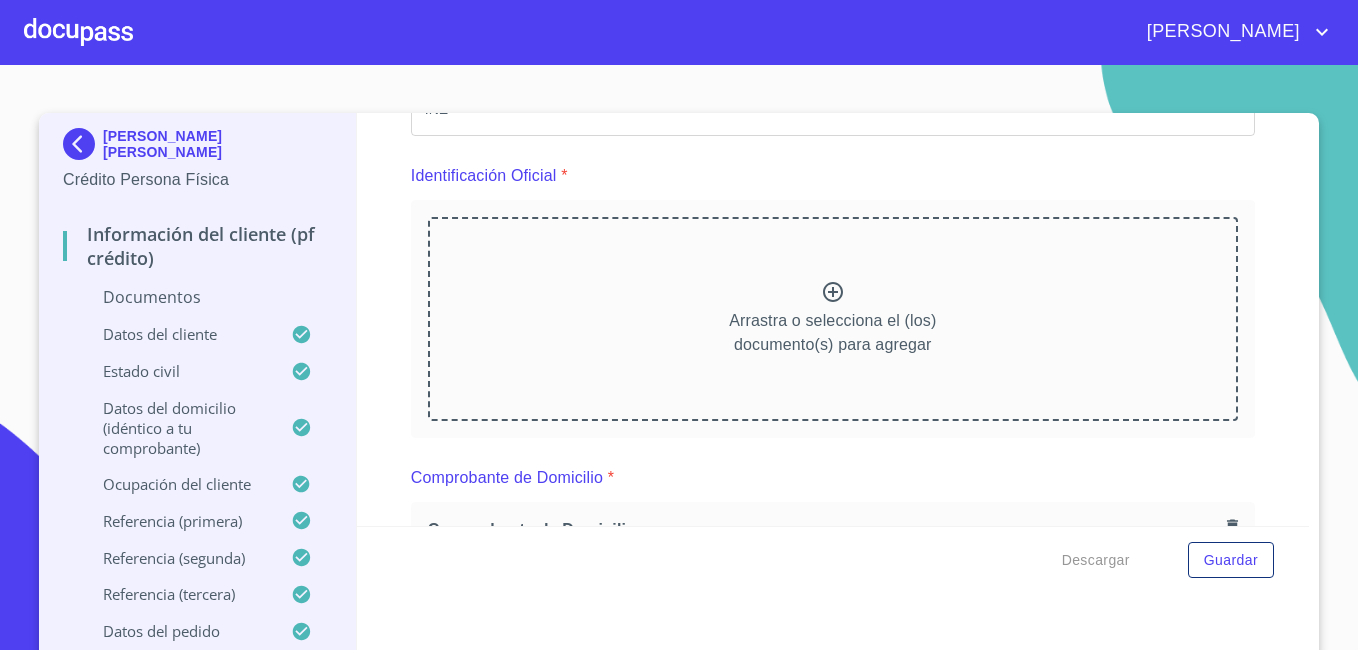 click 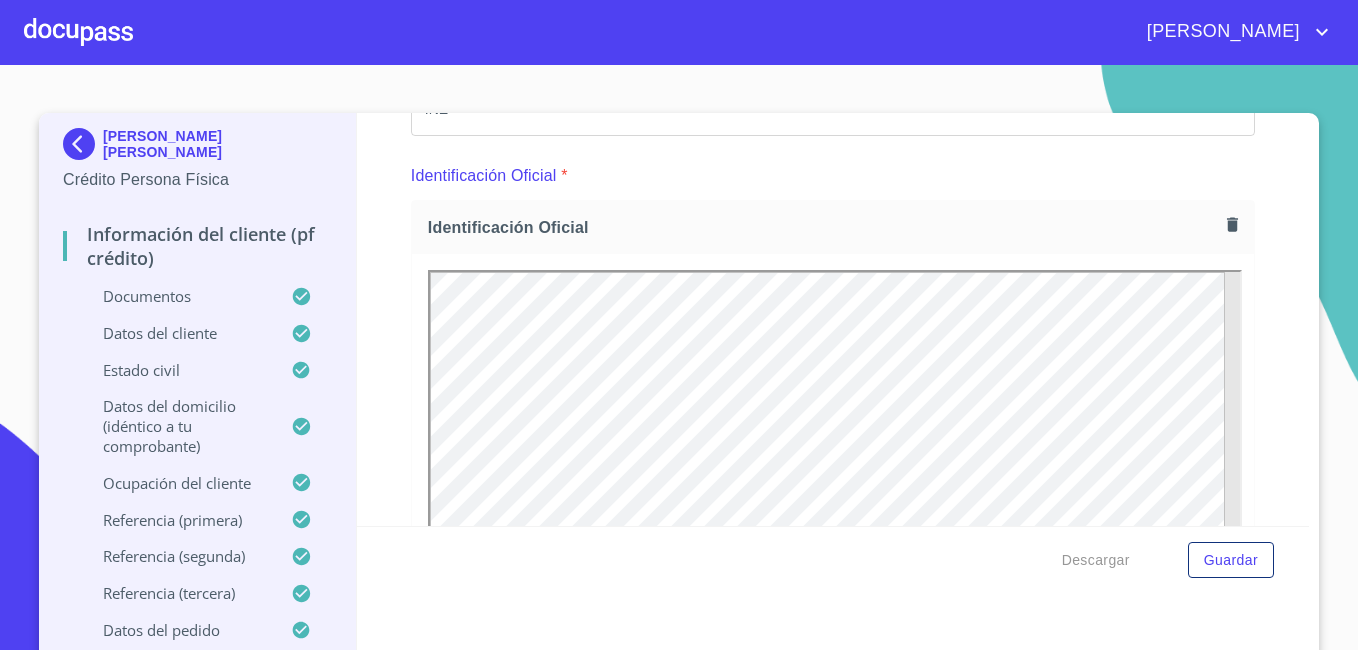 scroll, scrollTop: 0, scrollLeft: 0, axis: both 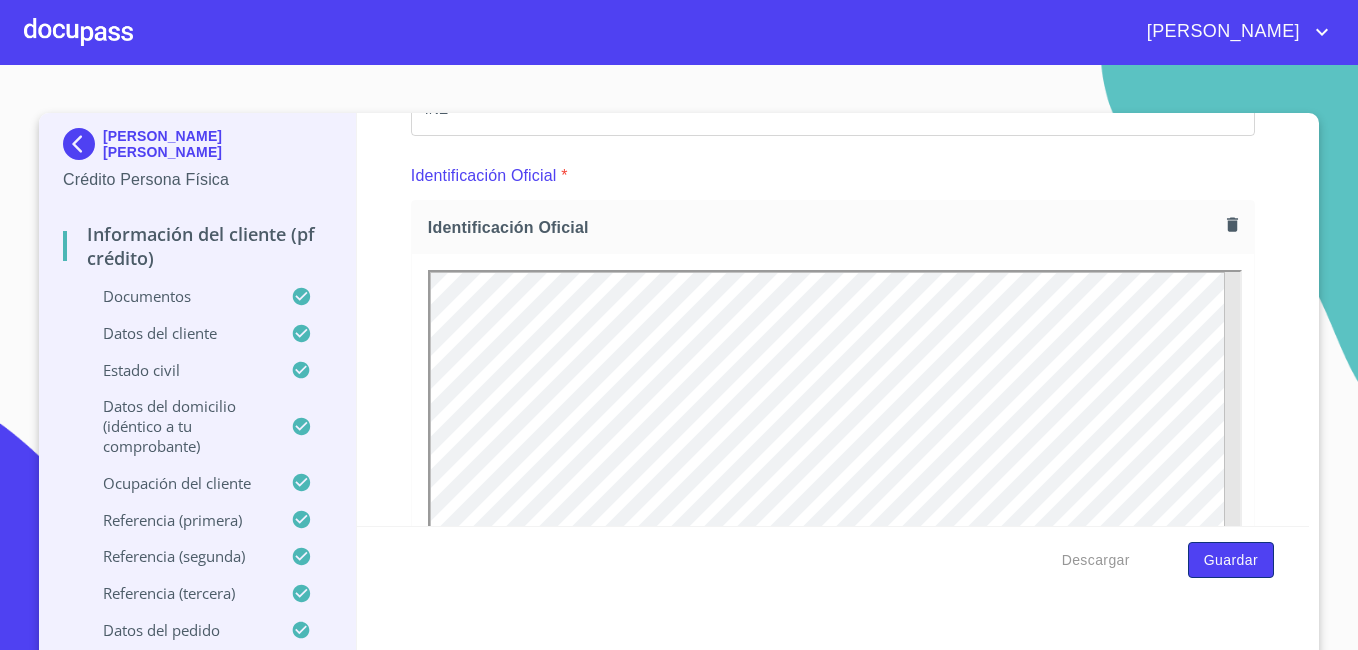 click on "Guardar" at bounding box center [1231, 560] 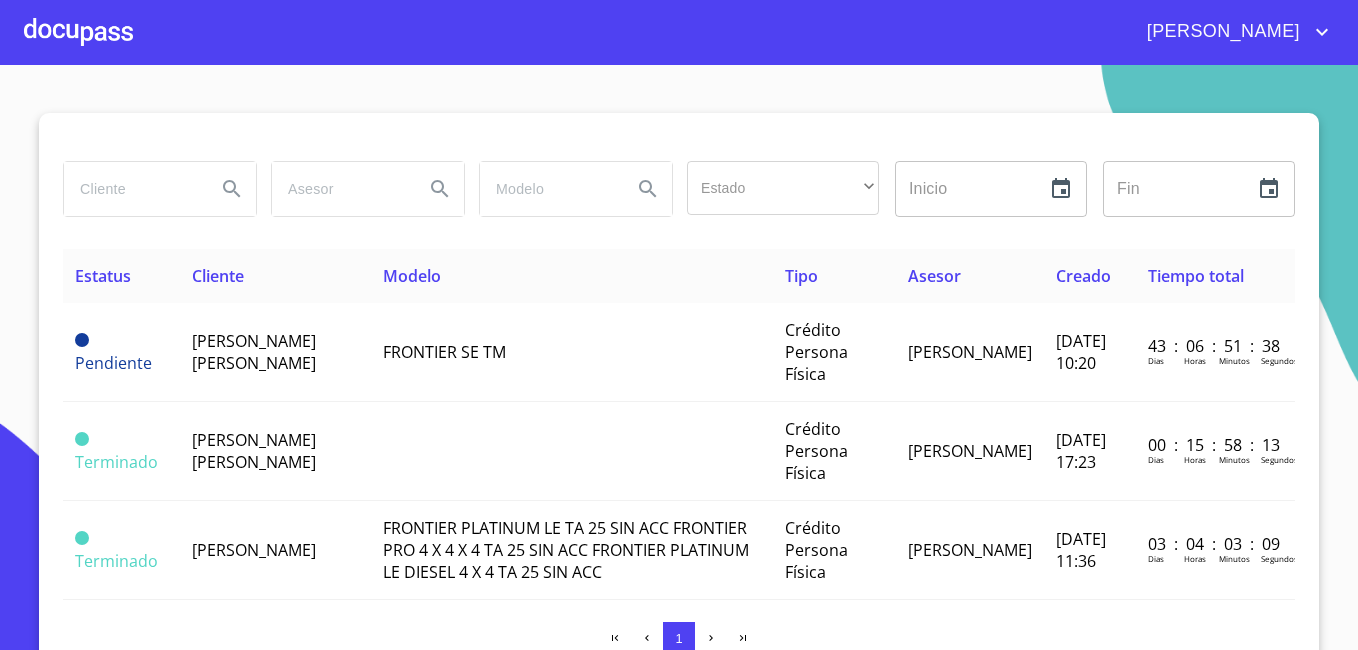 click at bounding box center (78, 32) 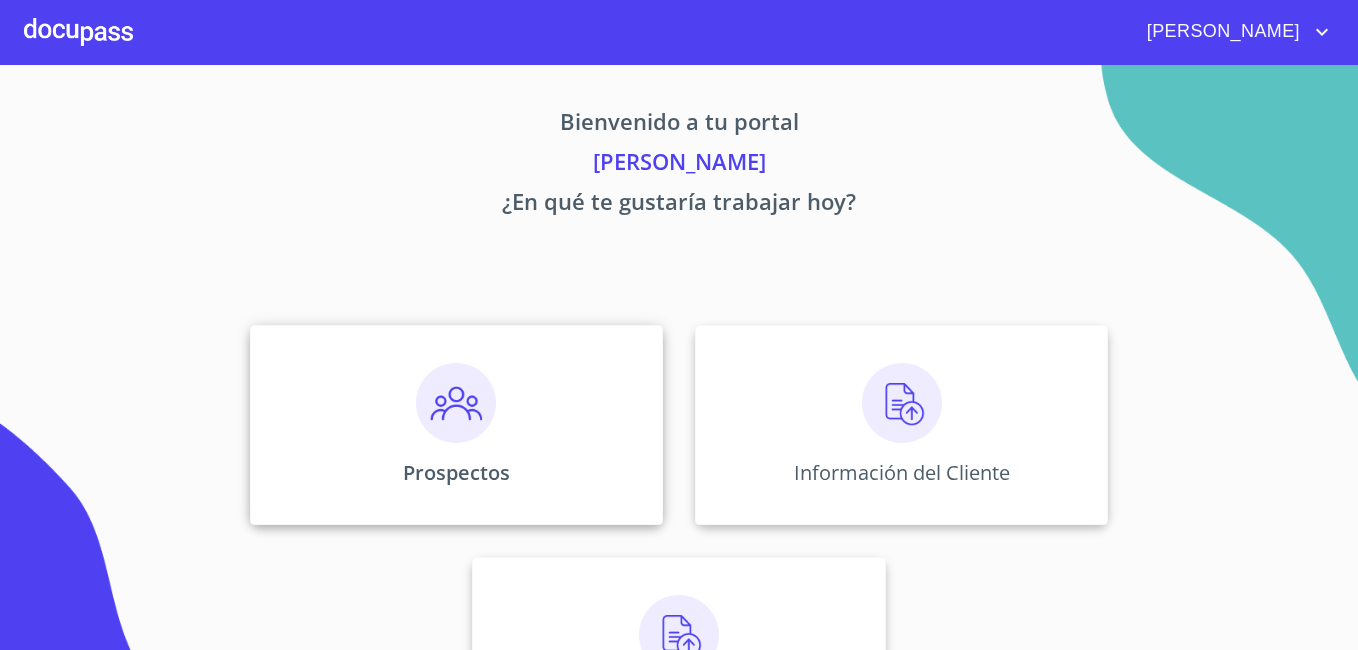 click on "Prospectos" at bounding box center (456, 425) 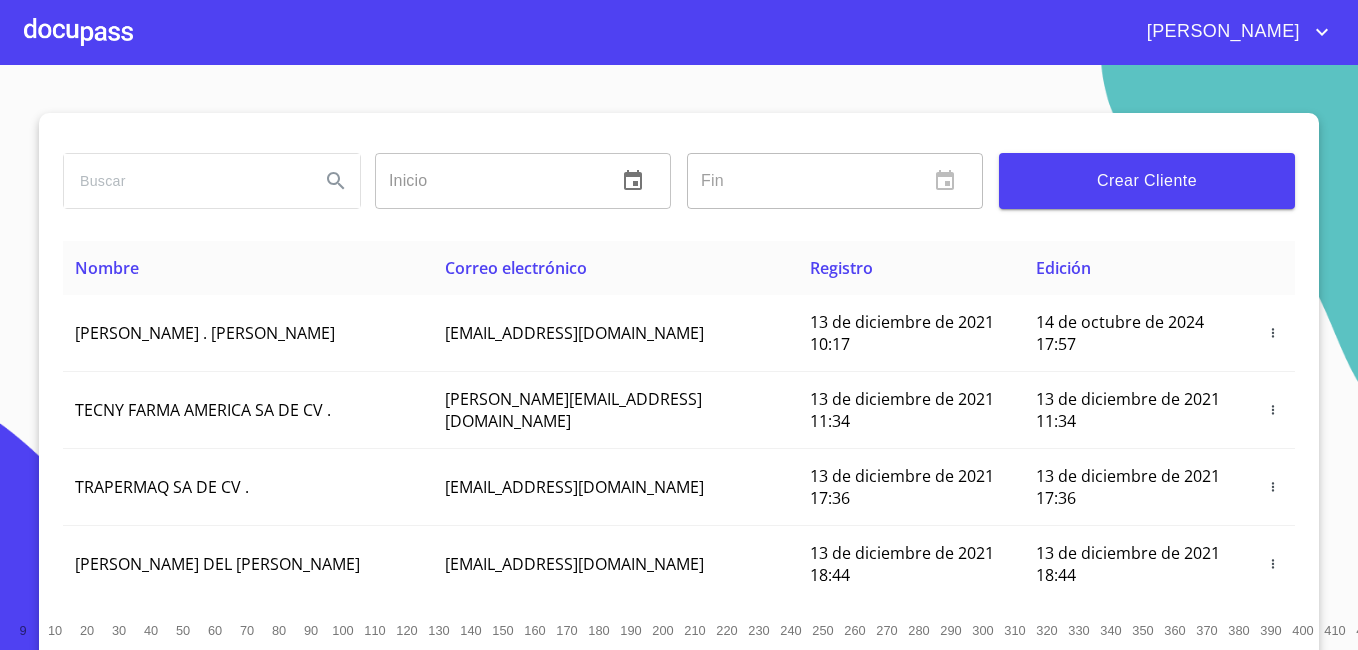 click on "Crear Cliente" at bounding box center (1147, 181) 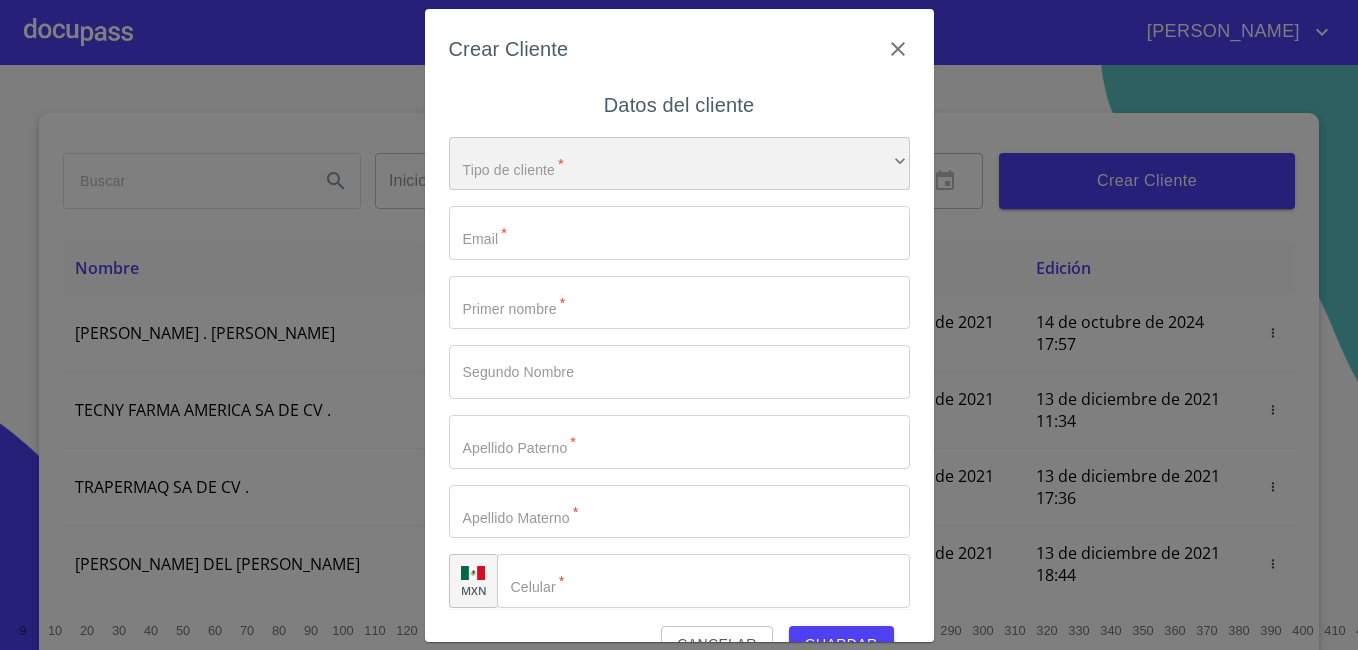 click on "​" at bounding box center [679, 164] 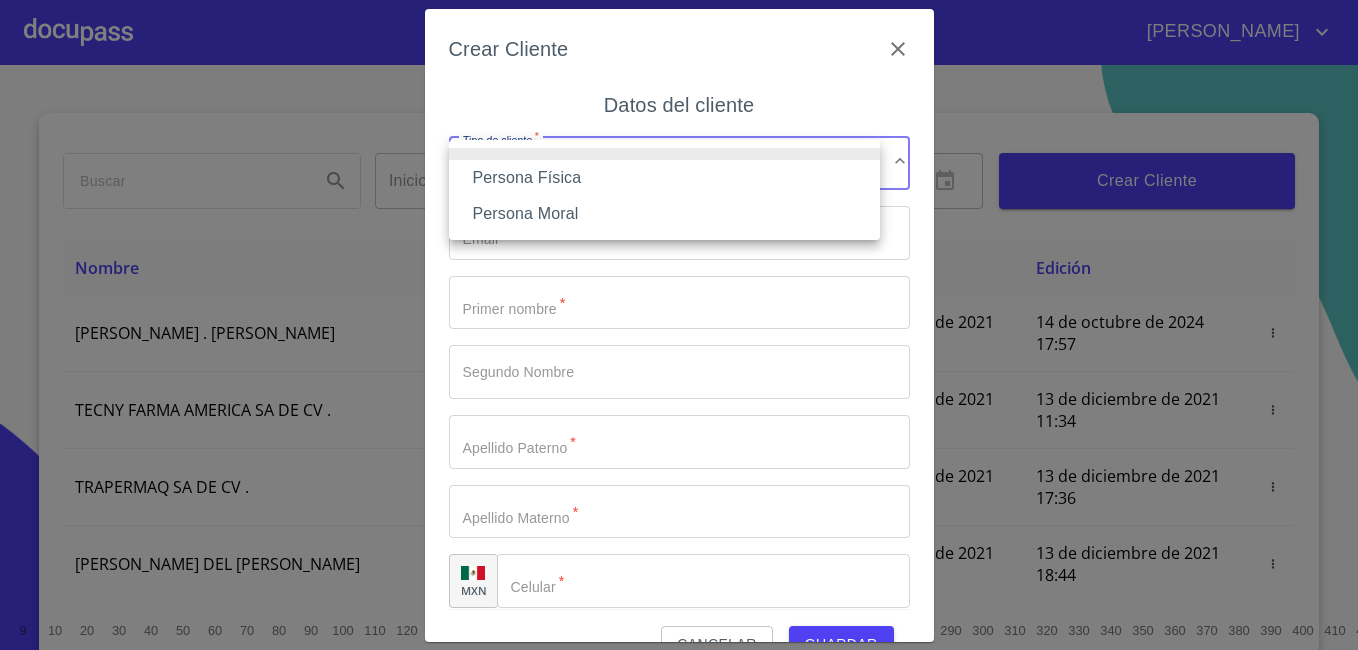 click on "Persona Física" at bounding box center [664, 178] 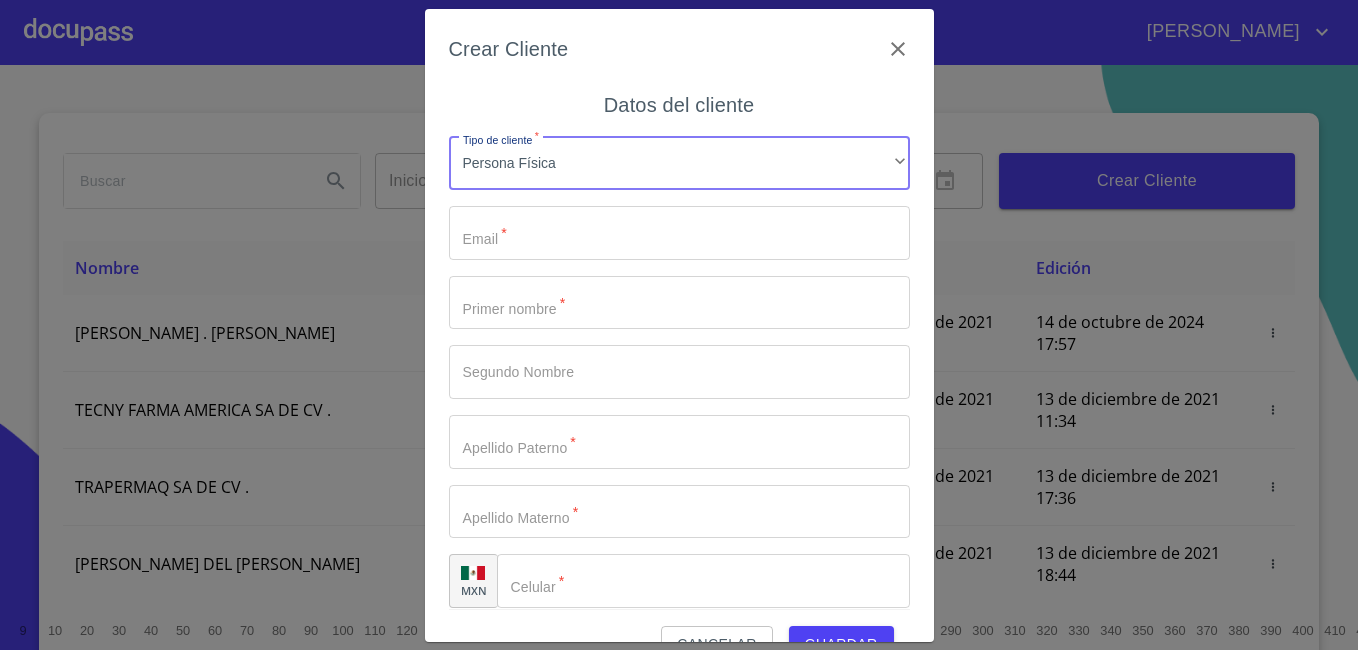 click on "Tipo de cliente   *" at bounding box center [679, 233] 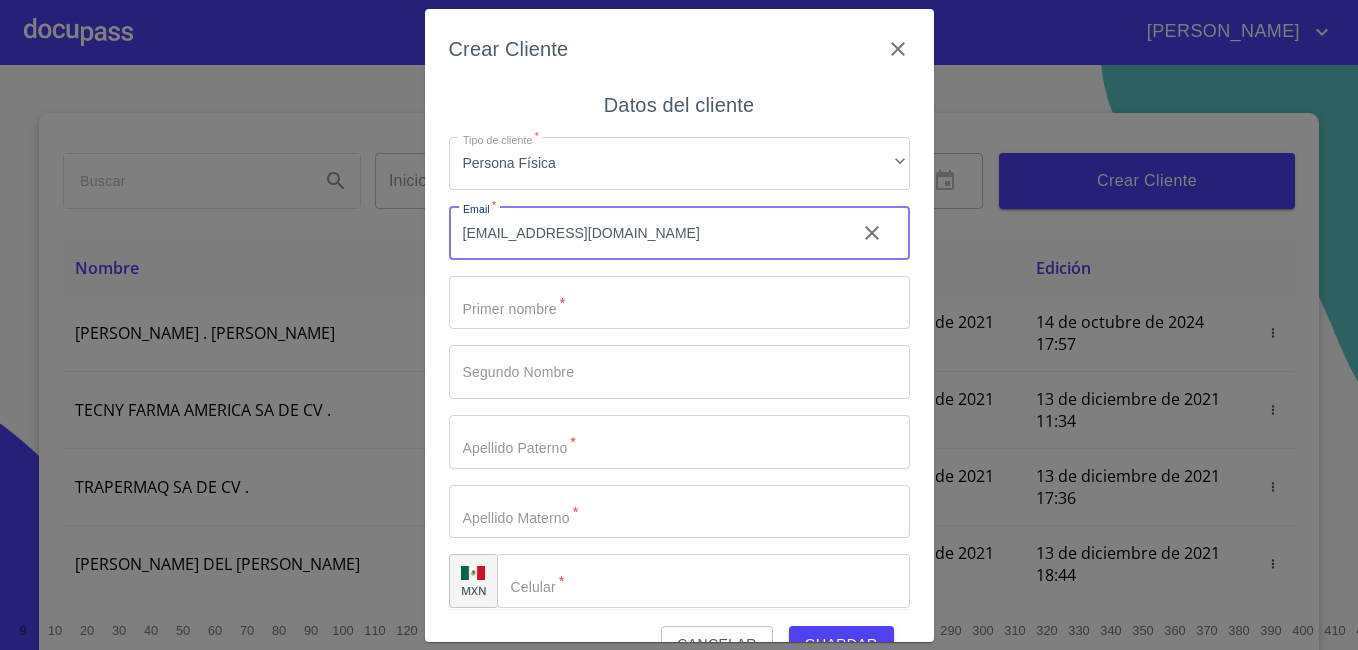type on "[EMAIL_ADDRESS][DOMAIN_NAME]" 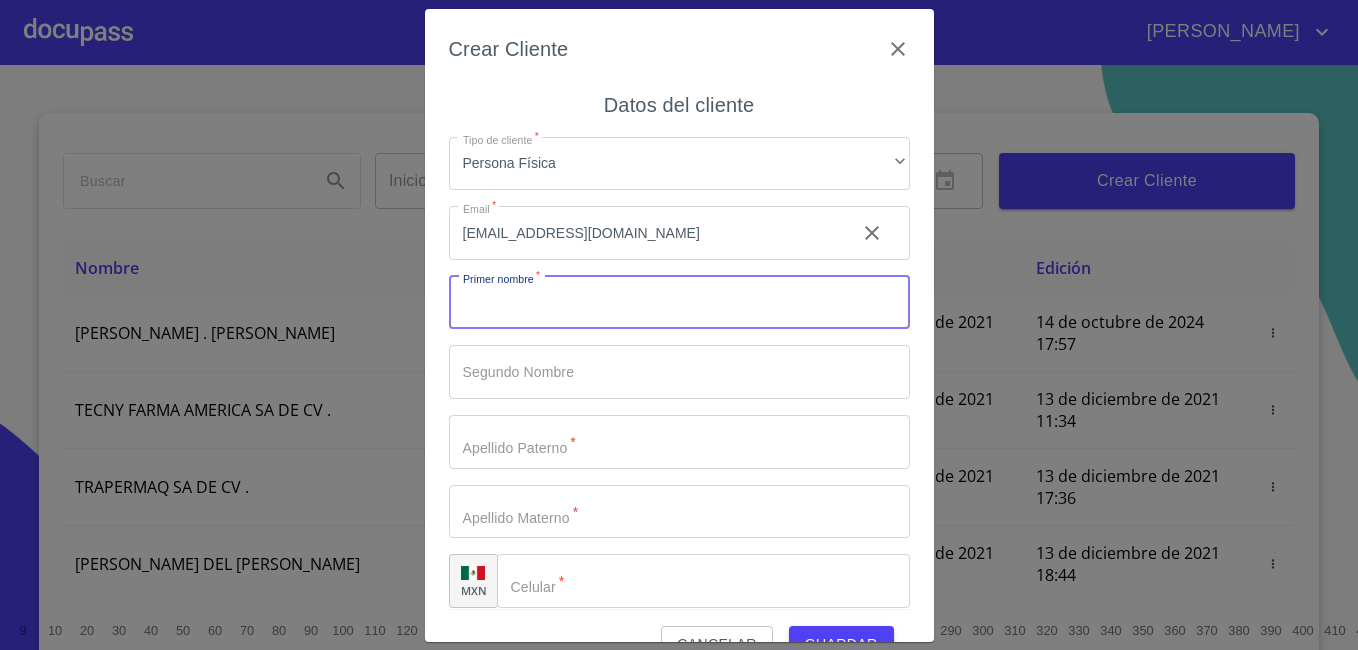 click on "Tipo de cliente   *" at bounding box center (679, 303) 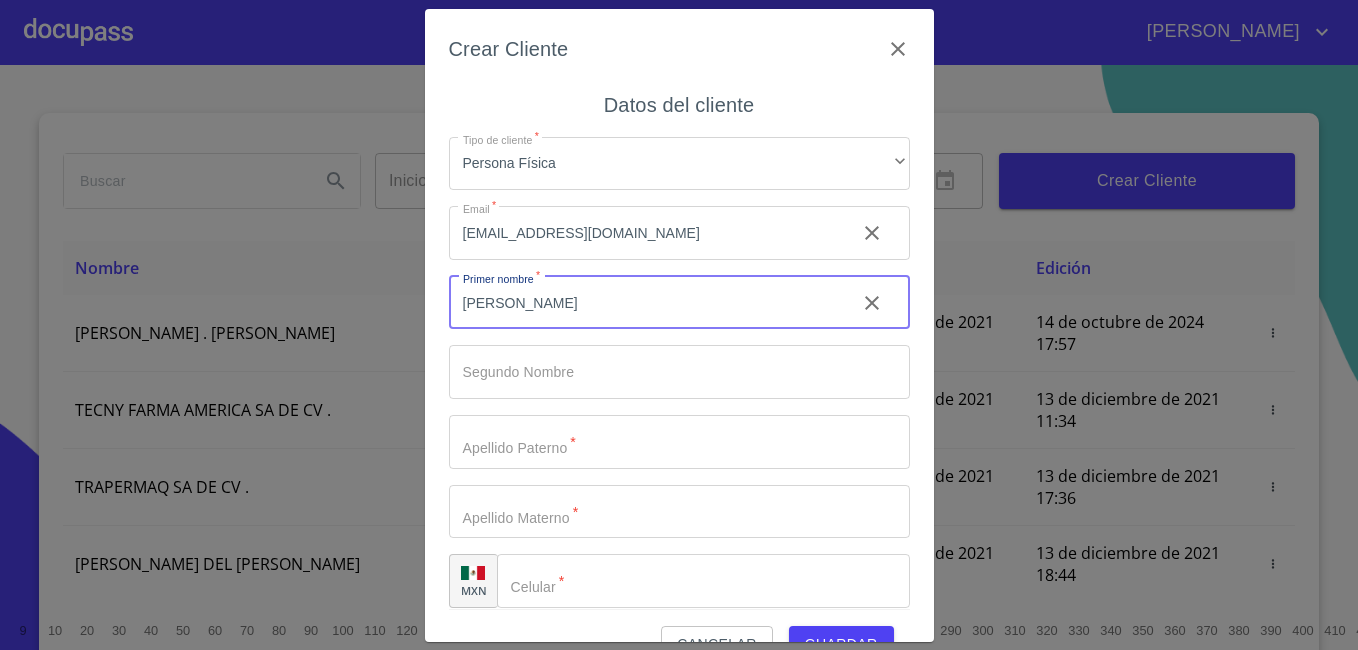 type on "[PERSON_NAME]" 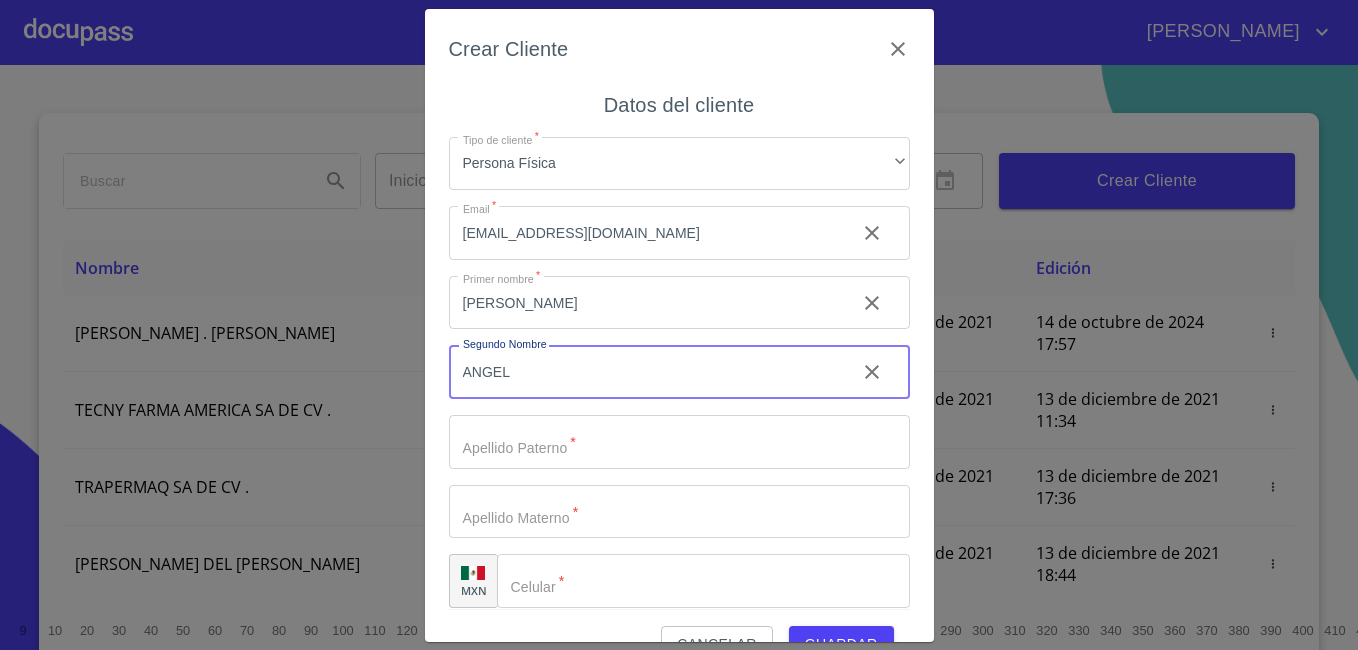 type on "ANGEL" 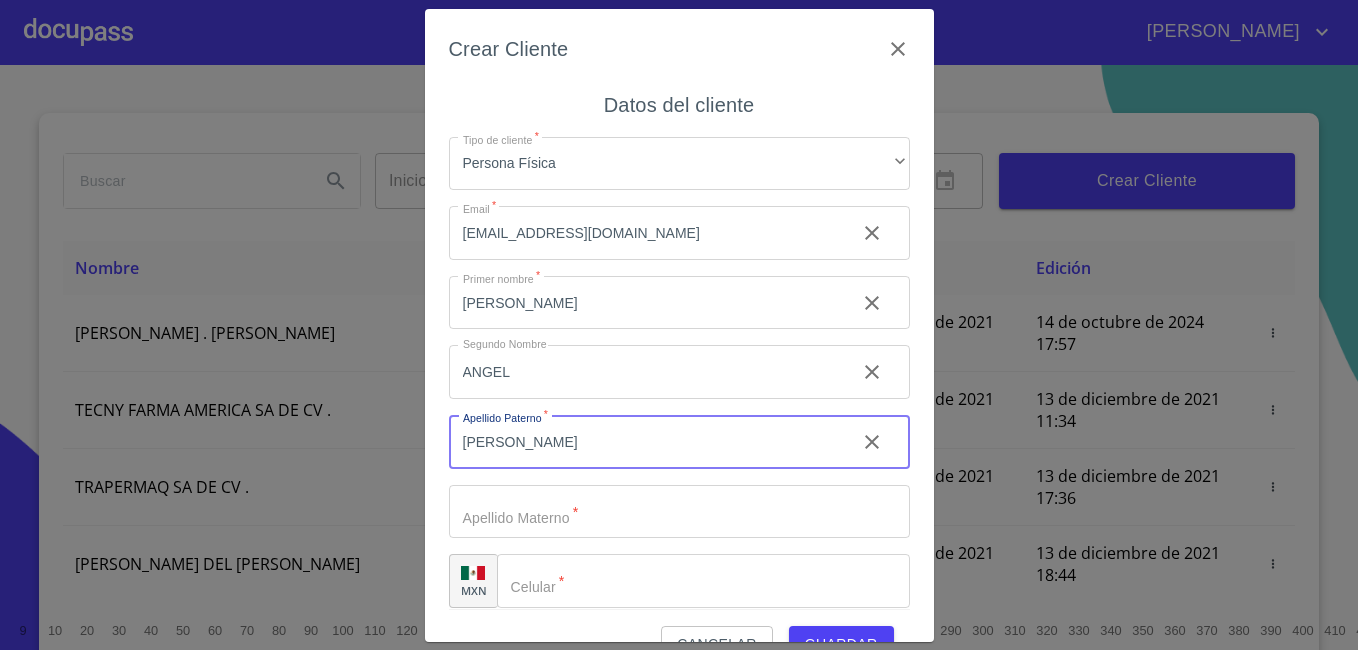 type on "[PERSON_NAME]" 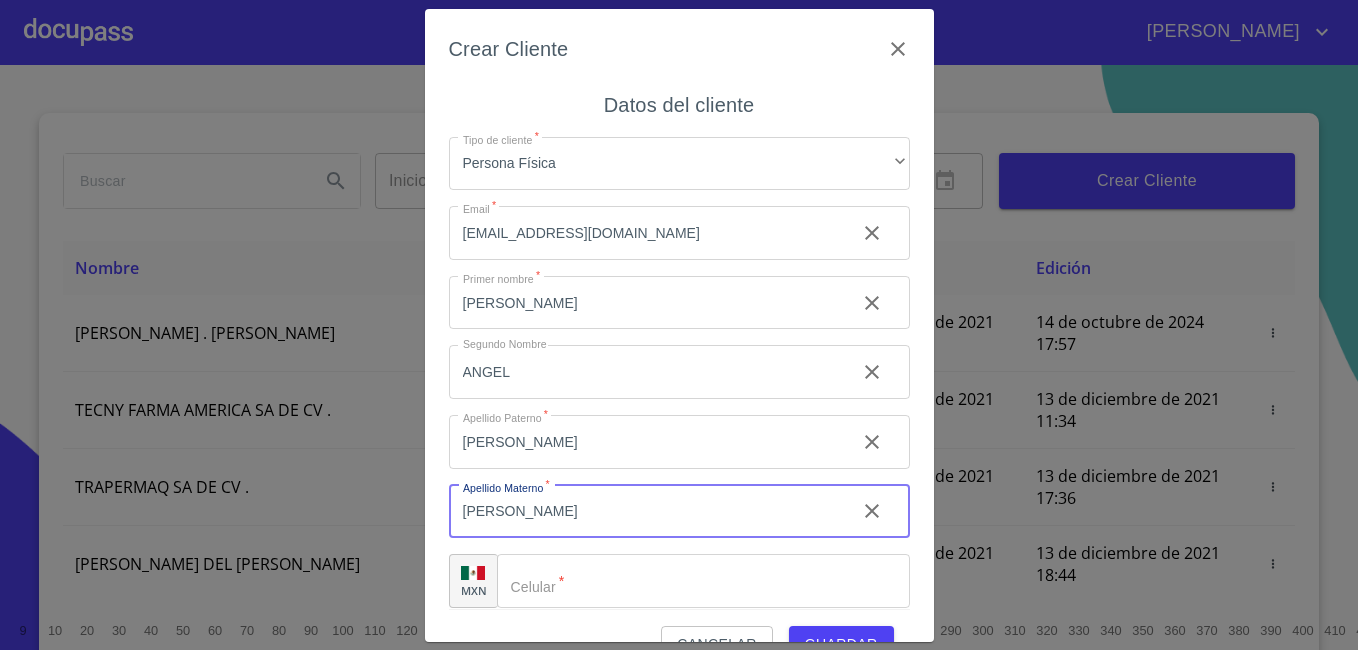 type on "[PERSON_NAME]" 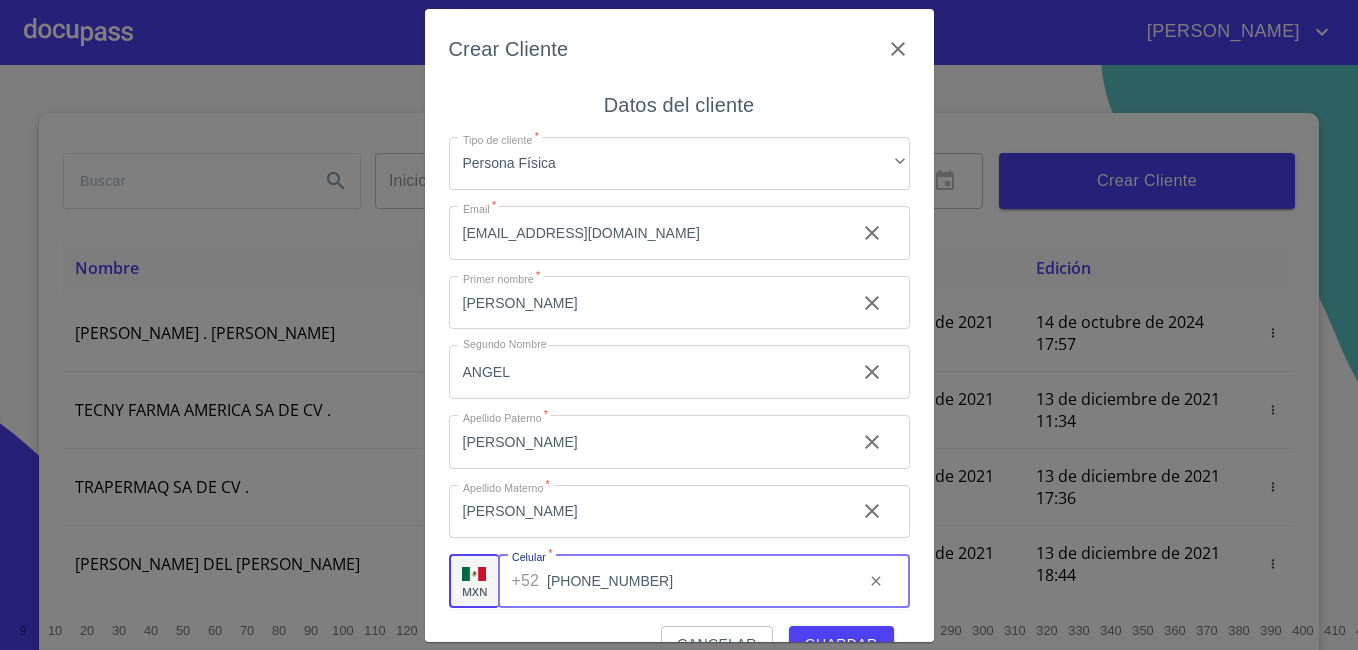 type on "[PHONE_NUMBER]" 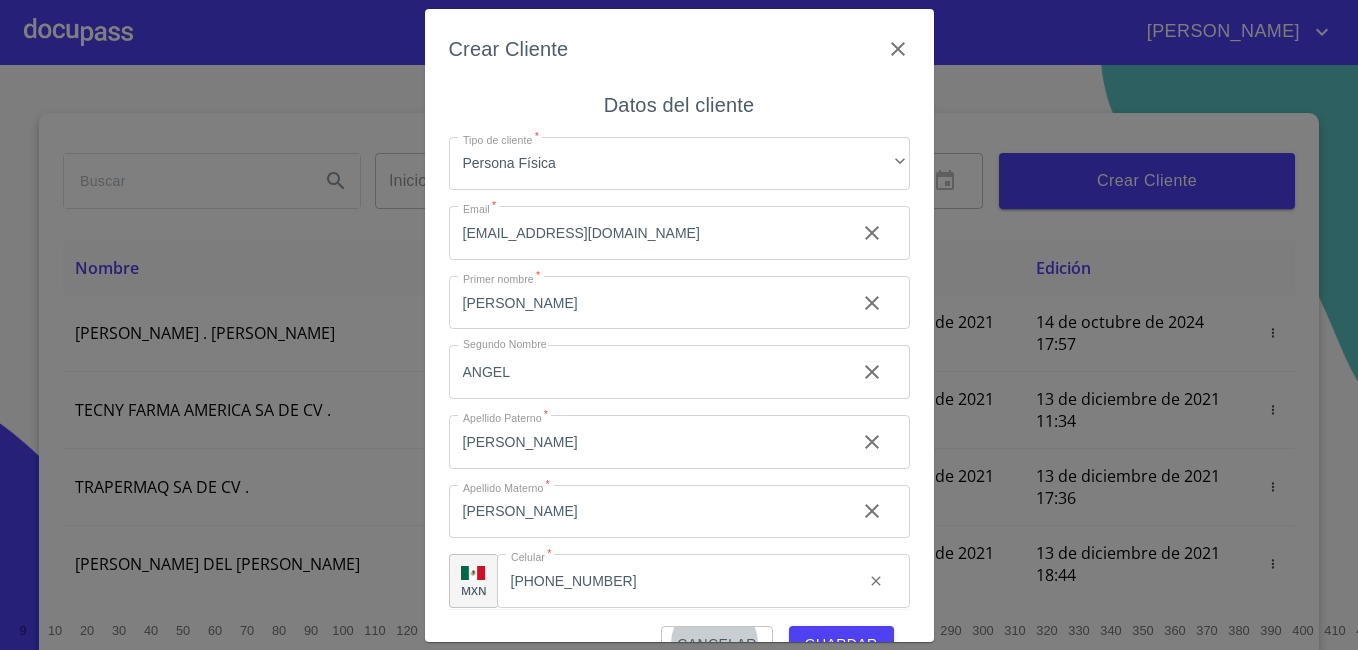 type 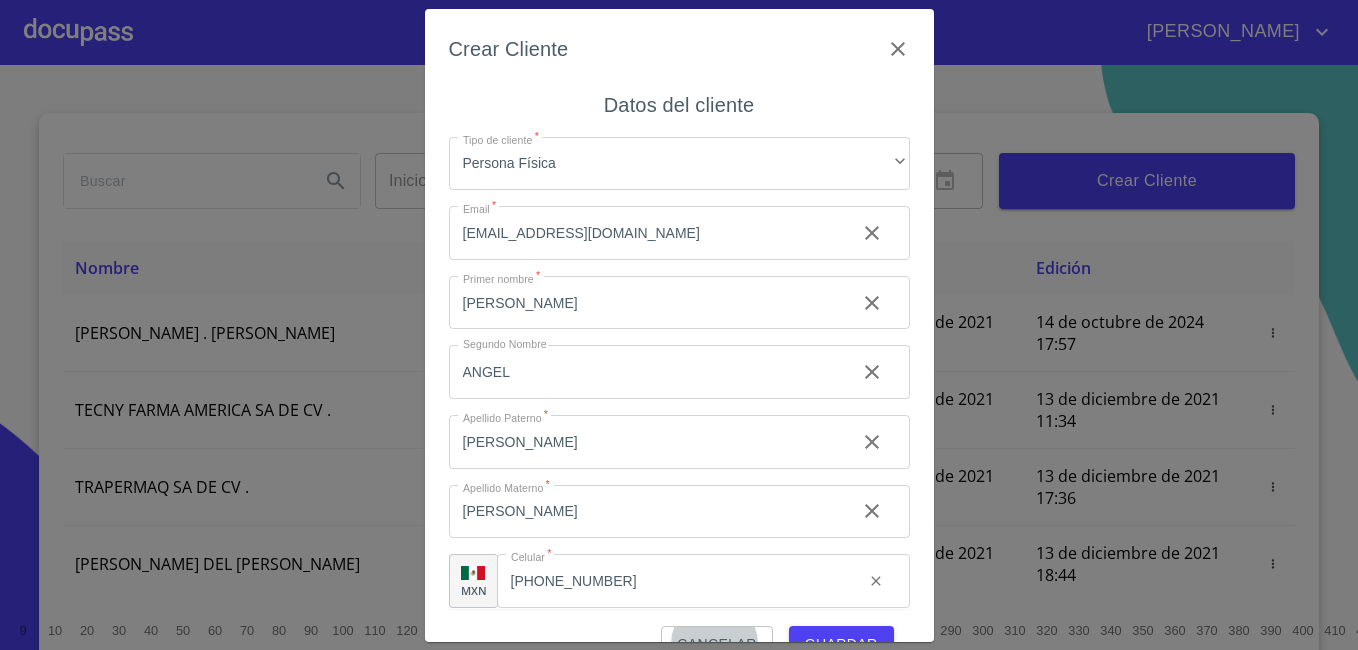 scroll, scrollTop: 21, scrollLeft: 0, axis: vertical 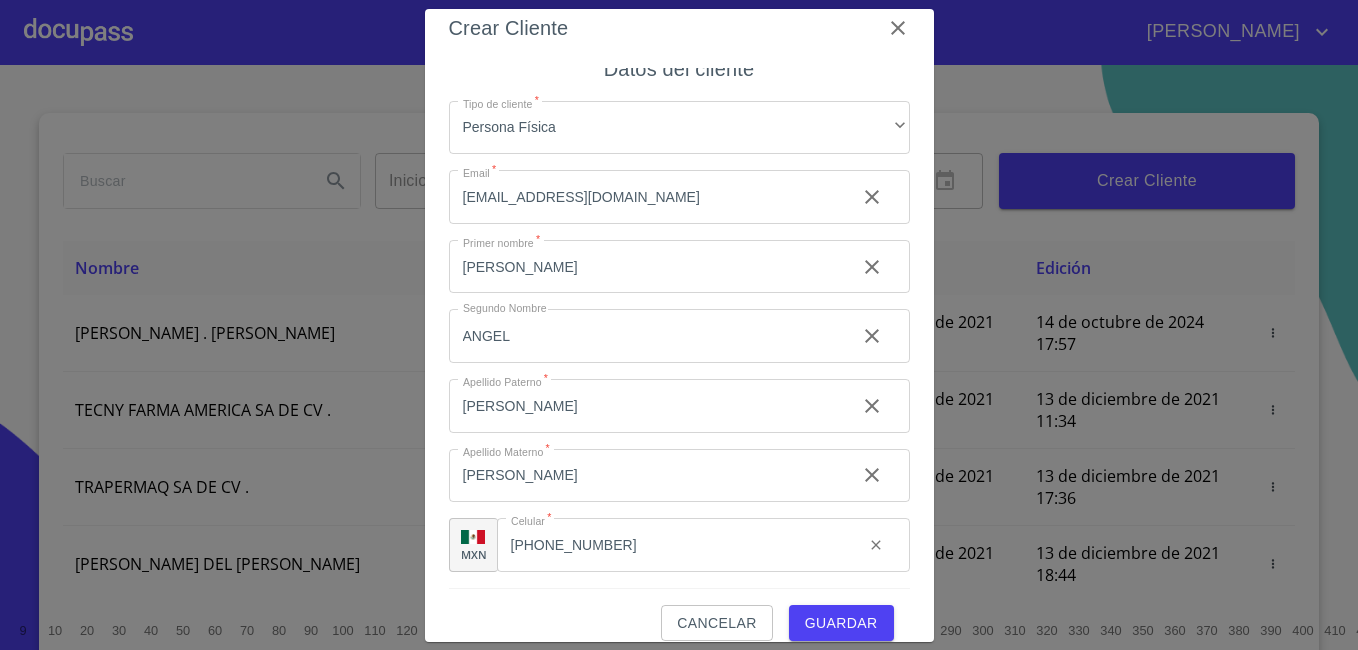 click on "Guardar" at bounding box center (841, 623) 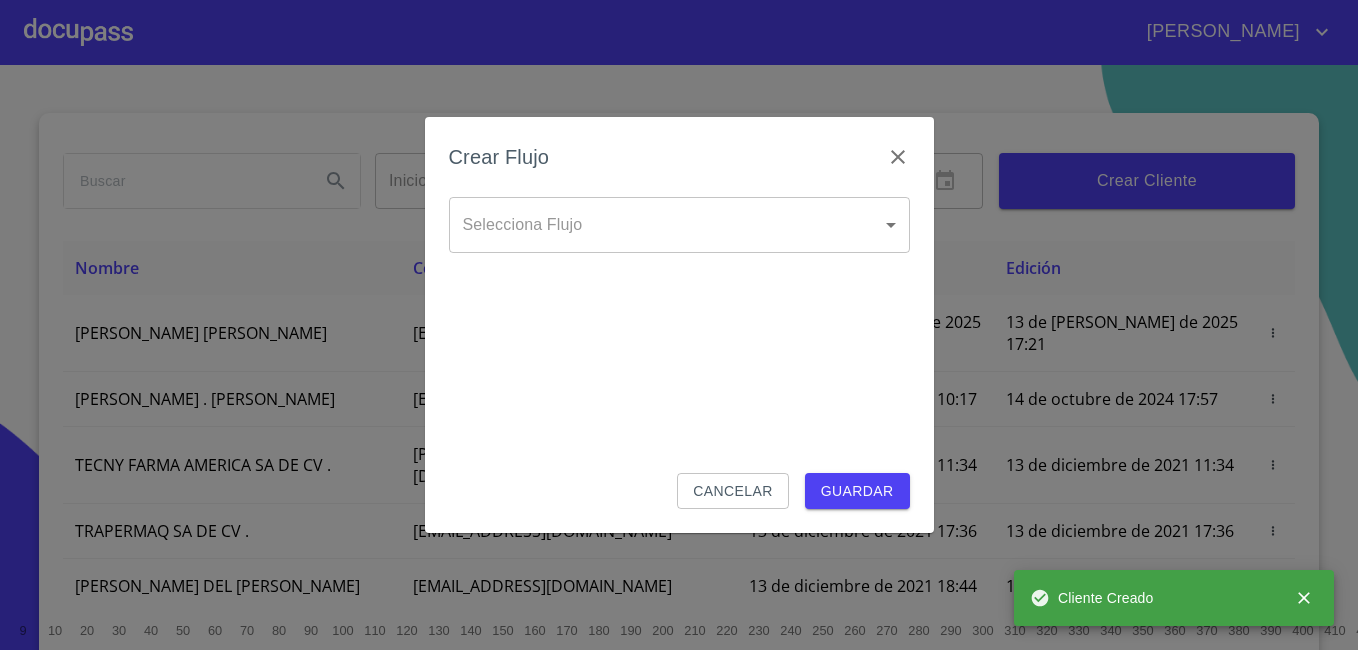 click on "[PERSON_NAME] ​ Fin ​ Crear Cliente Nombre   Correo electrónico   Registro   Edición     [PERSON_NAME] [PERSON_NAME] [EMAIL_ADDRESS][DOMAIN_NAME] 13 de [PERSON_NAME] de 2025 17:21 13 de [PERSON_NAME] de 2025 17:21 [PERSON_NAME] . [PERSON_NAME] [EMAIL_ADDRESS][DOMAIN_NAME] 13 de diciembre de 2021 10:17 14 de octubre de 2024 17:57 TECNY FARMA AMERICA  SA DE CV  . [PERSON_NAME][EMAIL_ADDRESS][DOMAIN_NAME] 13 de diciembre de 2021 11:34 13 de diciembre de 2021 11:34 TRAPERMAQ SA DE CV  . [EMAIL_ADDRESS][DOMAIN_NAME] 13 de diciembre de 2021 17:36 13 de diciembre de 2021 17:36 [PERSON_NAME] DEL [PERSON_NAME] [EMAIL_ADDRESS][DOMAIN_NAME] 13 de diciembre de 2021 18:44 13 de diciembre de 2021 18:44 [PERSON_NAME]  [PERSON_NAME]  [PERSON_NAME][EMAIL_ADDRESS][DOMAIN_NAME] 14 de diciembre de 2021 11:46 14 de diciembre de 2021 11:46 SOLUCION EN LIMPIEZA DE JOCOTEPEC SDRL DE CV . [EMAIL_ADDRESS][DOMAIN_NAME] 14 de diciembre de 2021 12:14 15 de diciembre de 2021 18:52 [PERSON_NAME] [PERSON_NAME] [EMAIL_ADDRESS][DOMAIN_NAME] 14 de diciembre de 2021 15:01 26 de abril de 2024 17:58 RAICES NATIVAS  SA DE CV . 1 2 3" at bounding box center (679, 325) 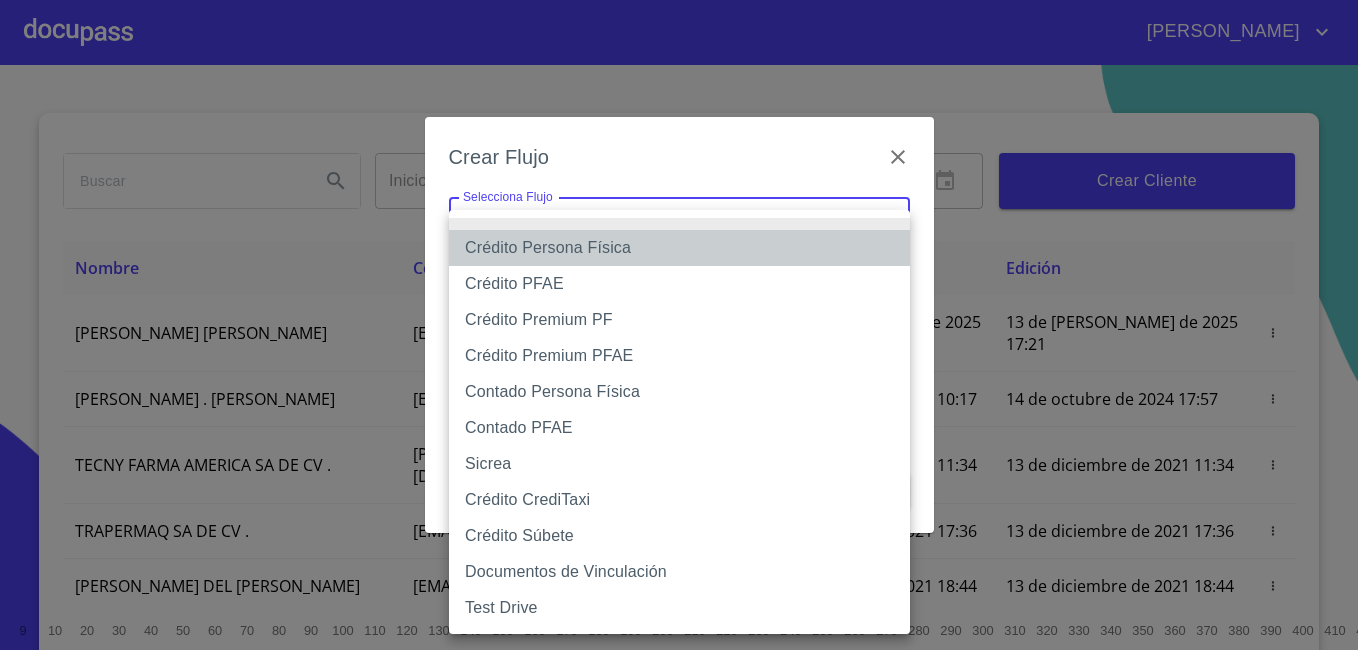 click on "Crédito Persona Física" at bounding box center [679, 248] 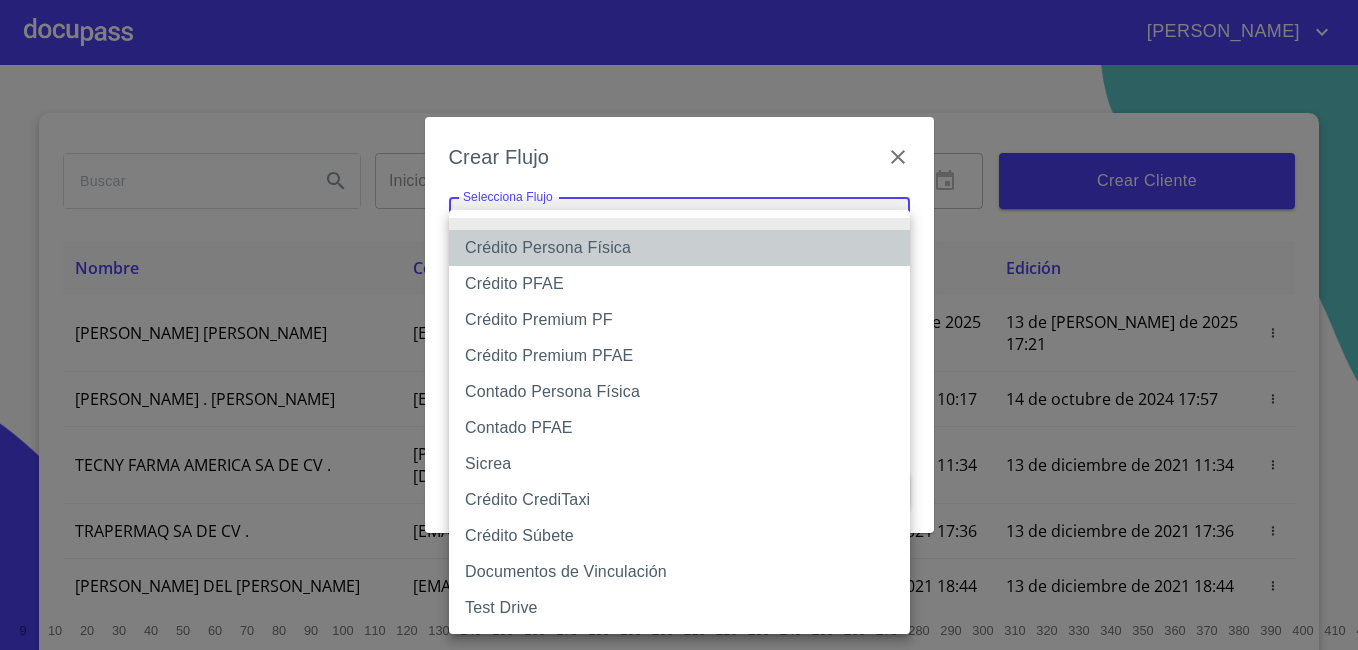 type on "61b033e49b8c202ad5bb7912" 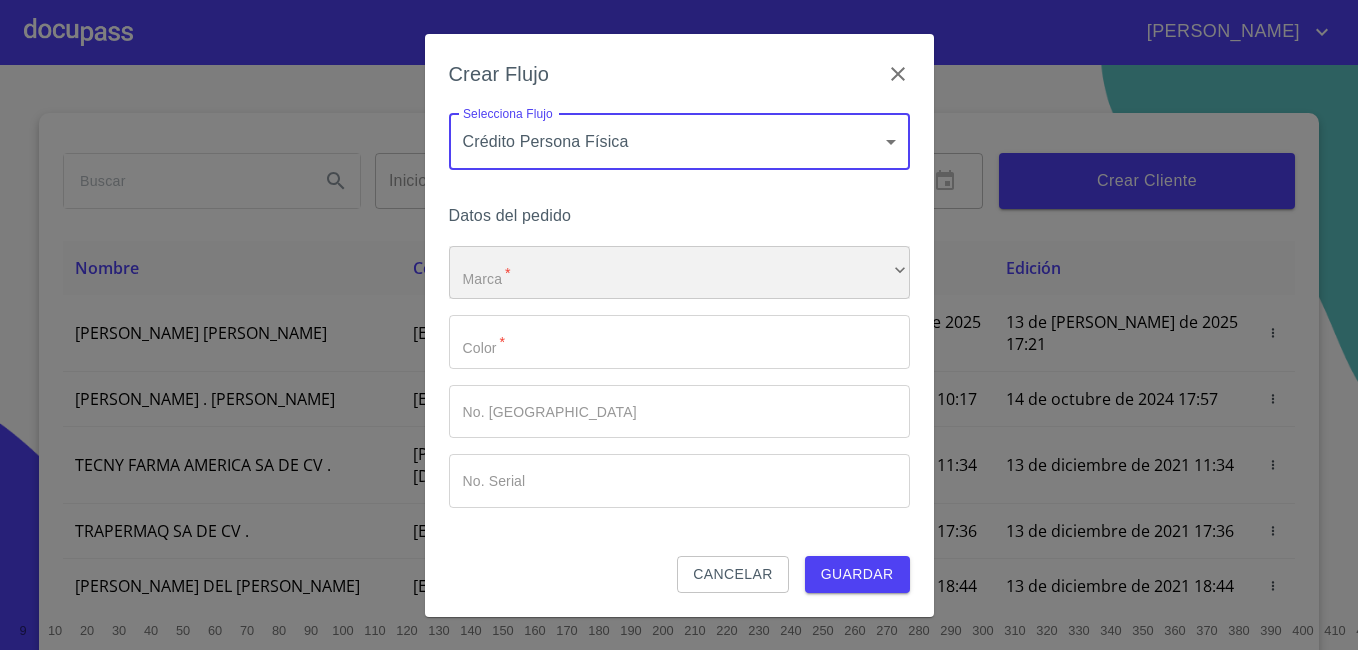 click on "​" at bounding box center (679, 273) 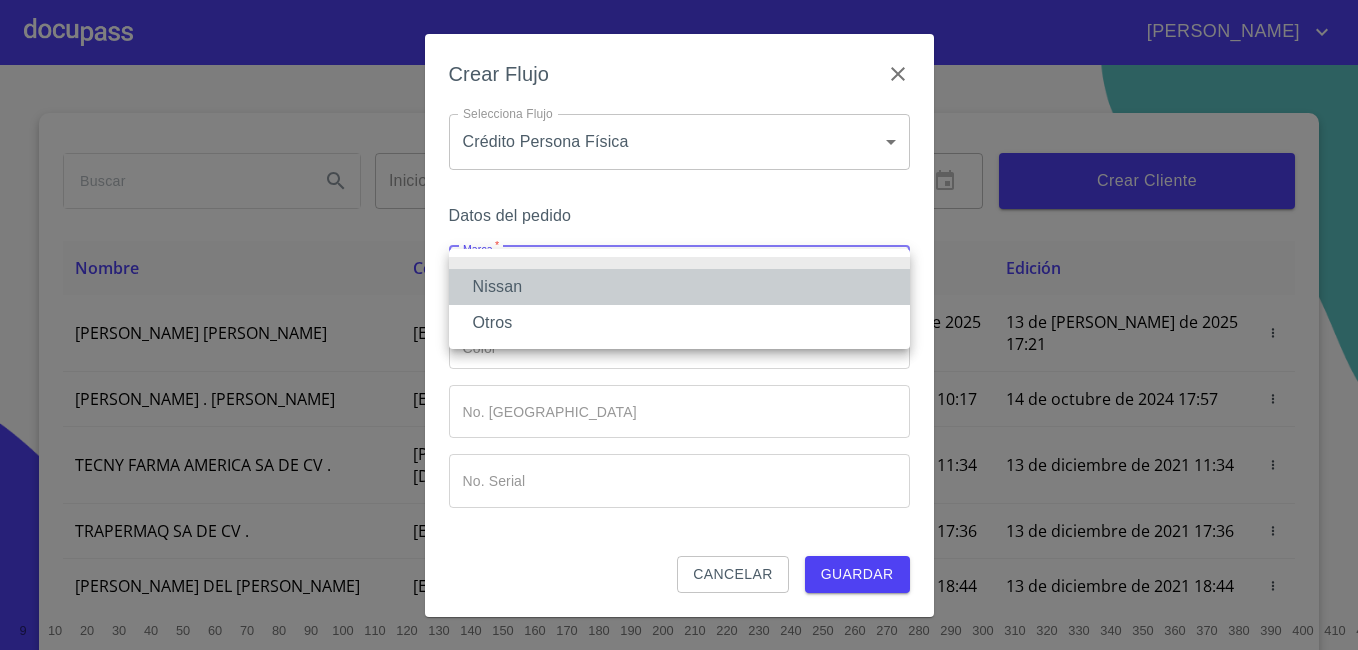 click on "Nissan" at bounding box center (679, 287) 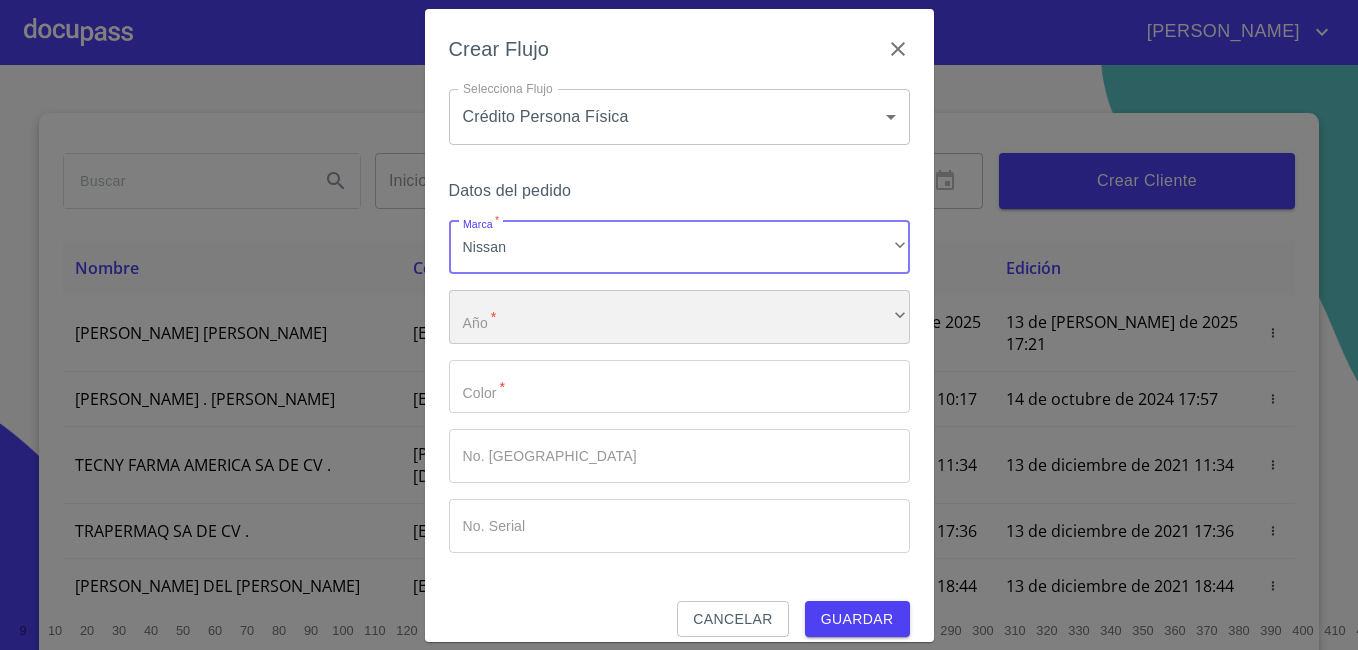 click on "​" at bounding box center [679, 317] 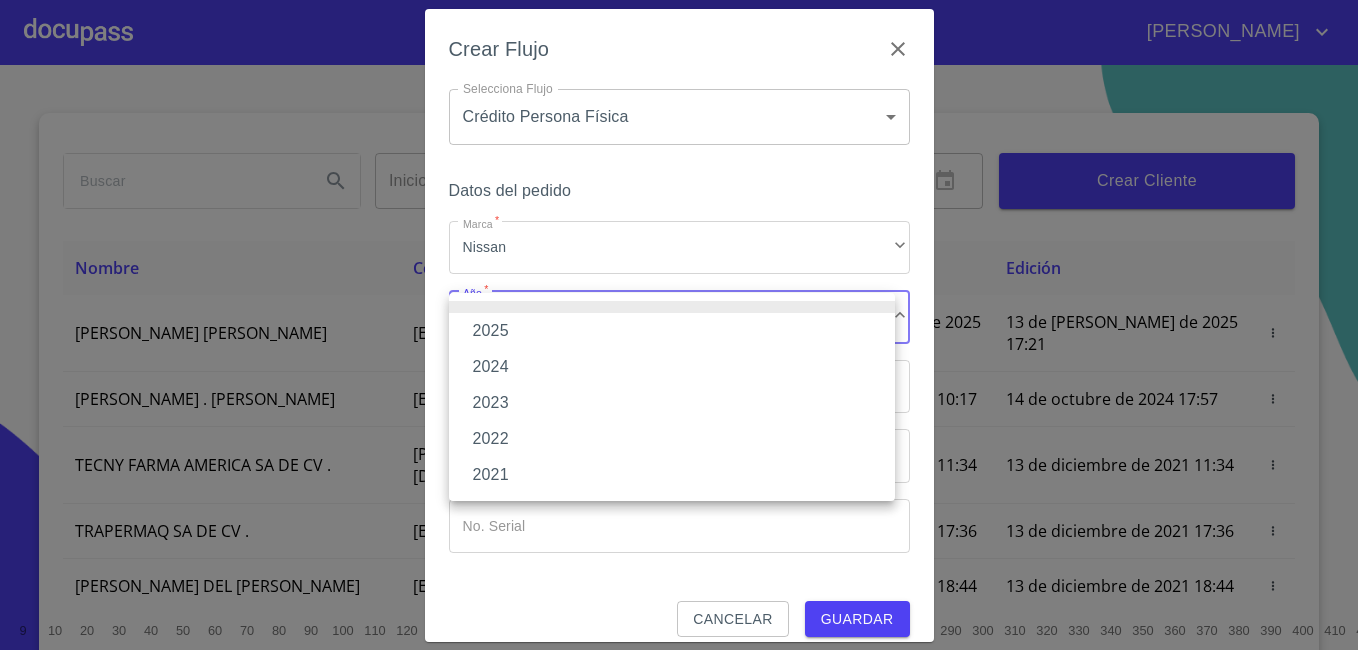 click on "2025" at bounding box center [672, 331] 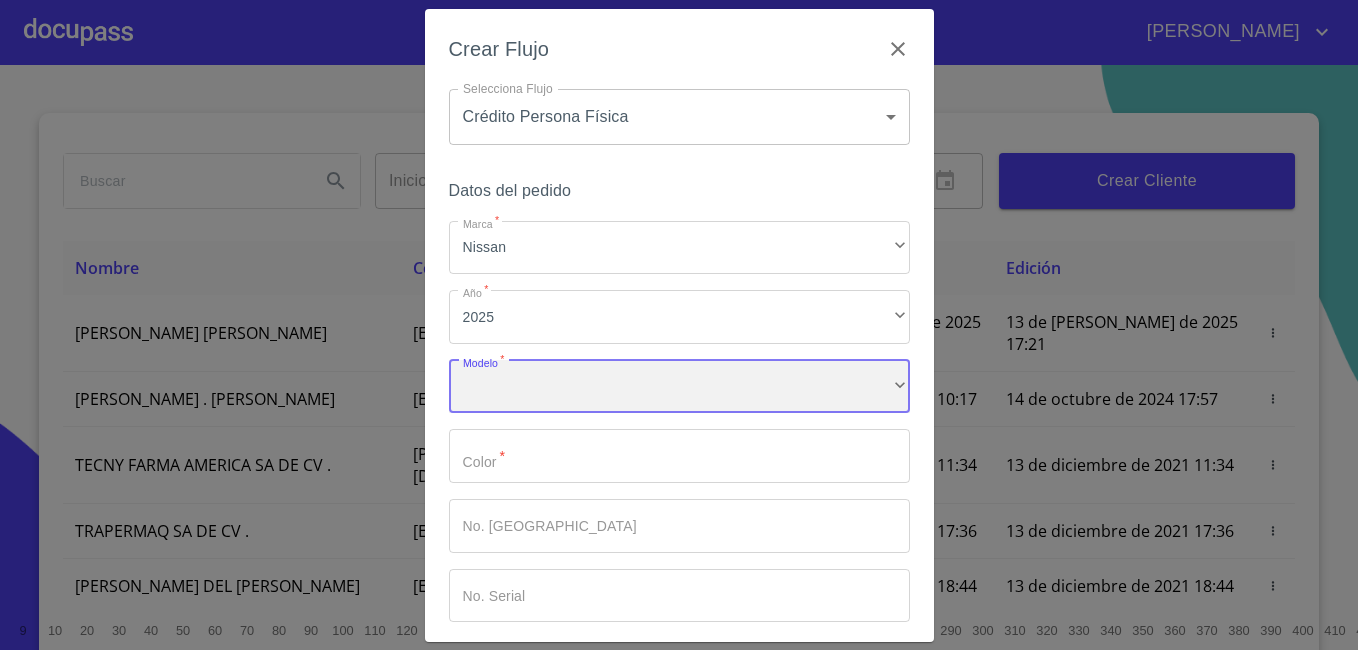 click on "​" at bounding box center [679, 387] 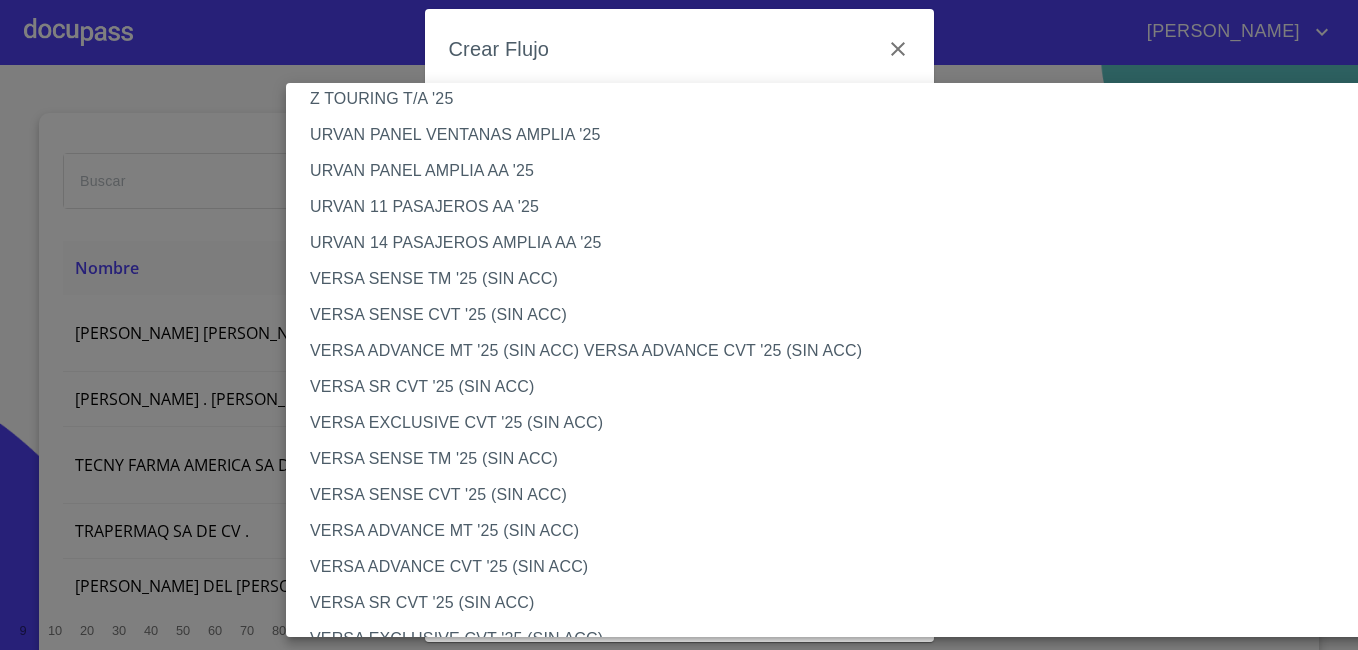 scroll, scrollTop: 600, scrollLeft: 0, axis: vertical 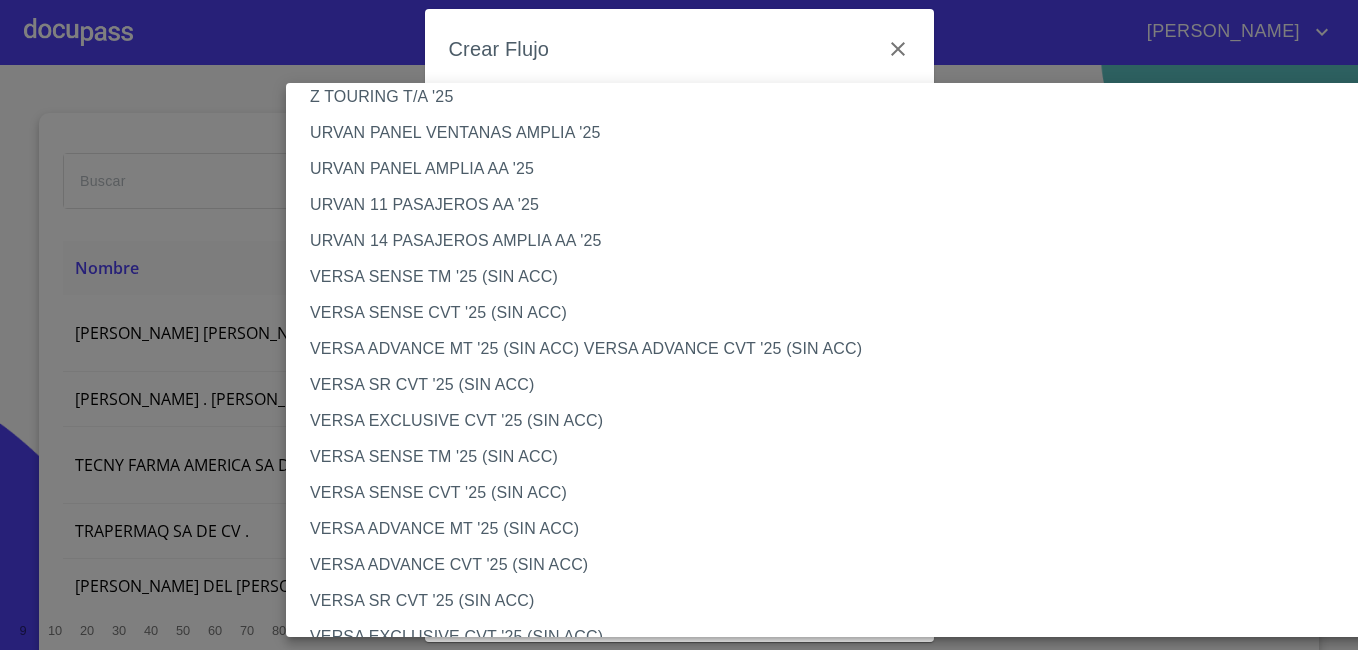 click on "VERSA SENSE TM '25 (SIN ACC)" at bounding box center [844, 277] 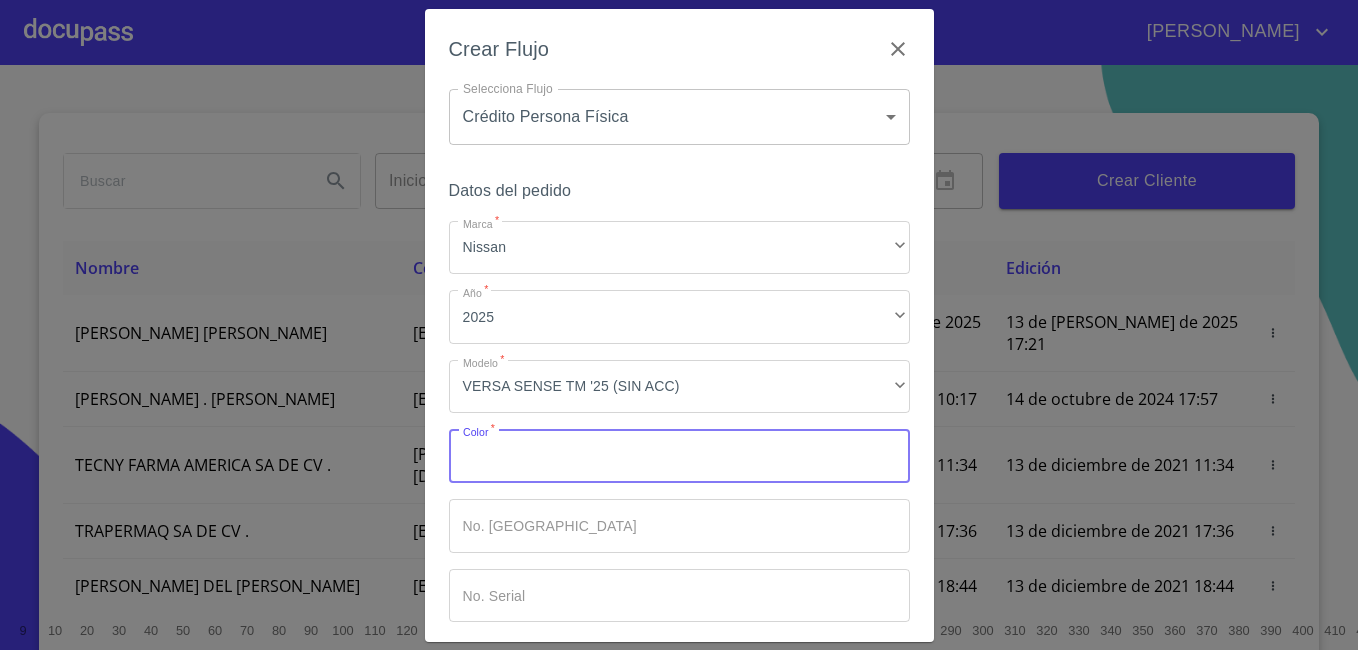 click on "Marca   *" at bounding box center (679, 456) 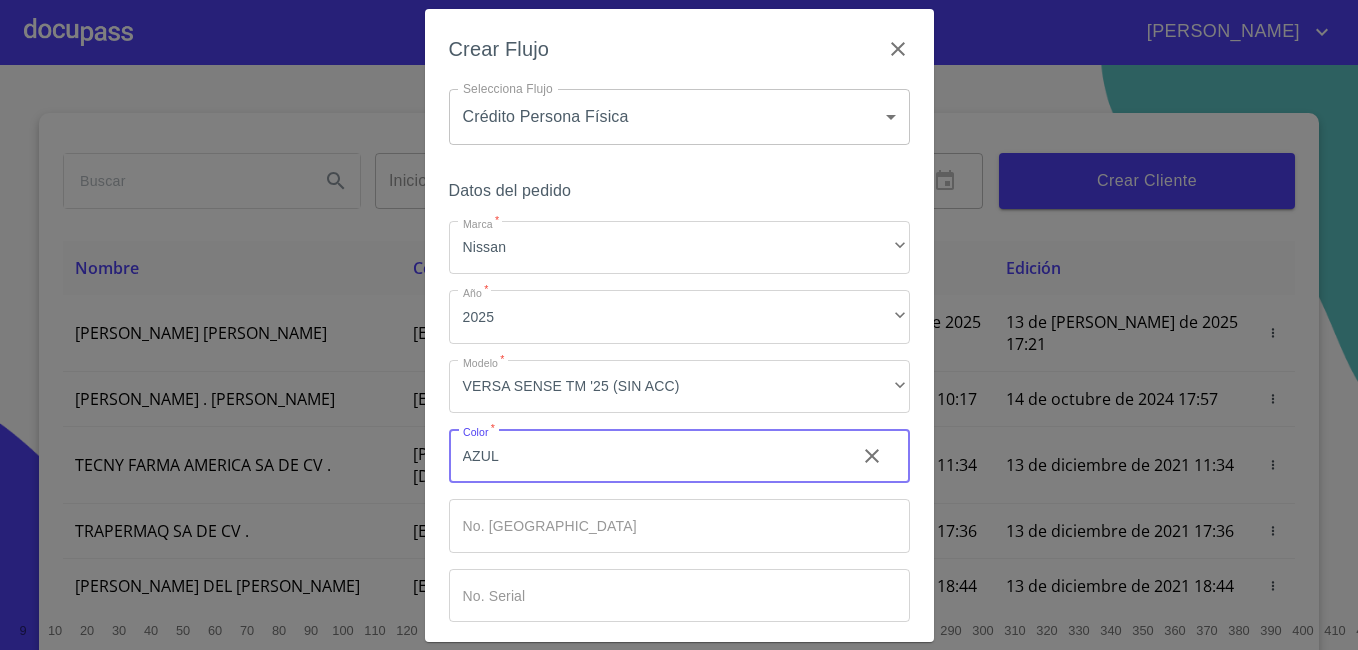 type on "AZUL" 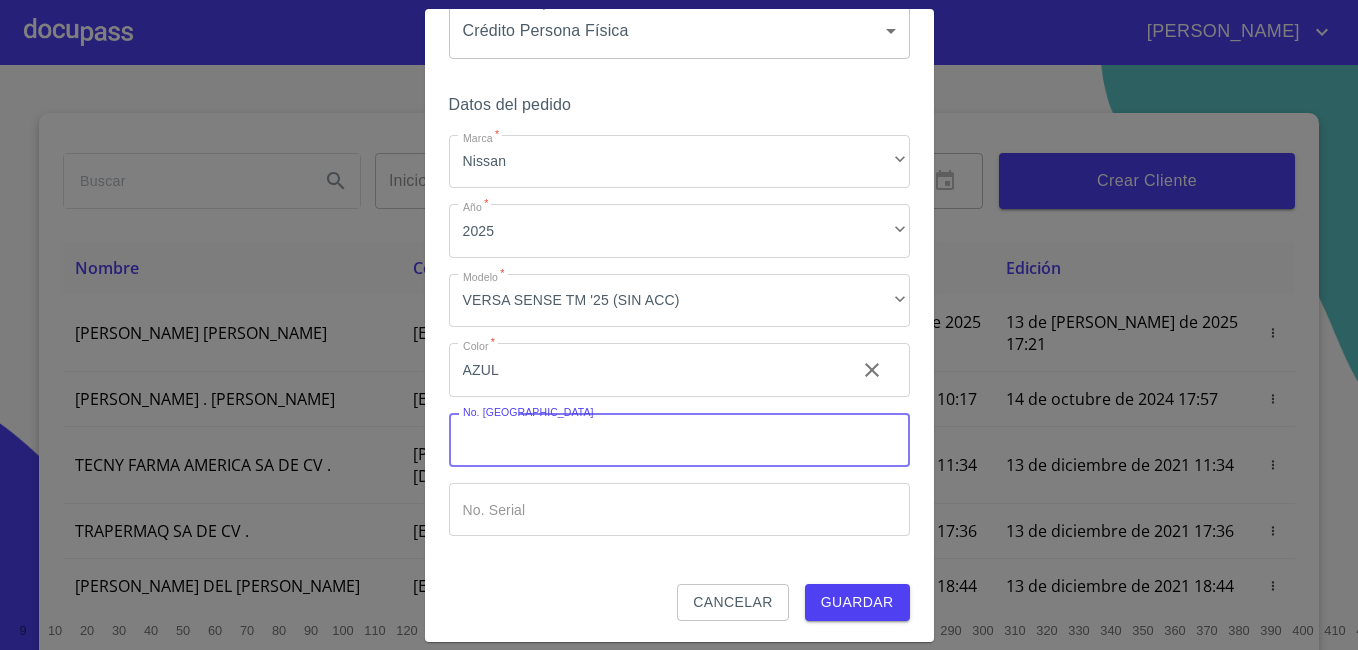 scroll, scrollTop: 89, scrollLeft: 0, axis: vertical 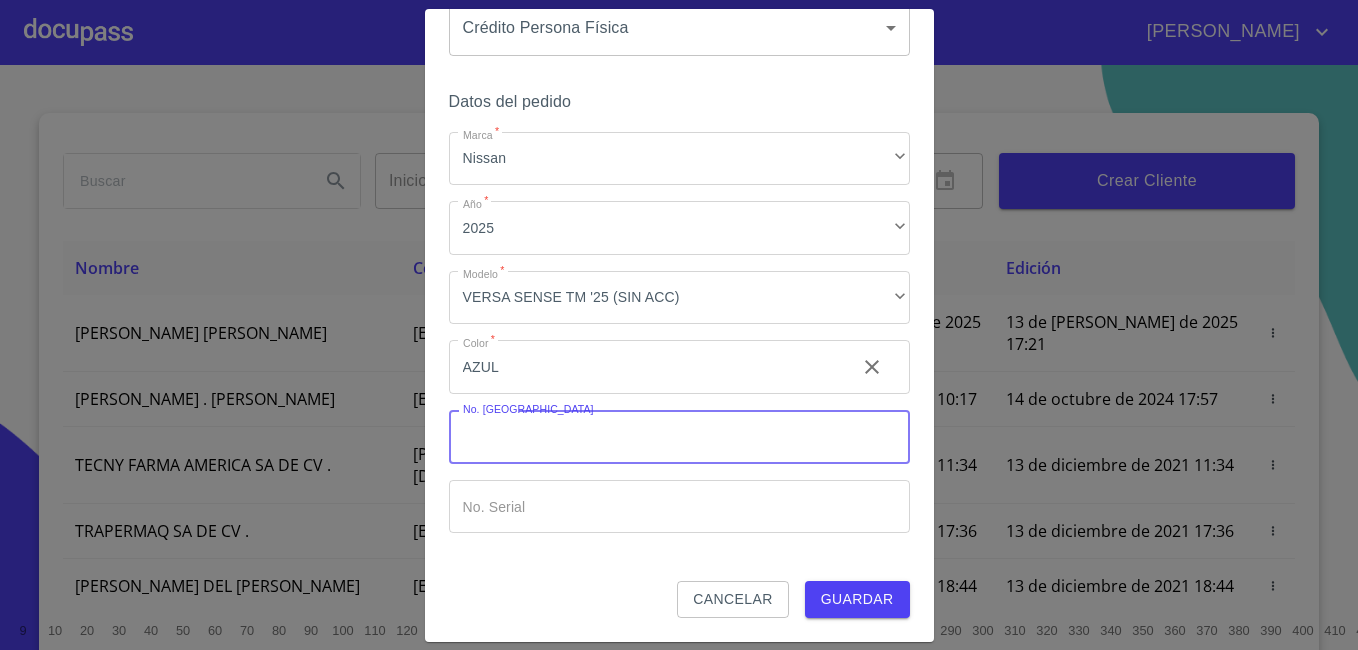 click on "Guardar" at bounding box center [857, 599] 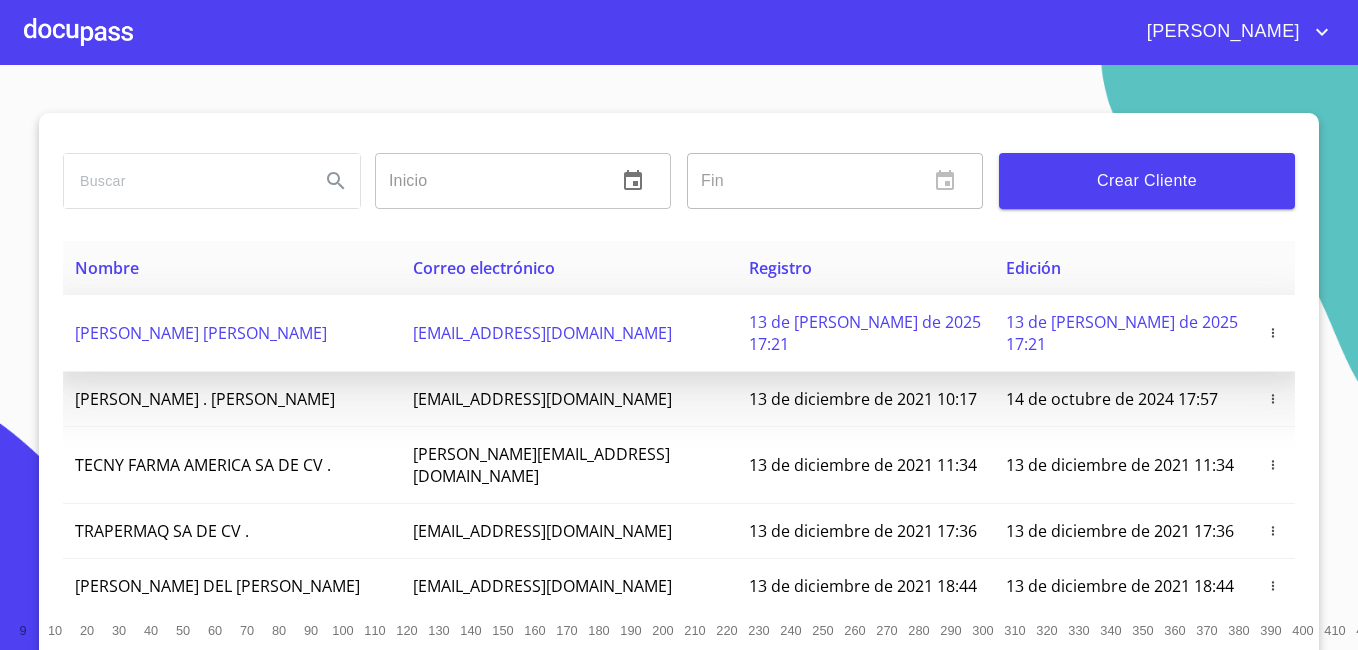click on "[PERSON_NAME] [PERSON_NAME]" at bounding box center (201, 333) 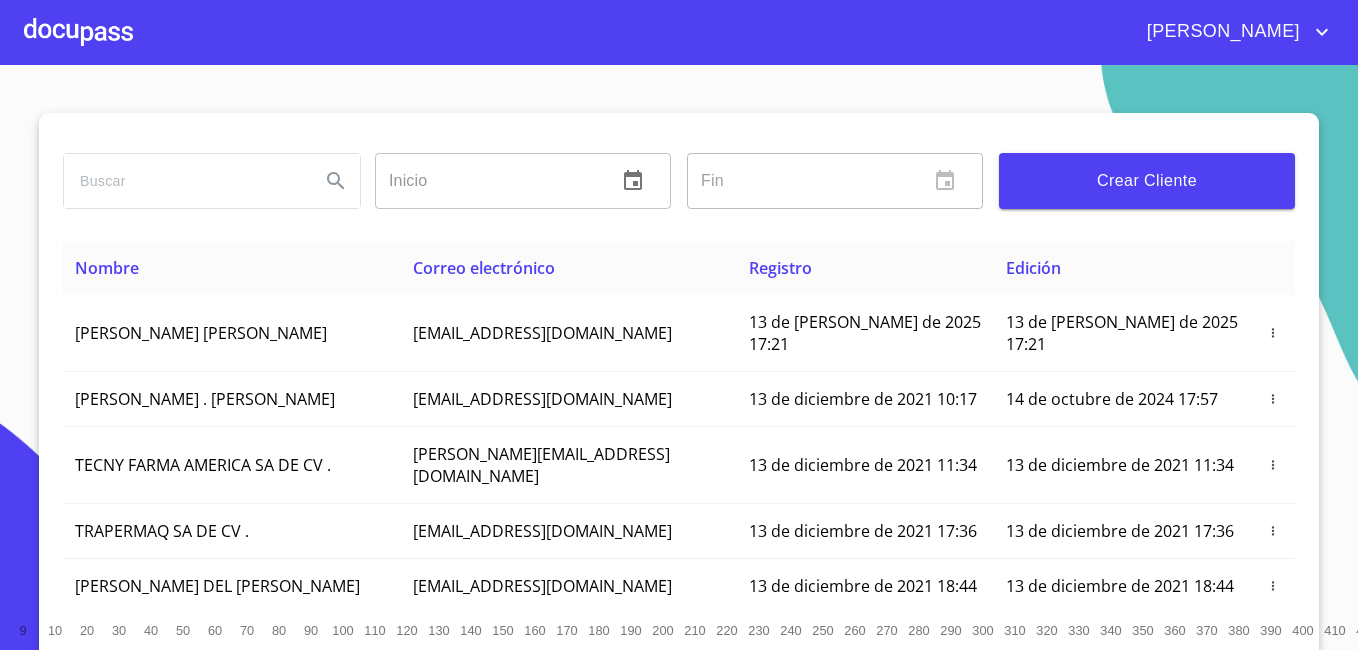 click at bounding box center (78, 32) 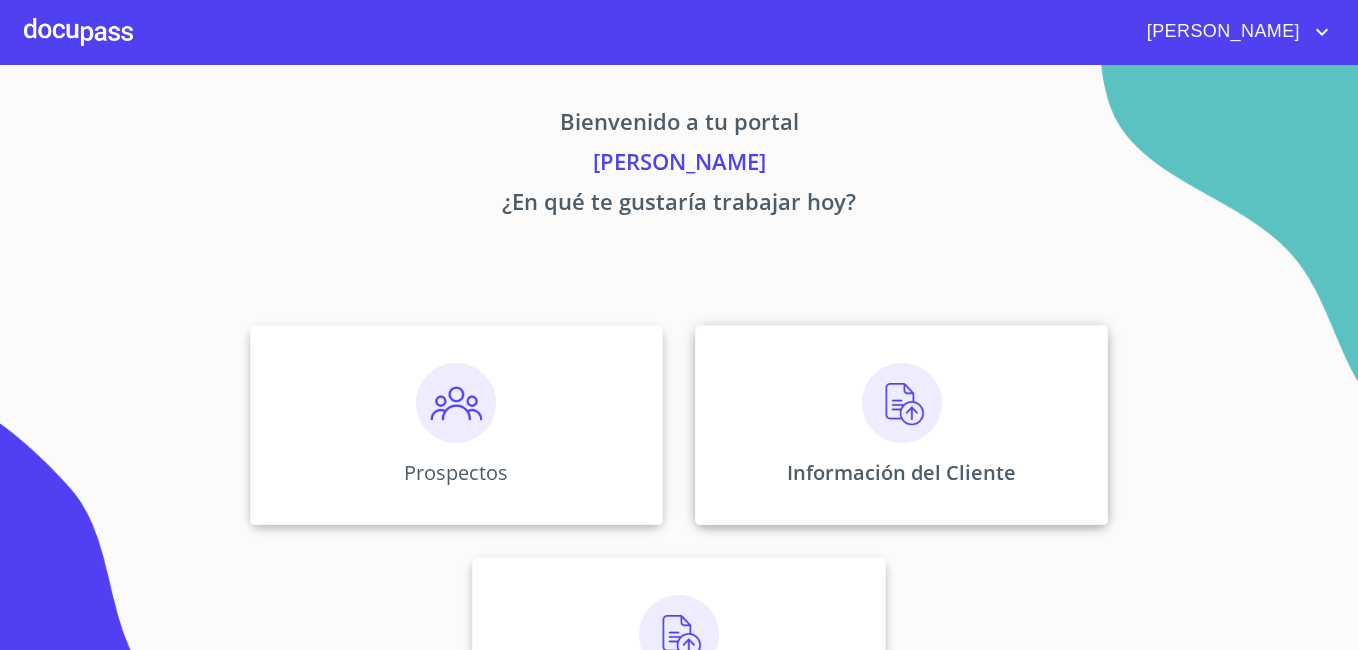 click at bounding box center [902, 403] 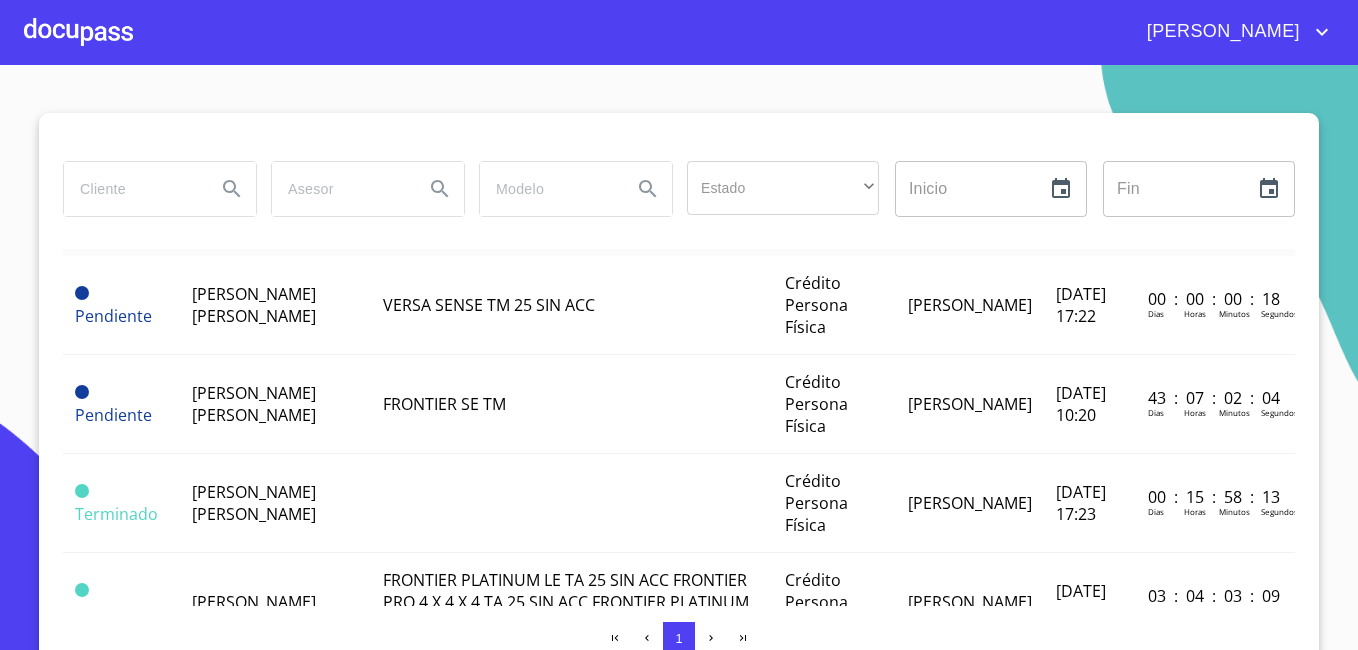 scroll, scrollTop: 0, scrollLeft: 0, axis: both 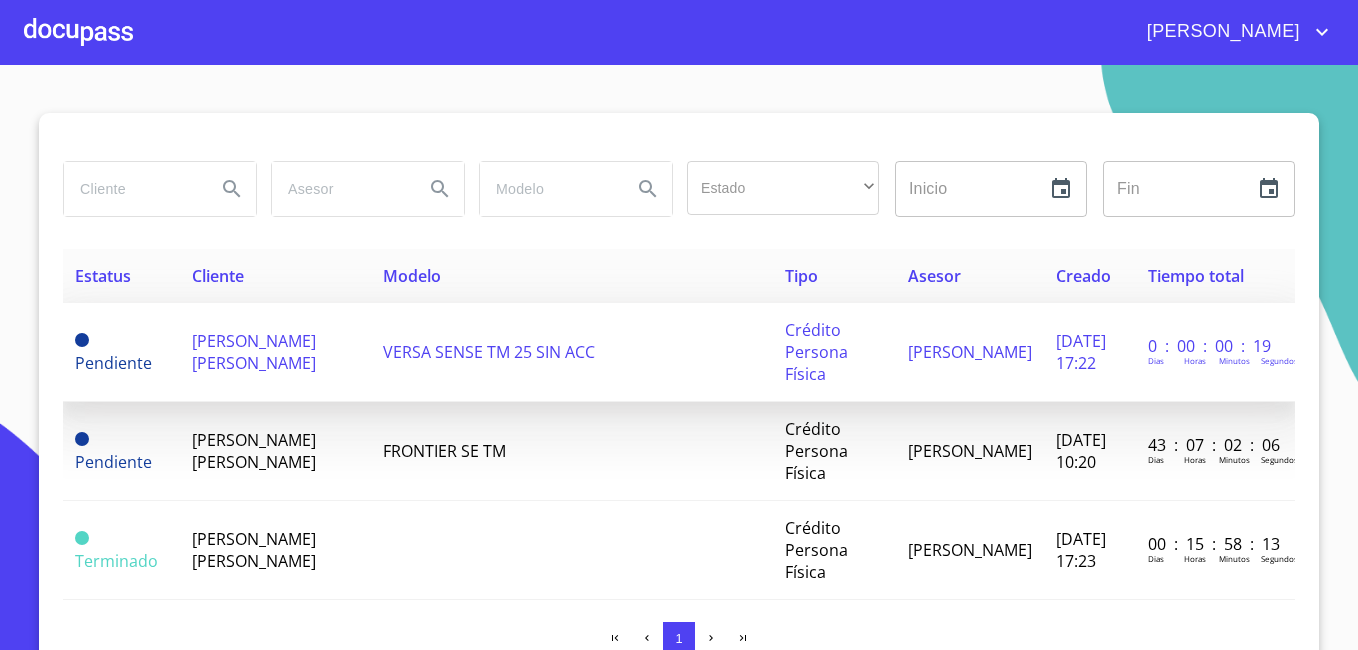 click on "[PERSON_NAME] [PERSON_NAME]" at bounding box center [254, 352] 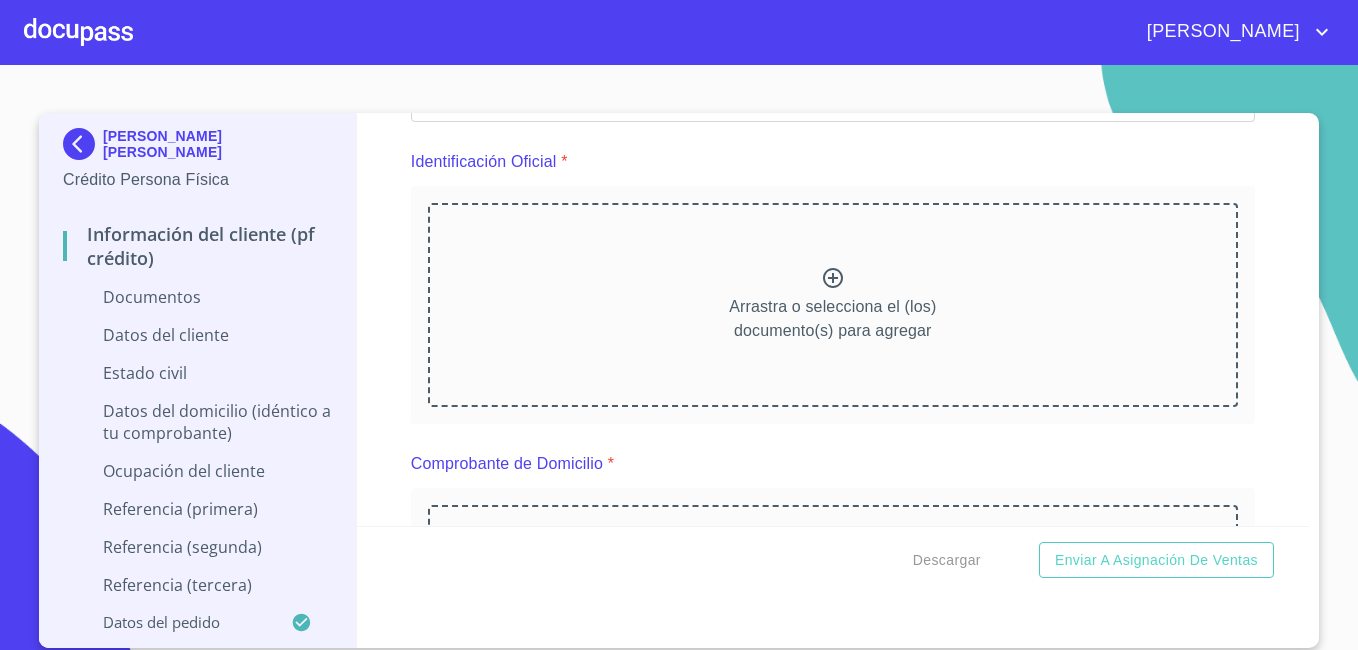 scroll, scrollTop: 100, scrollLeft: 0, axis: vertical 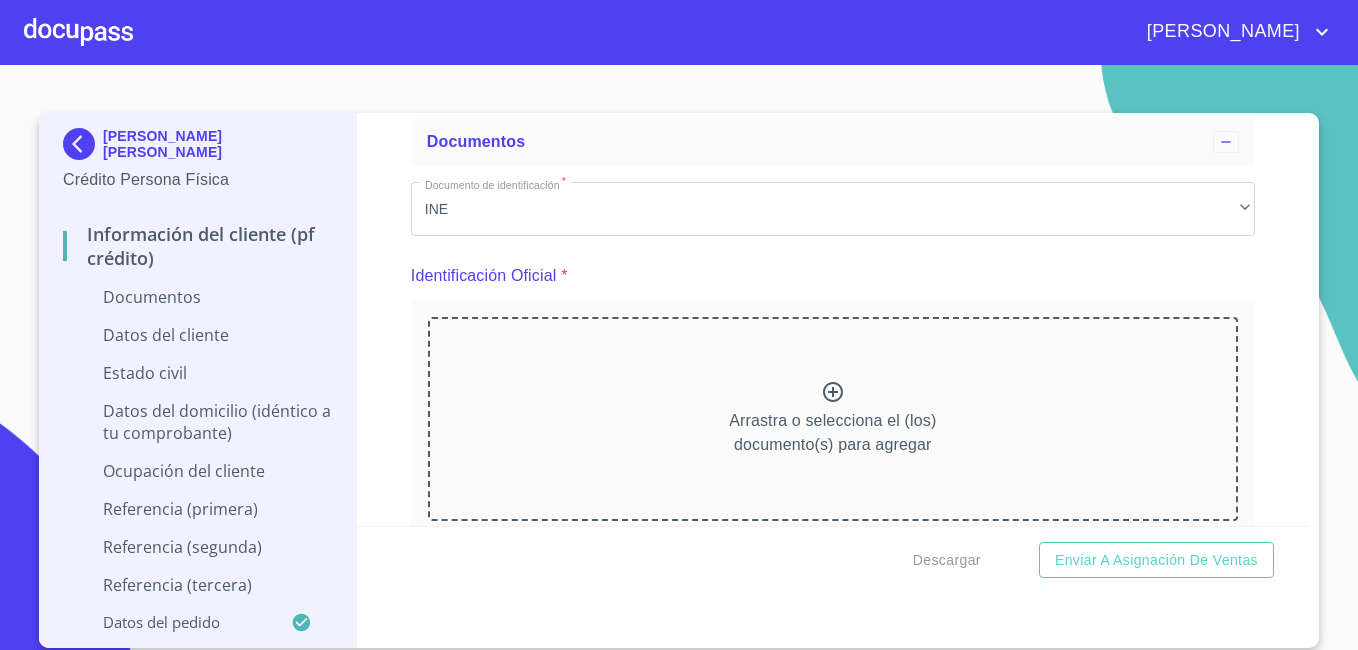 click 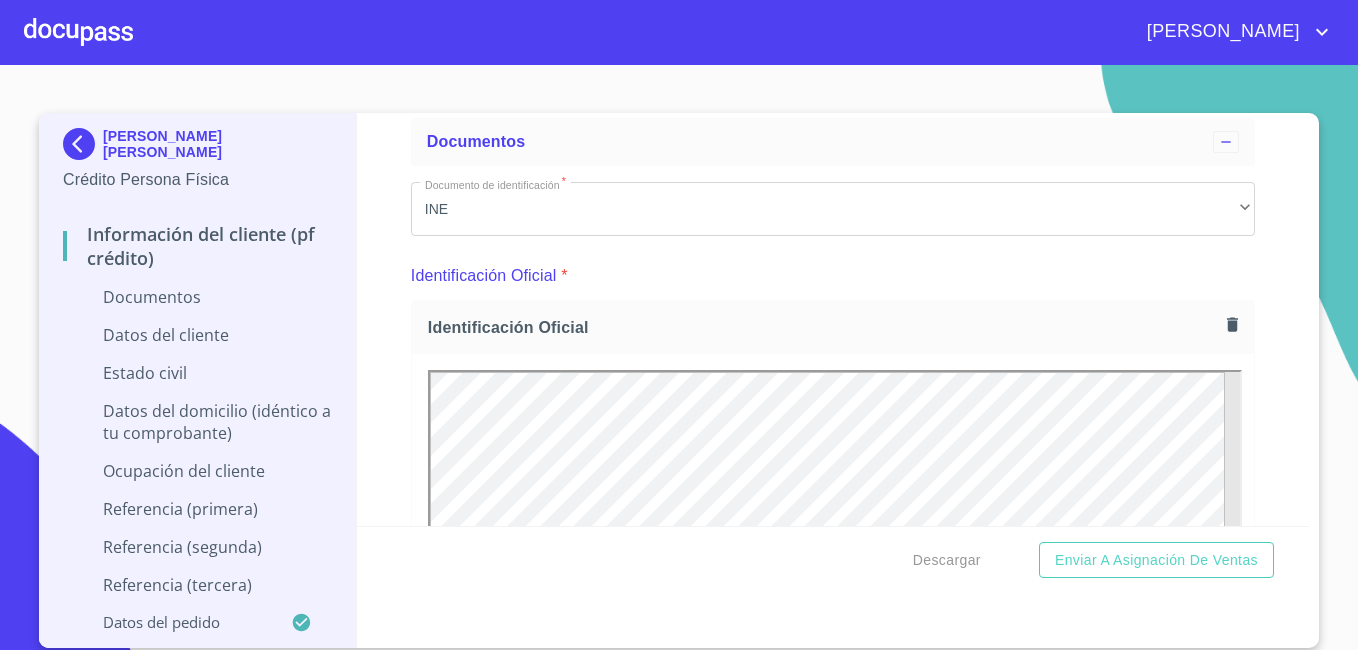 scroll, scrollTop: 0, scrollLeft: 0, axis: both 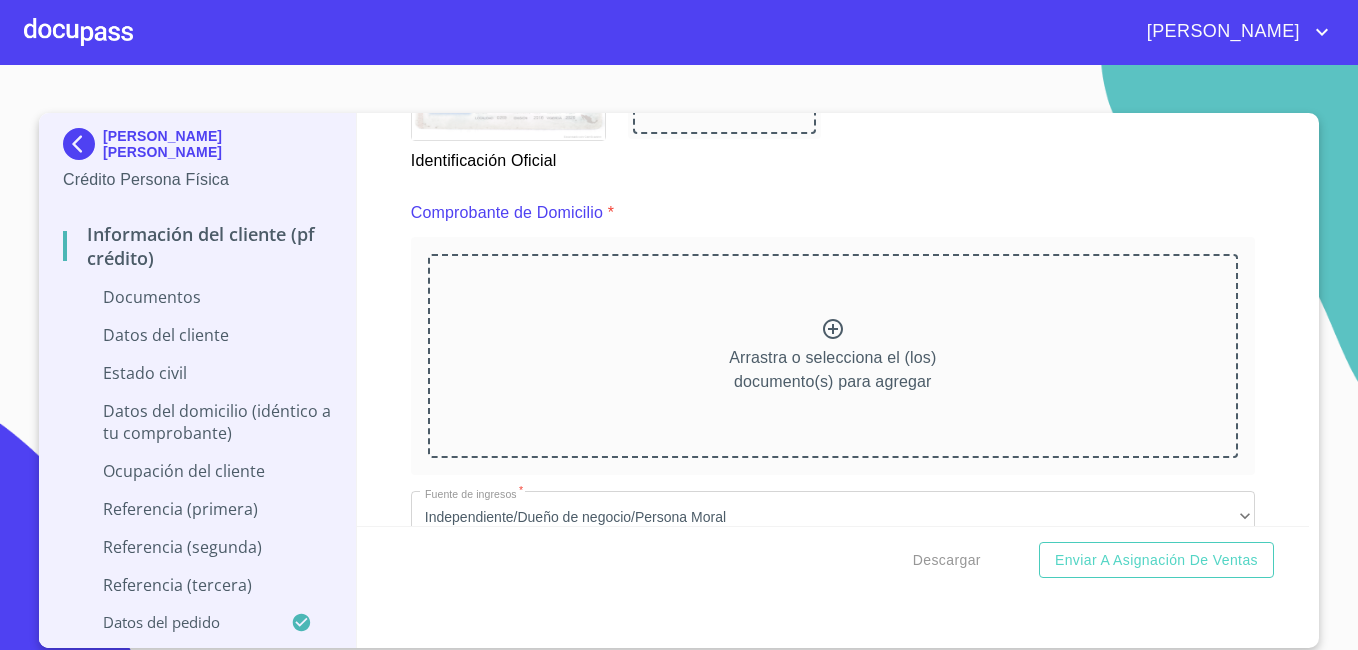 click 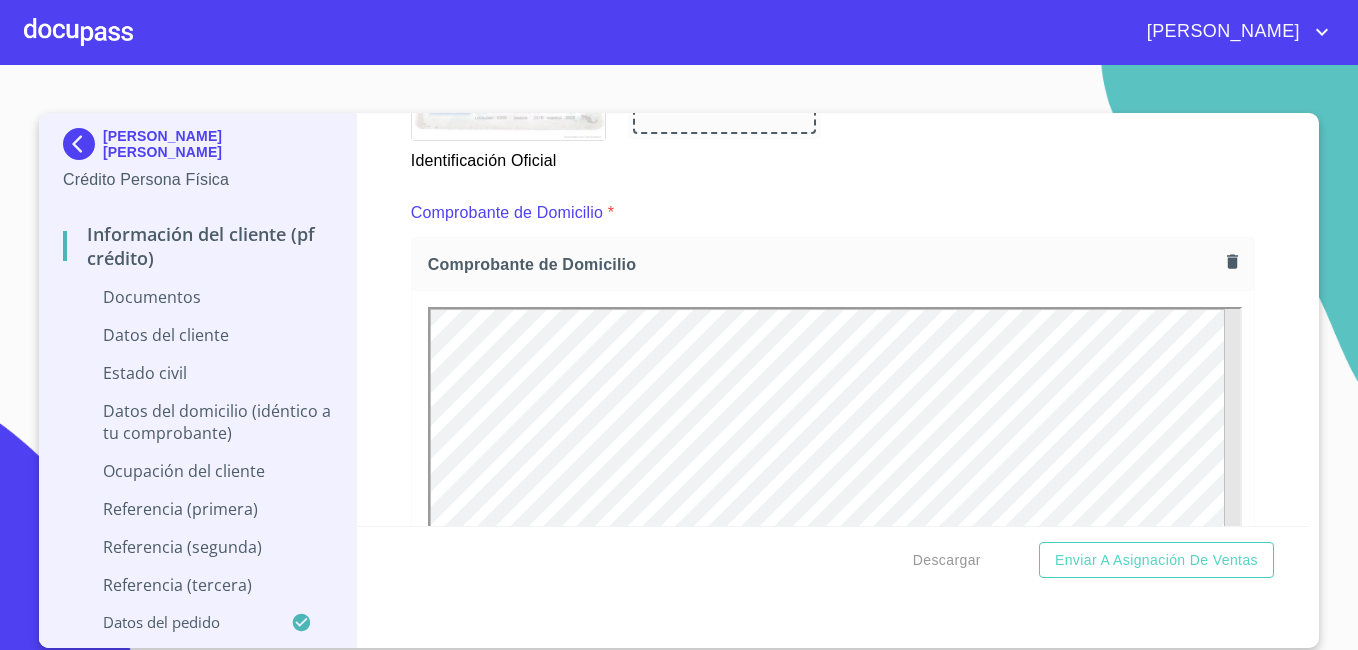 scroll, scrollTop: 0, scrollLeft: 0, axis: both 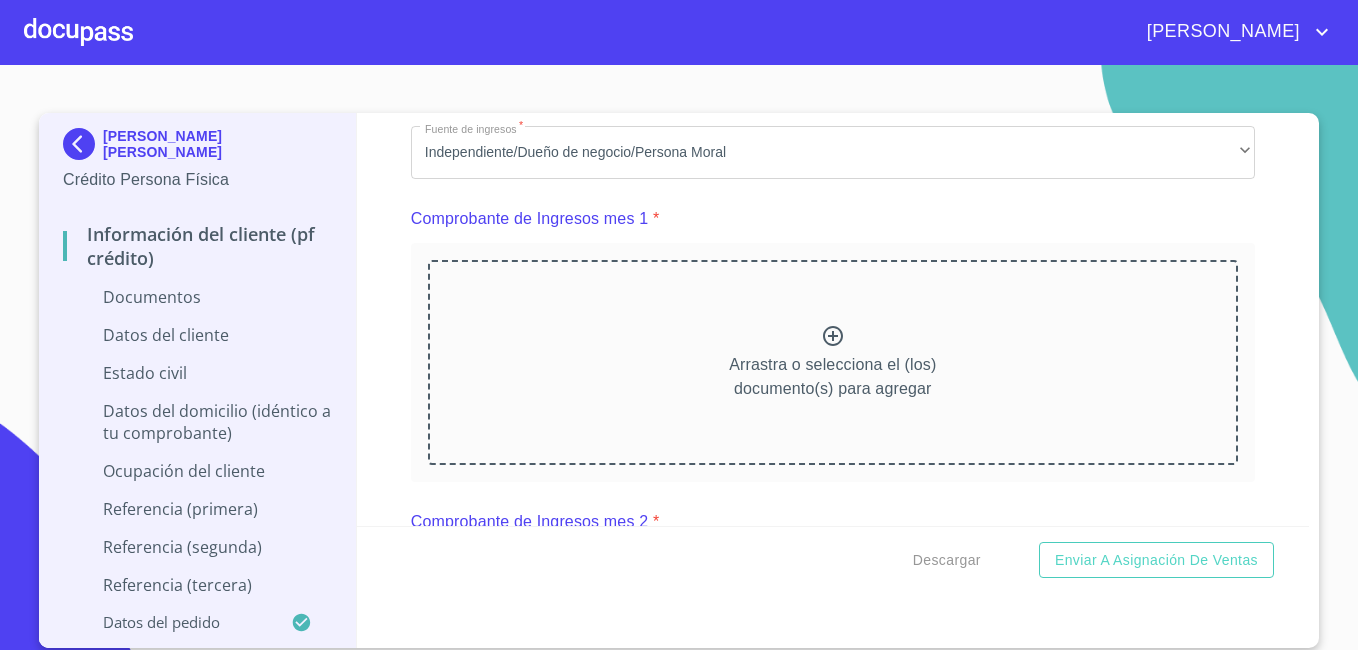 click 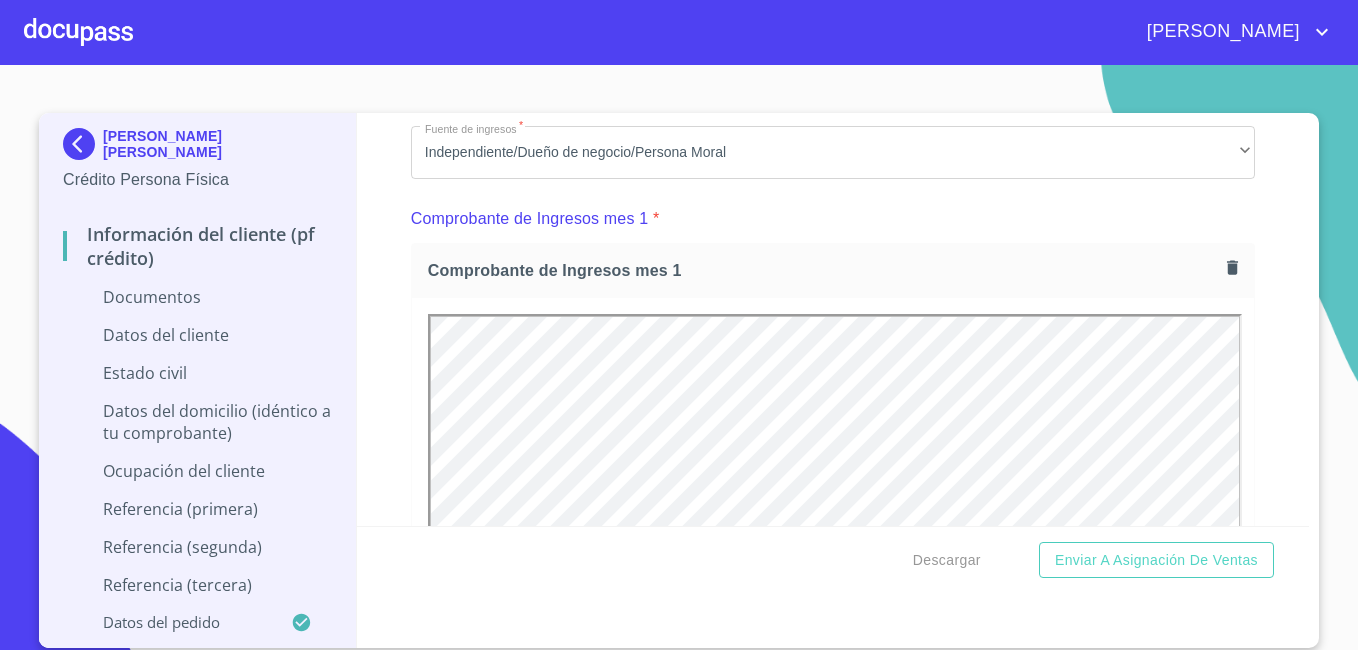 scroll, scrollTop: 0, scrollLeft: 0, axis: both 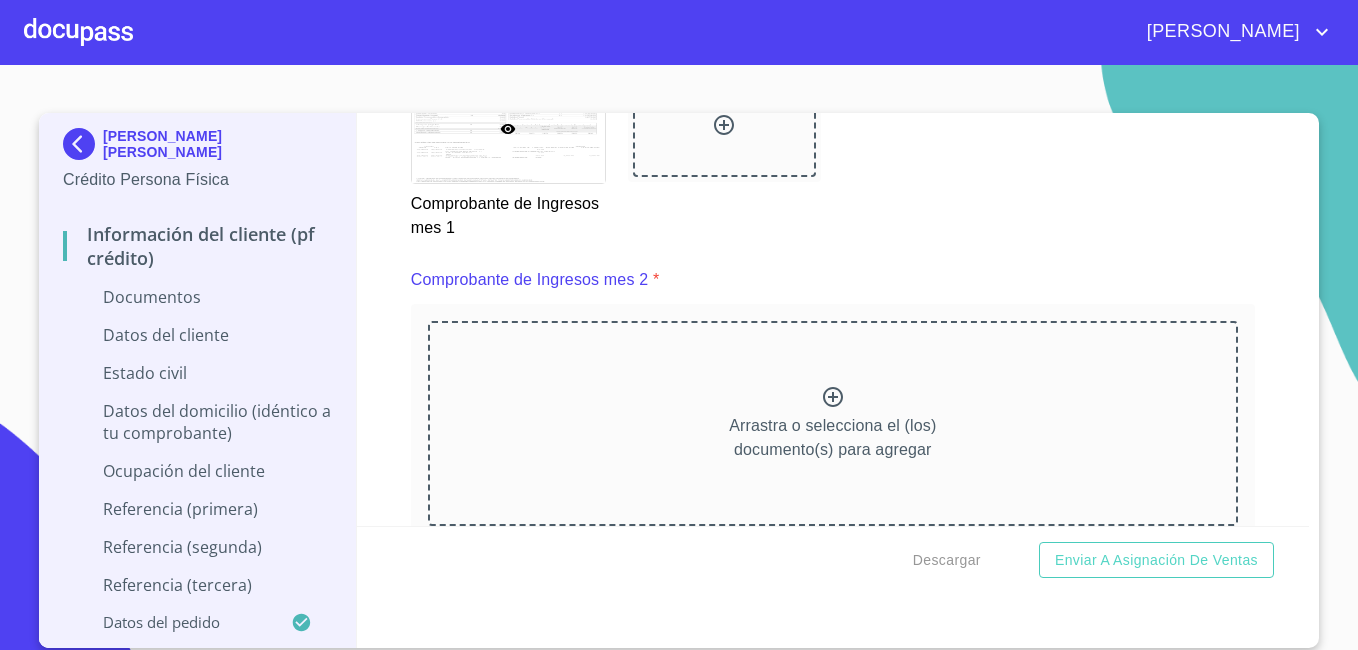 click 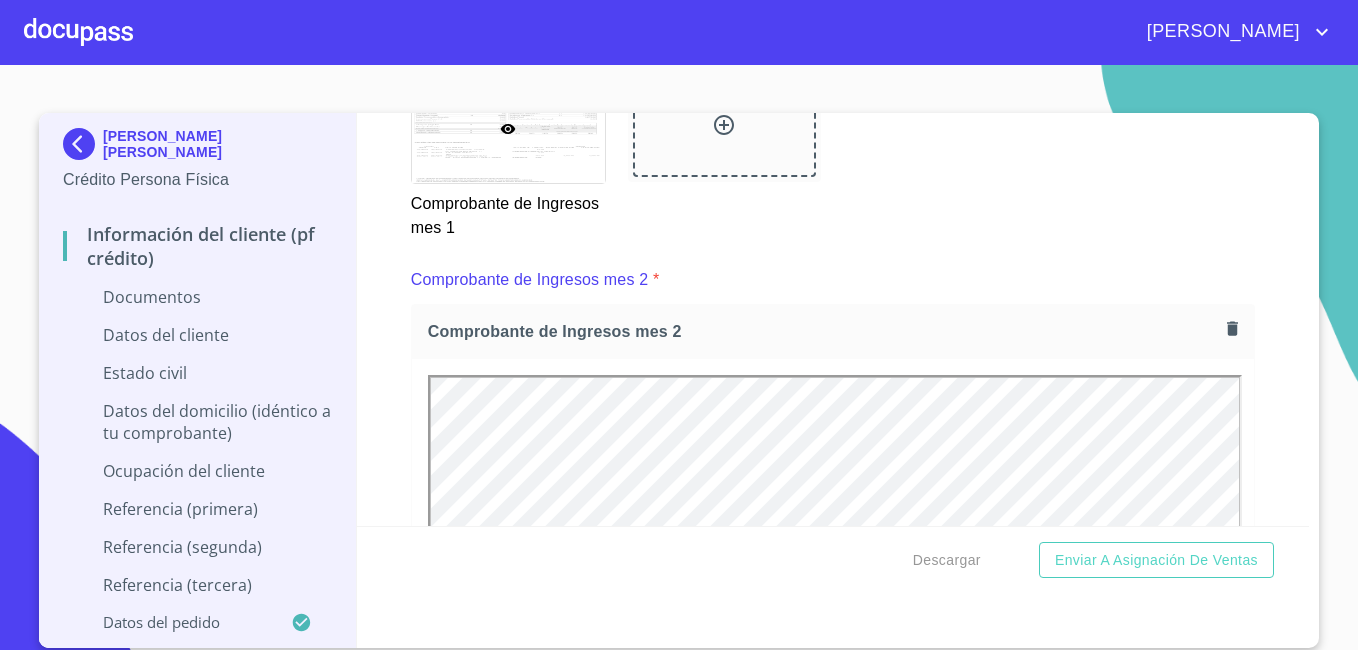 scroll, scrollTop: 0, scrollLeft: 0, axis: both 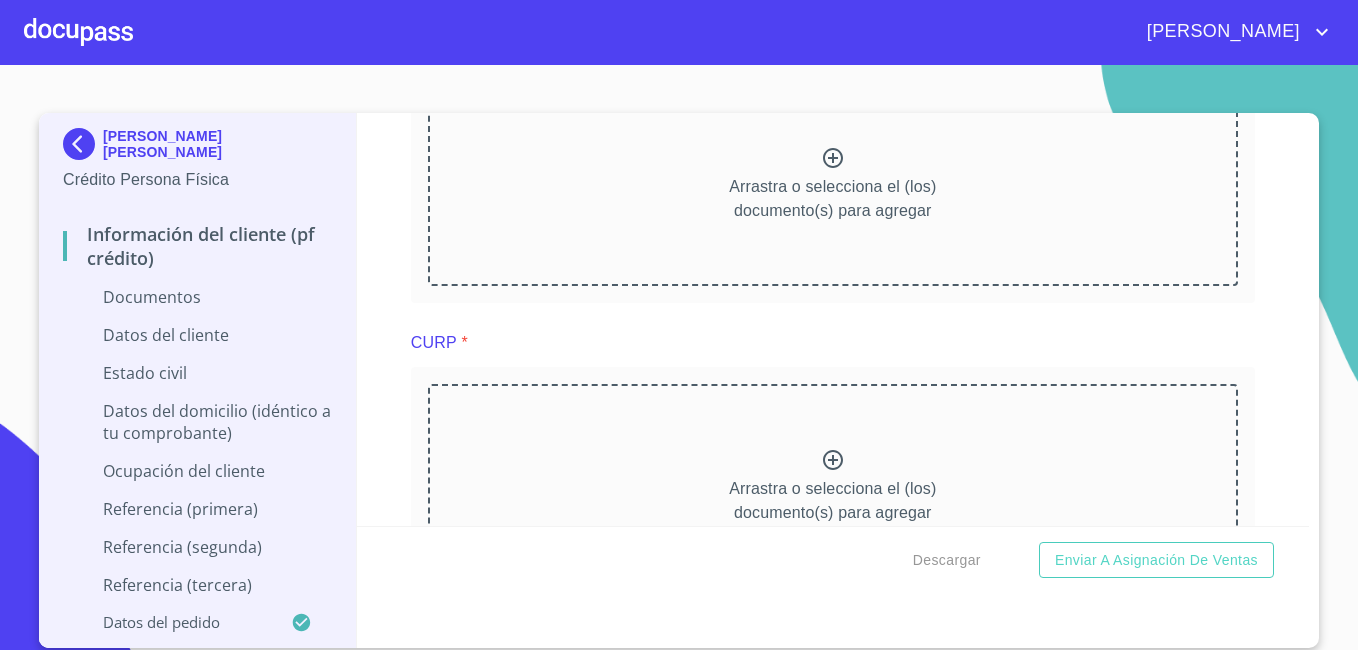 click 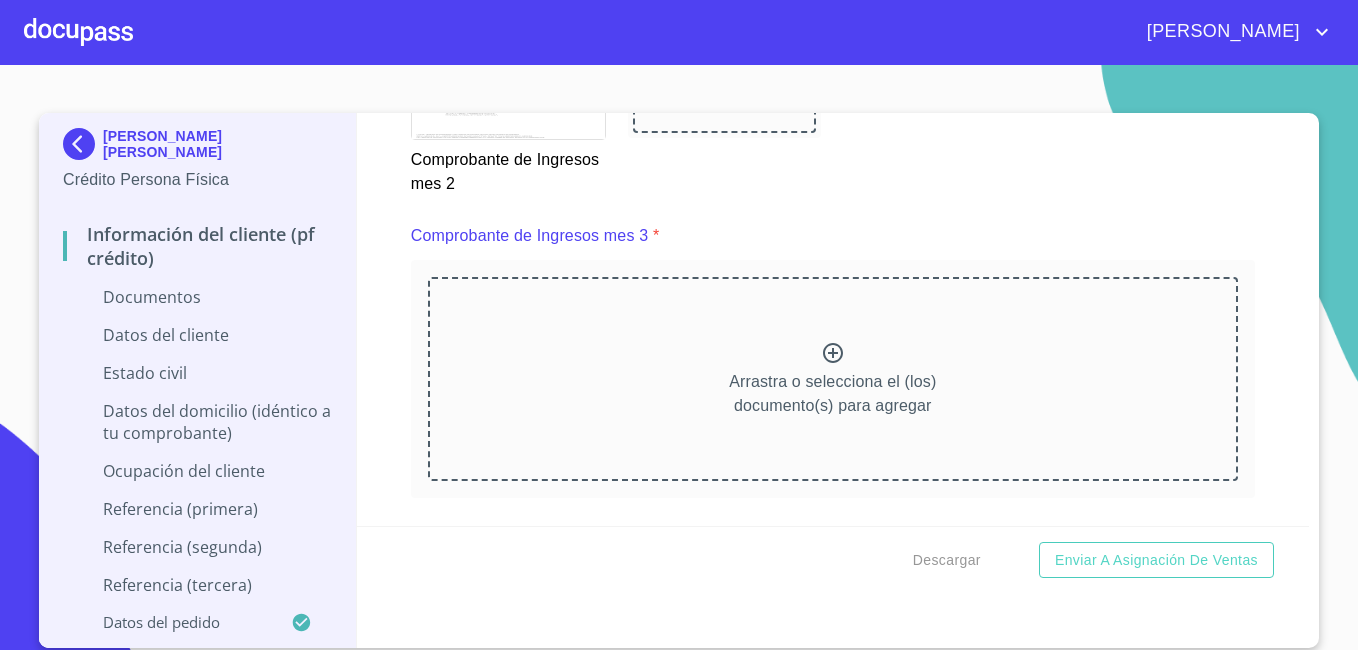 scroll, scrollTop: 3600, scrollLeft: 0, axis: vertical 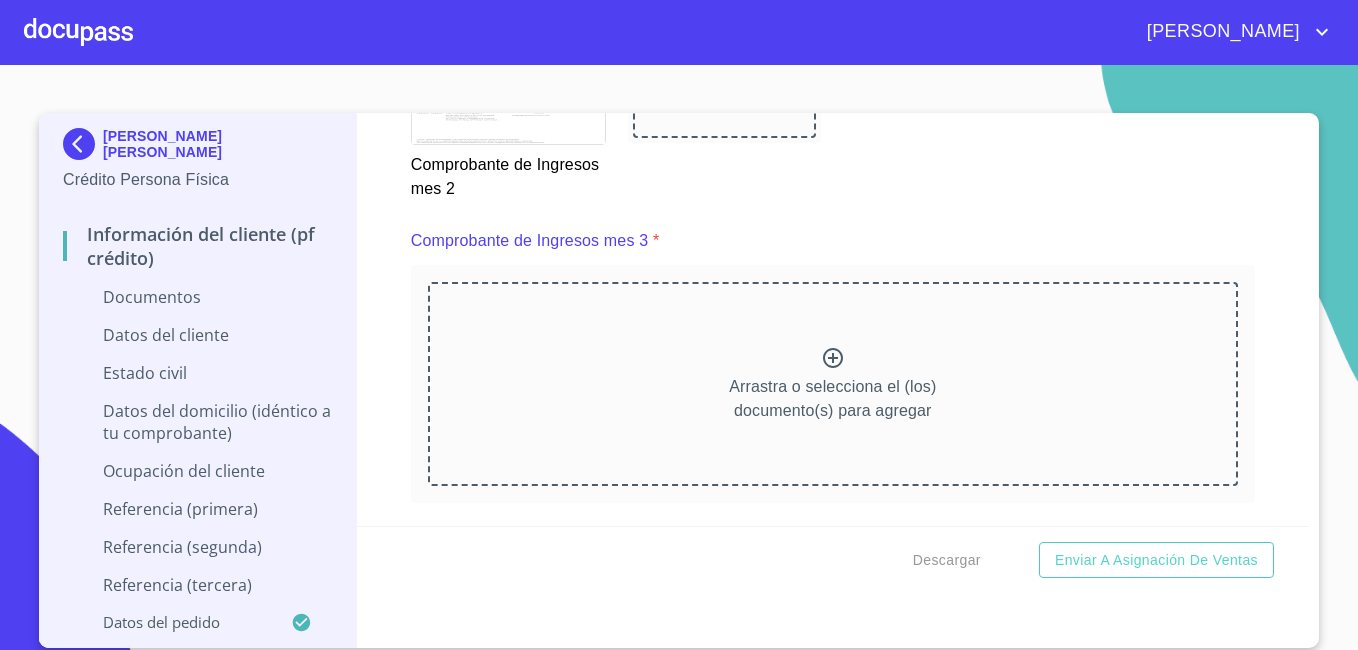 click 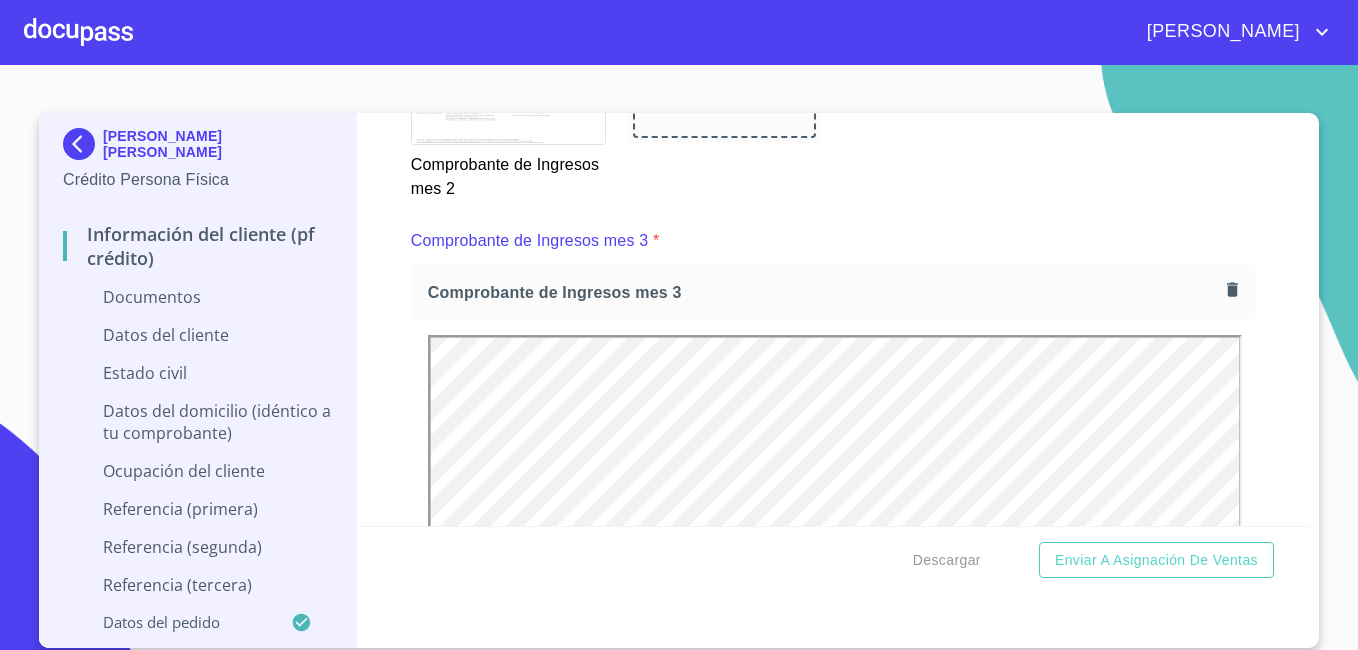 scroll, scrollTop: 0, scrollLeft: 0, axis: both 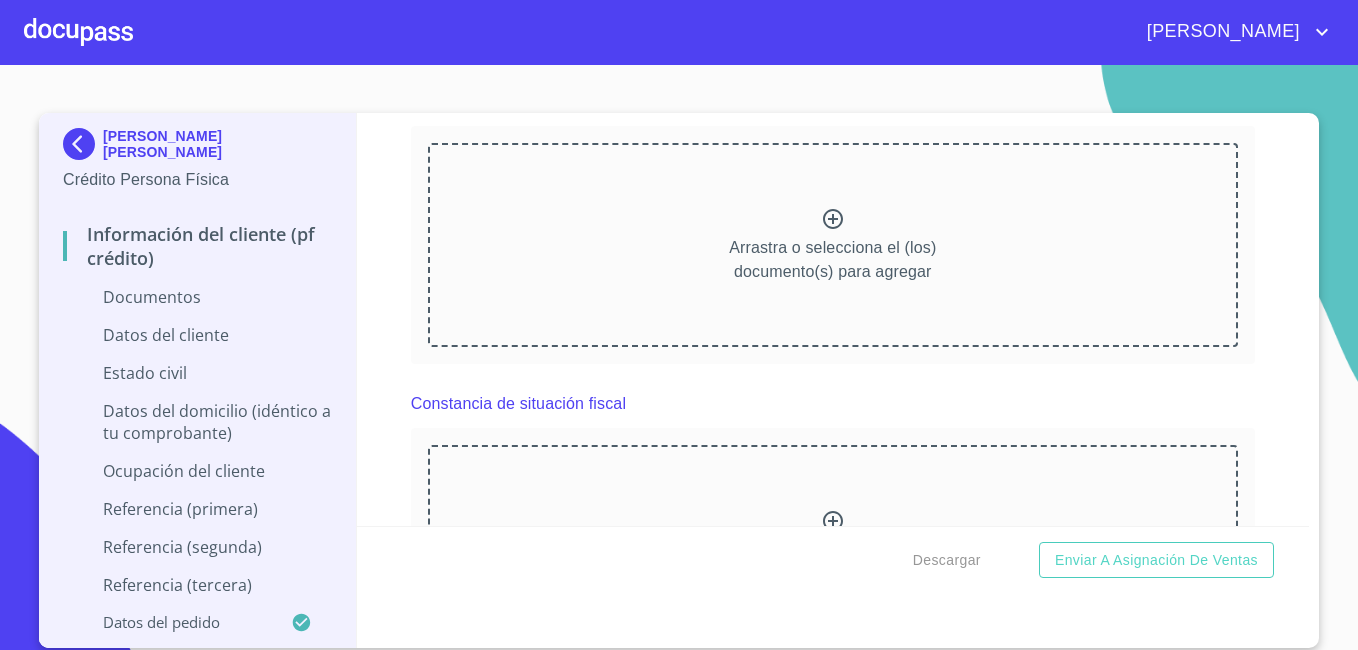 click 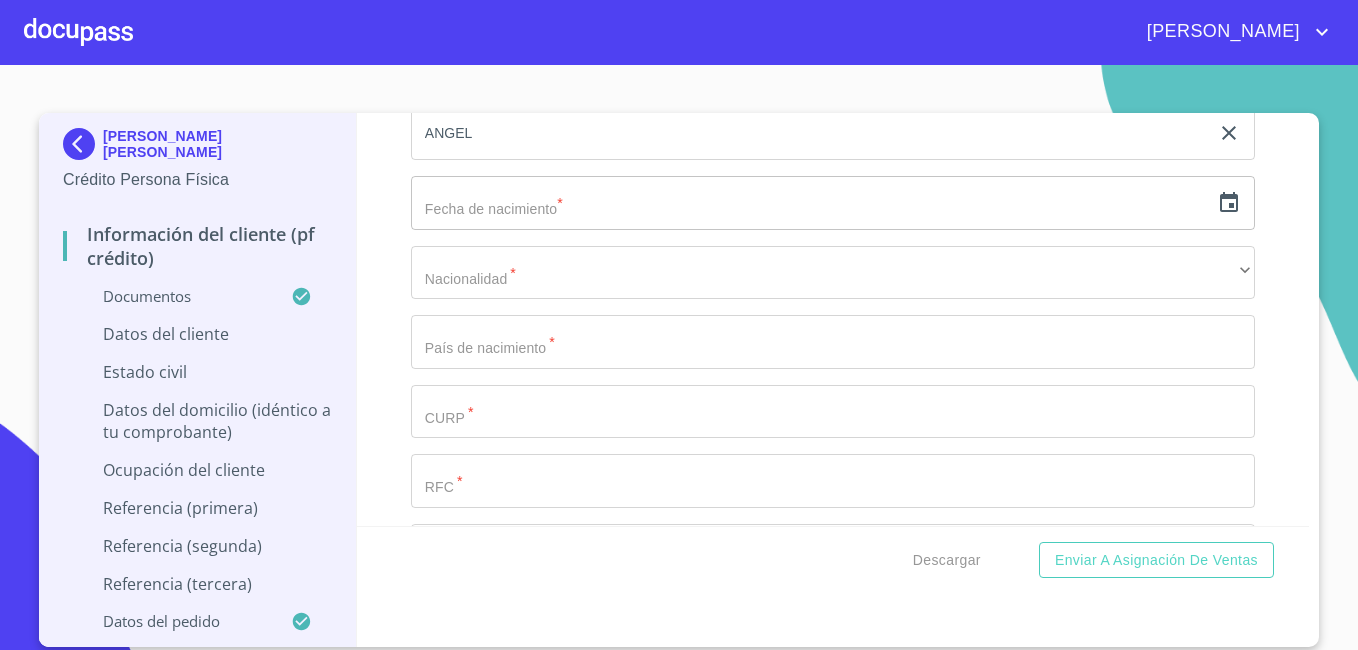 scroll, scrollTop: 5900, scrollLeft: 0, axis: vertical 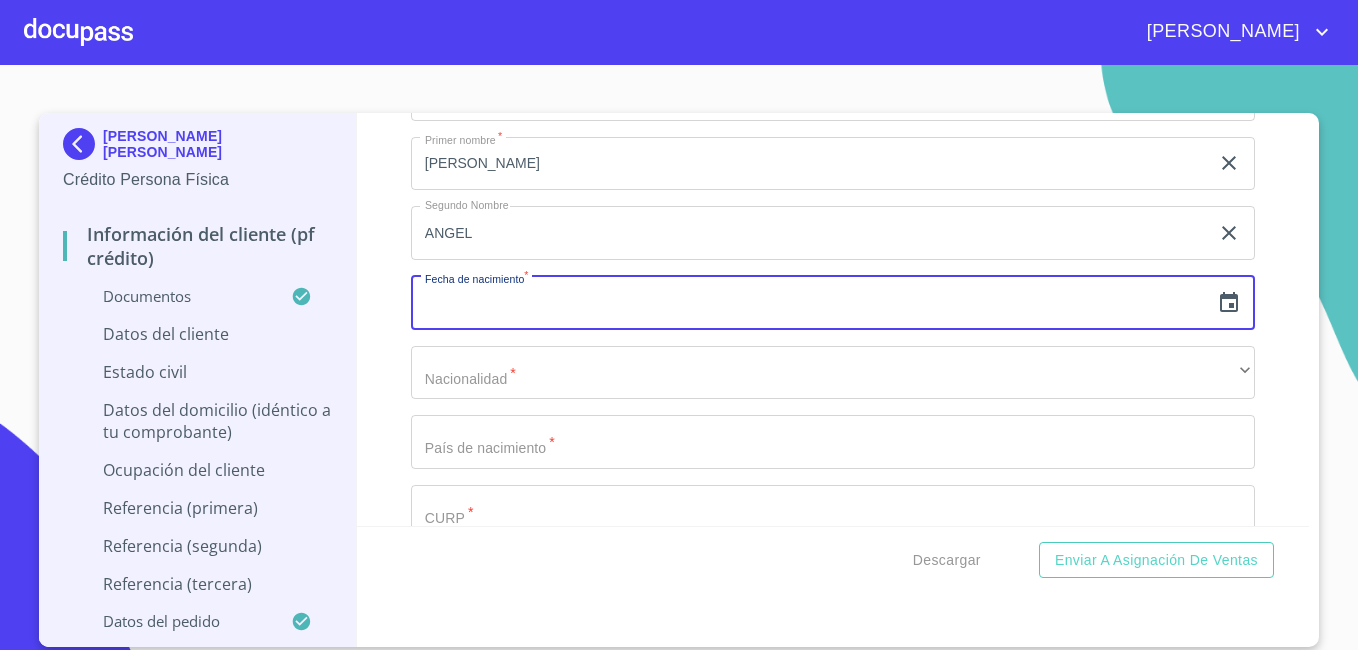 click at bounding box center [810, 303] 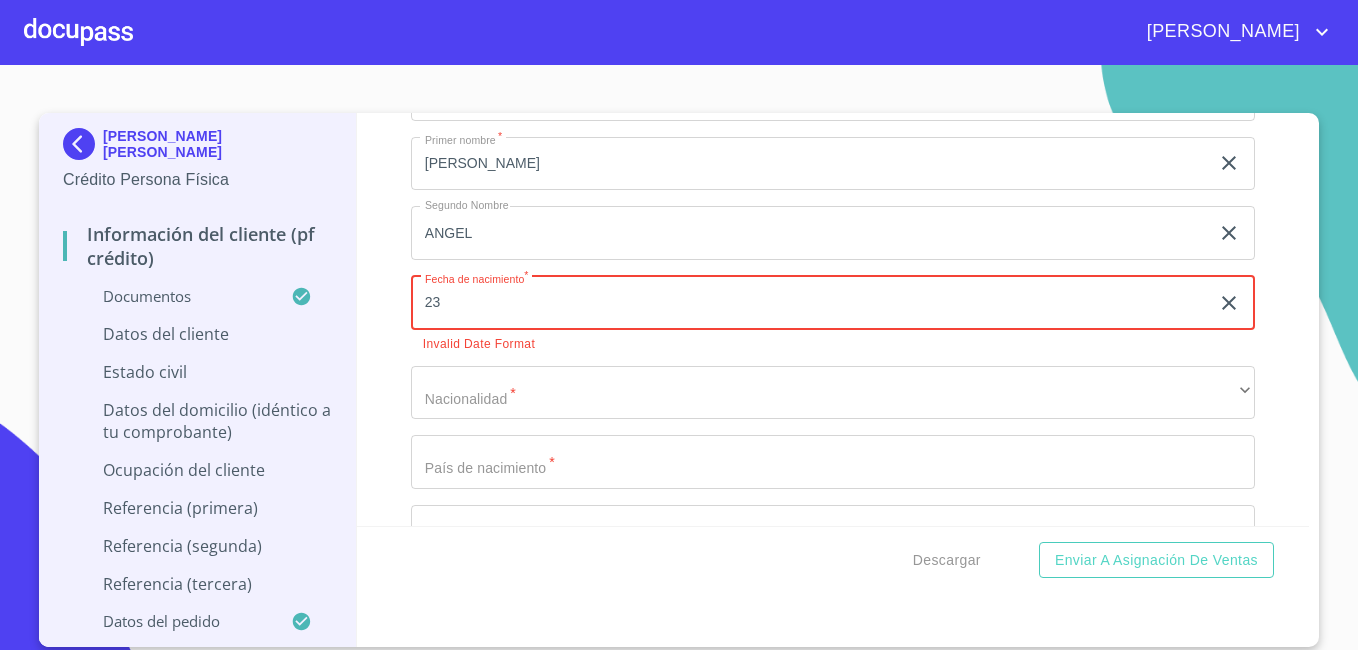 type on "23" 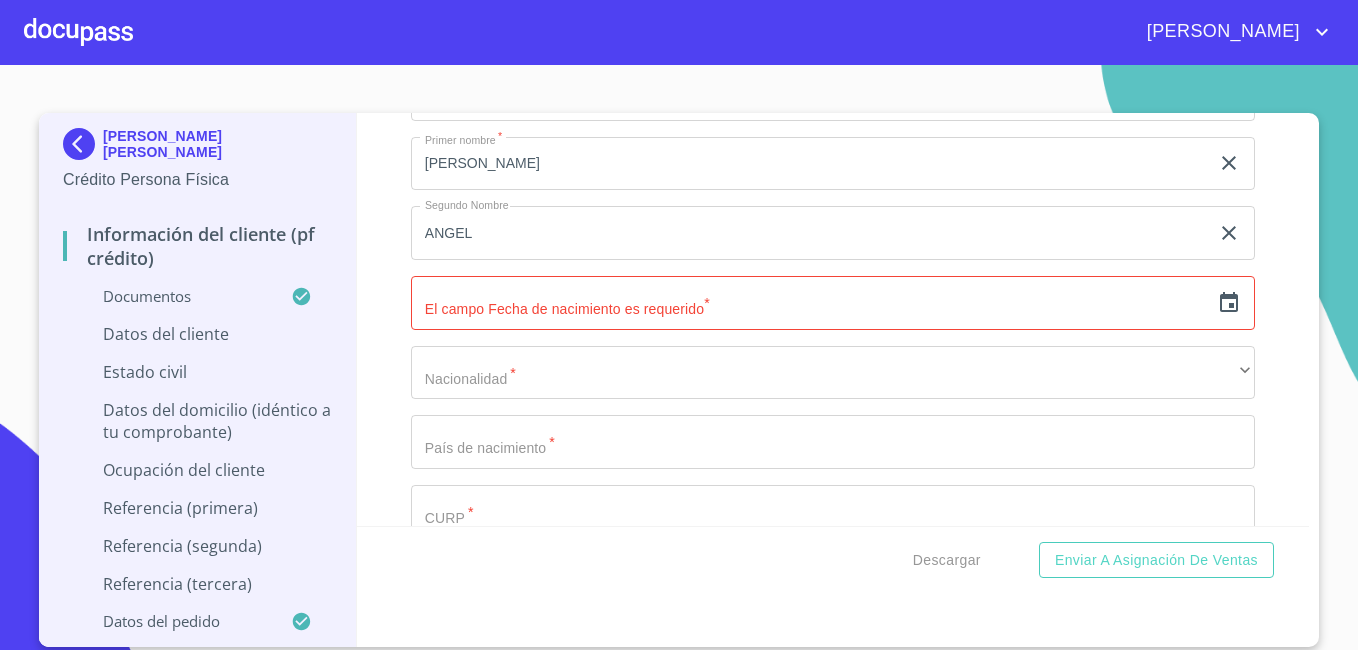 click 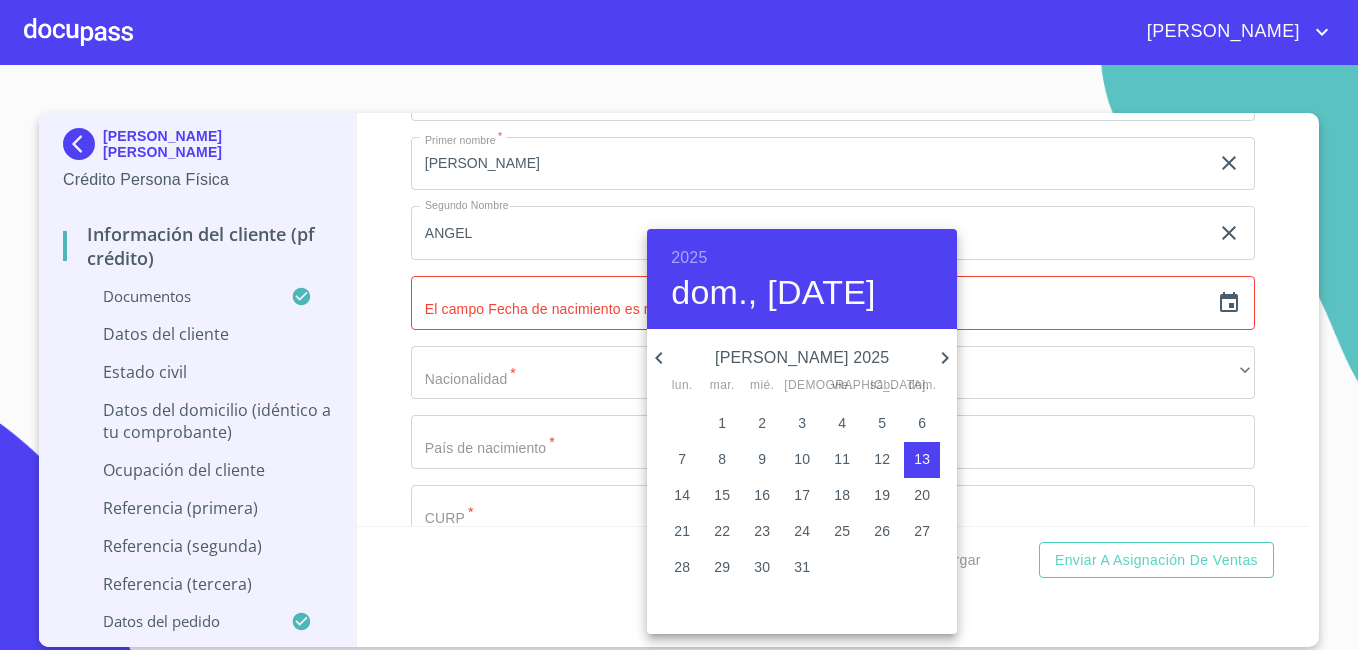 click on "2025" at bounding box center (689, 258) 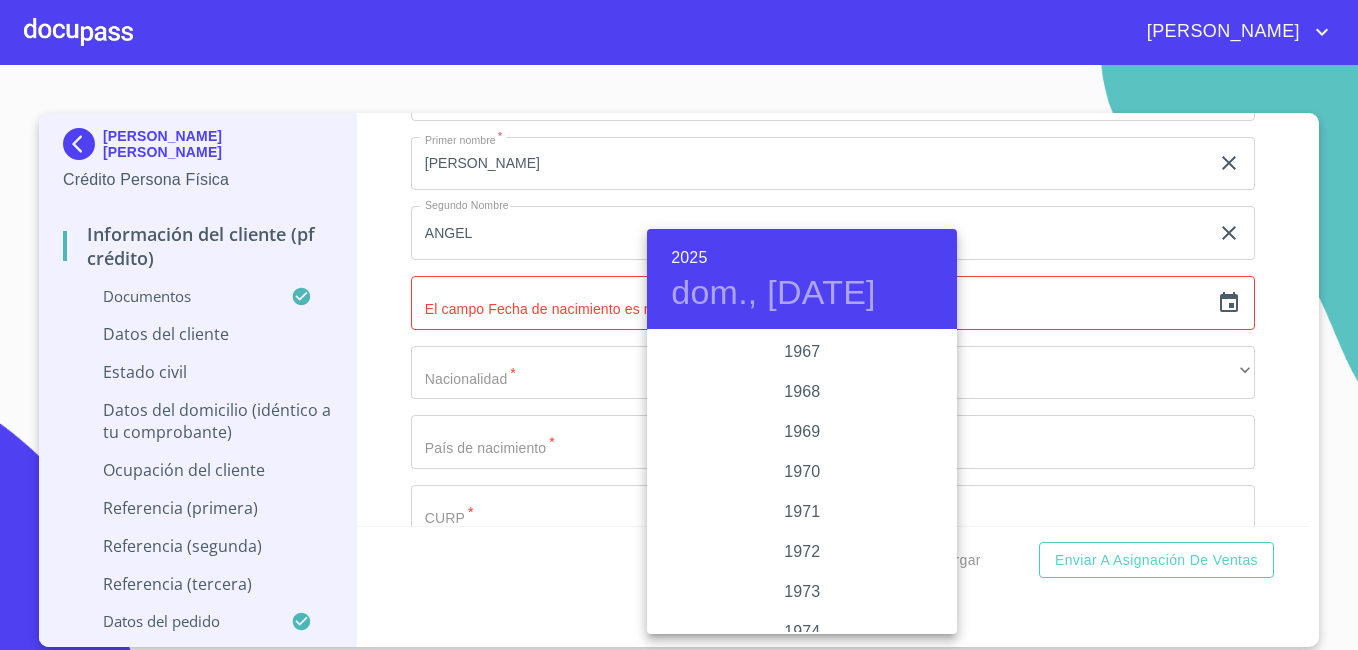 scroll, scrollTop: 1780, scrollLeft: 0, axis: vertical 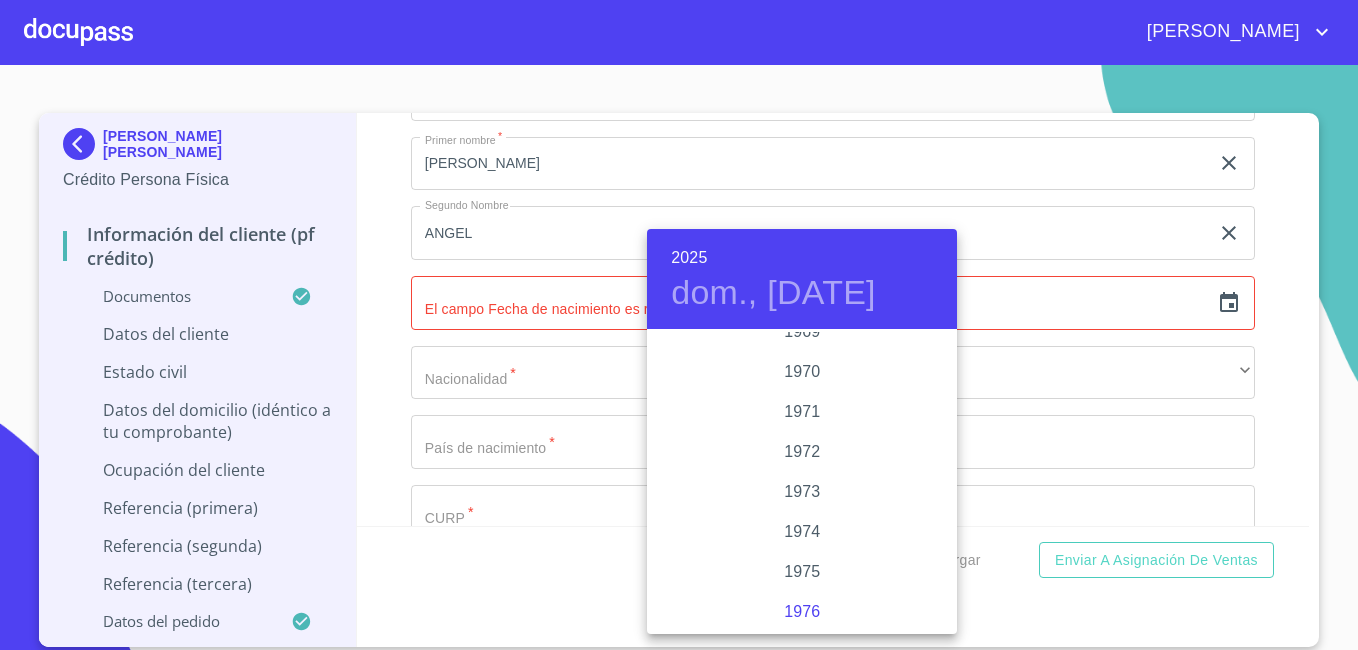 click on "1976" at bounding box center [802, 612] 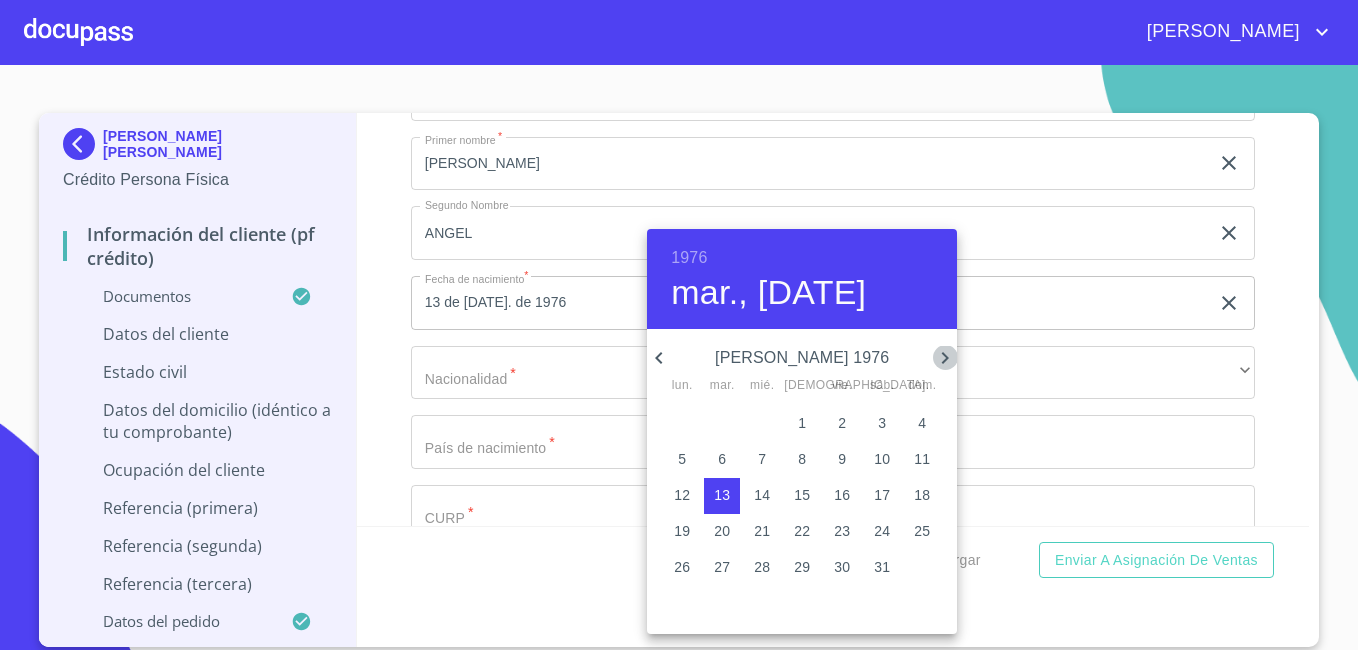 click 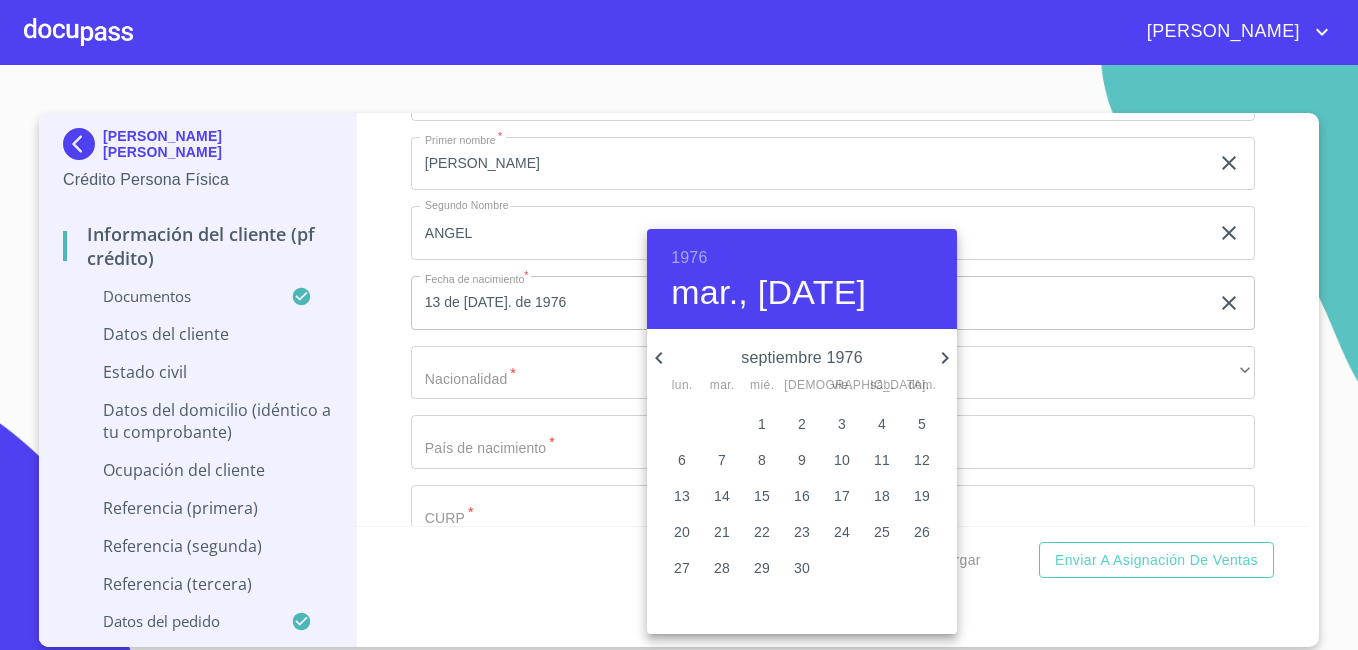 click 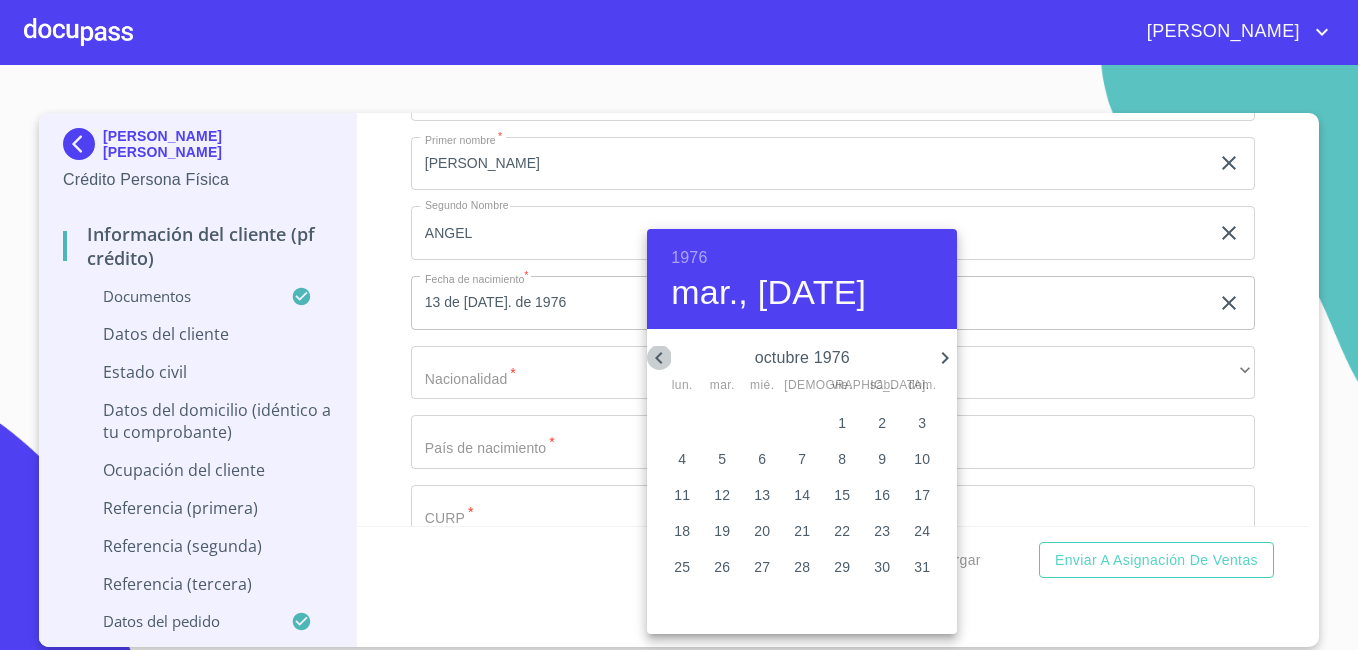 click 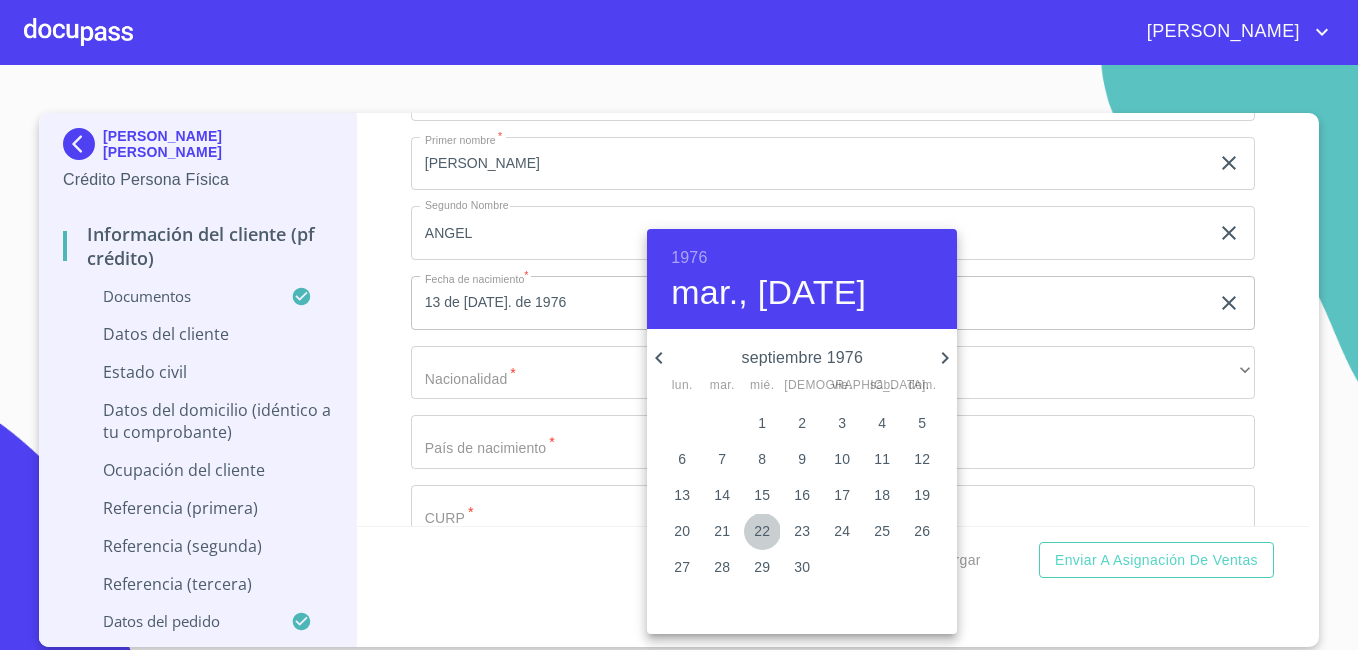 click on "22" at bounding box center (762, 531) 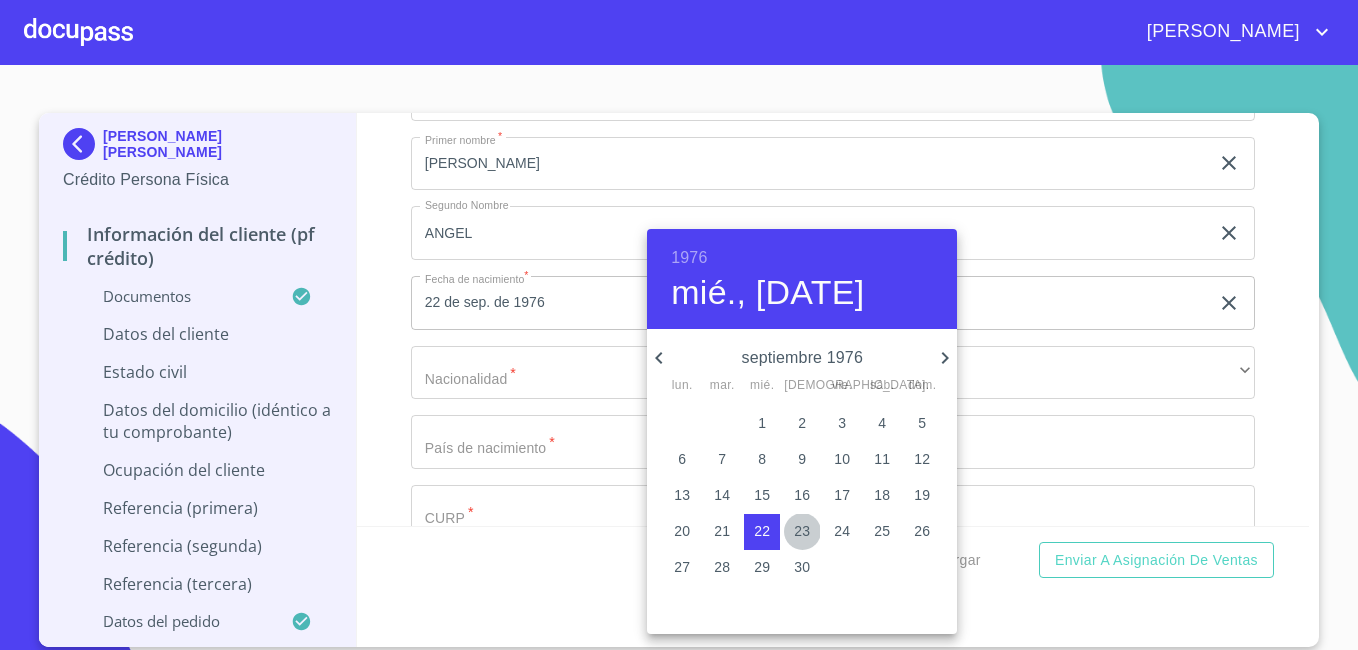 click on "23" at bounding box center (802, 531) 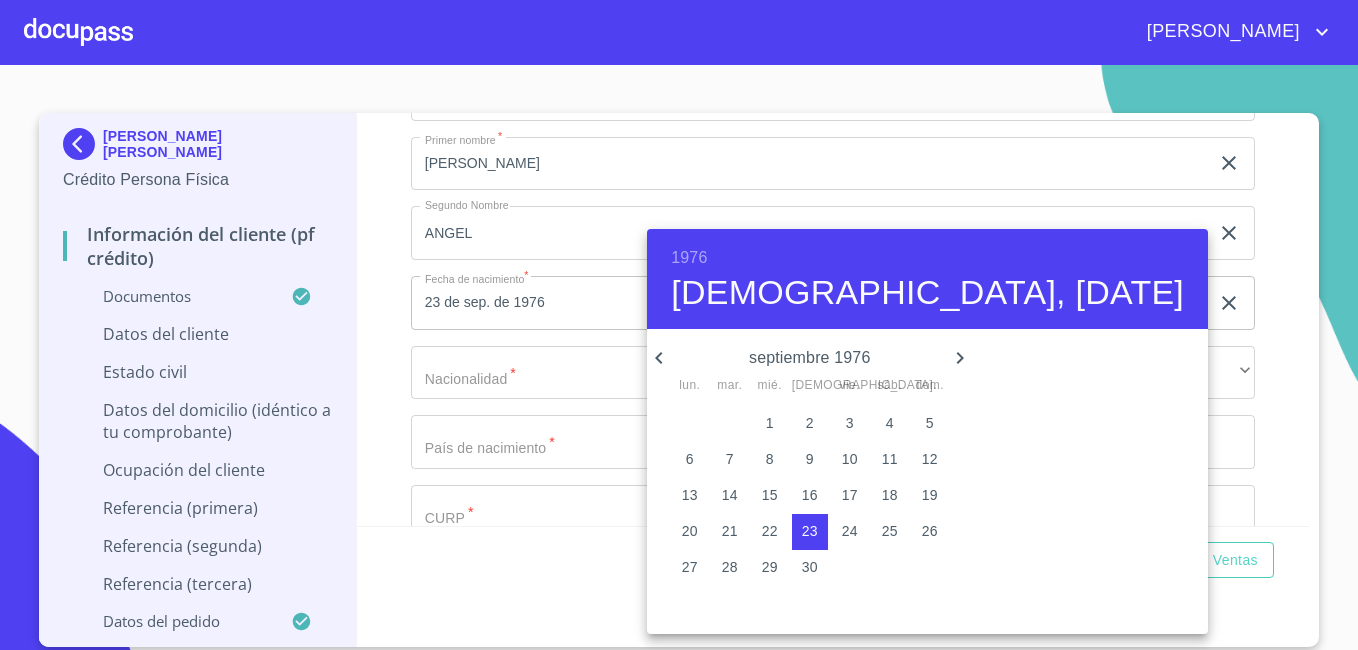 click at bounding box center [679, 325] 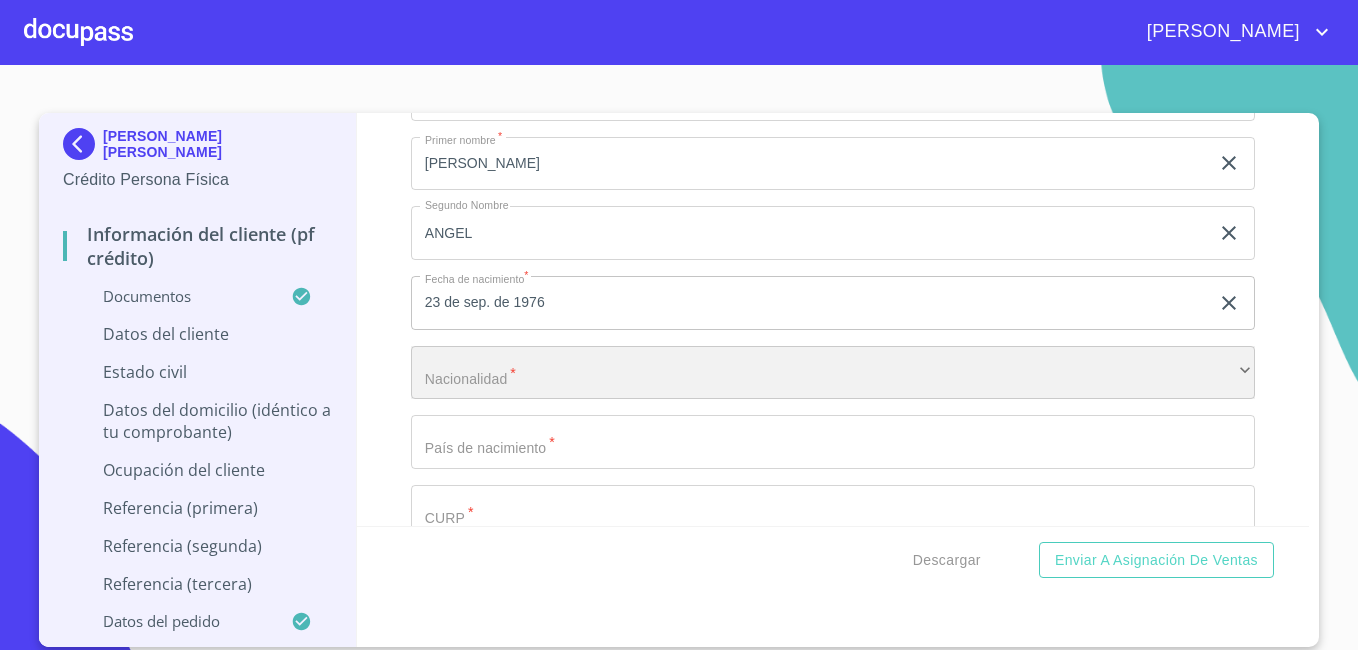 click on "​" at bounding box center (833, 373) 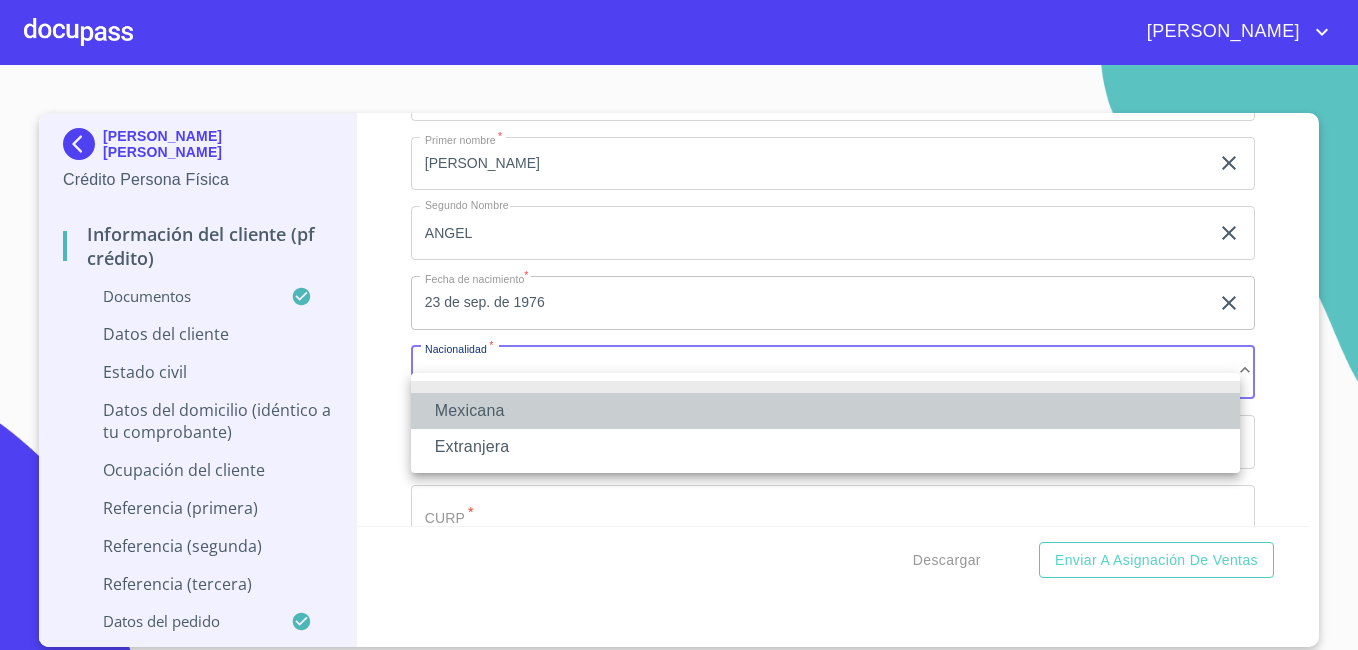 click on "Mexicana" at bounding box center [825, 411] 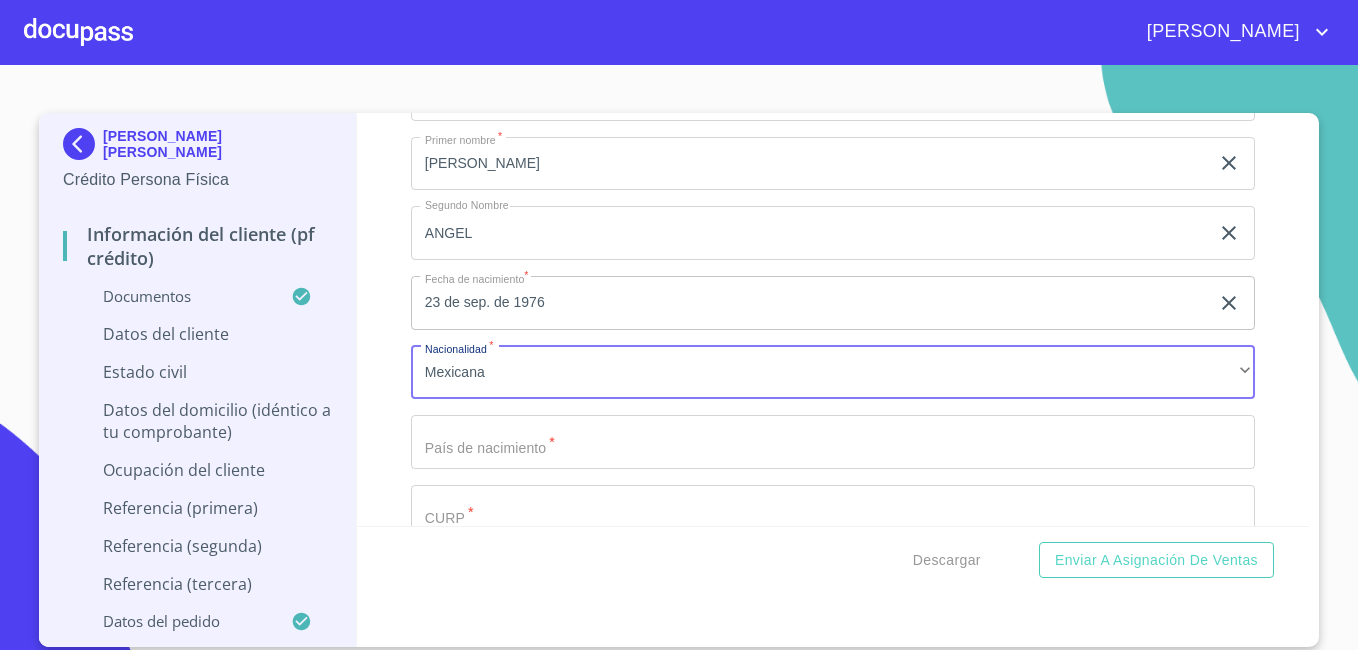 click on "Documento de identificación   *" at bounding box center (810, 24) 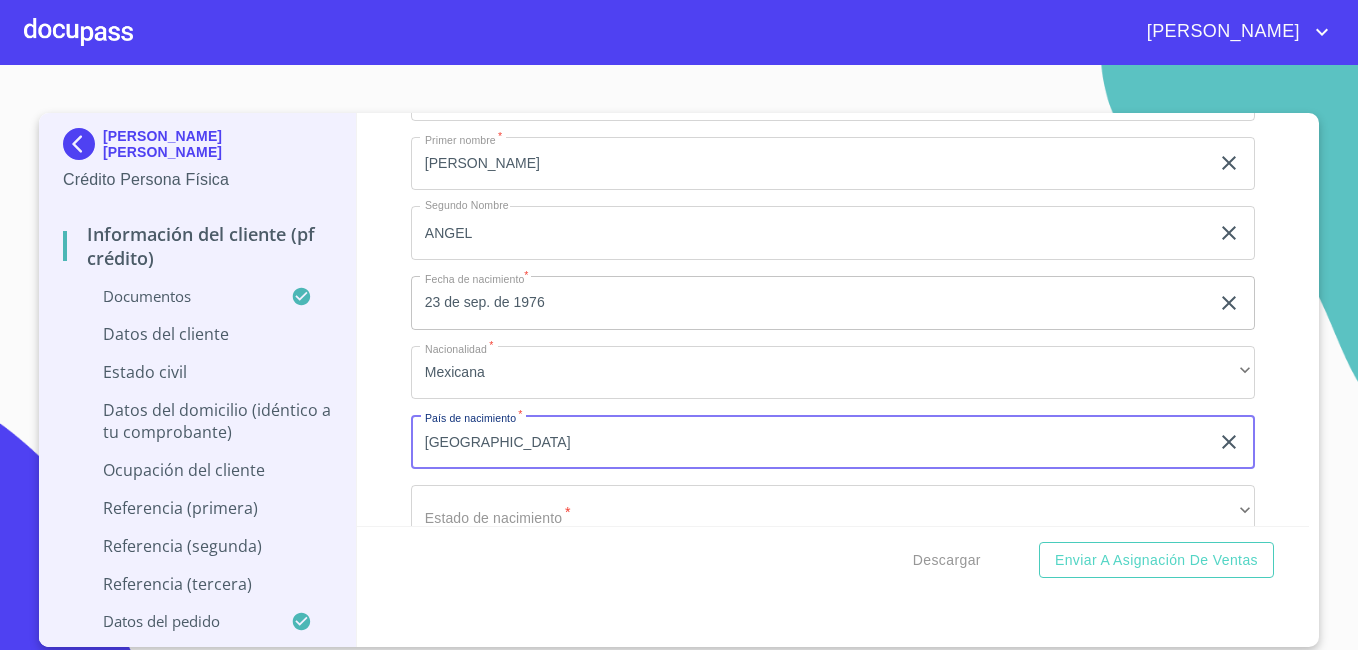 type on "[GEOGRAPHIC_DATA]" 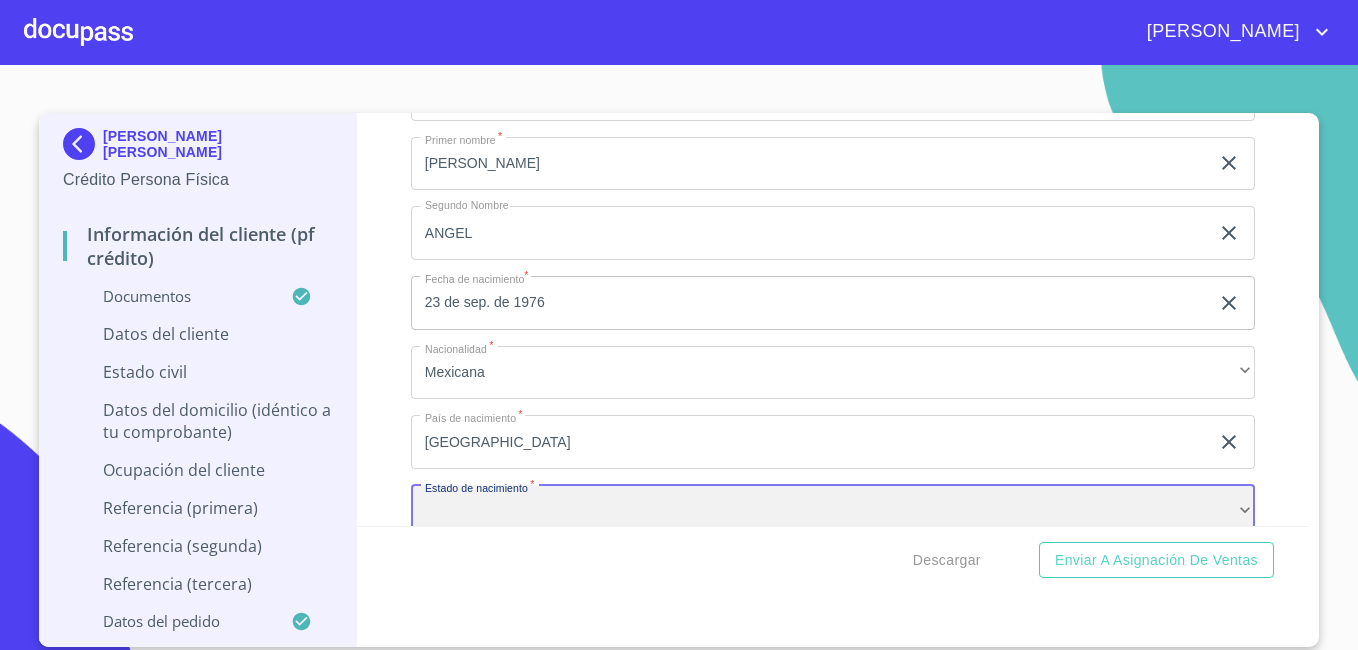 scroll, scrollTop: 5937, scrollLeft: 0, axis: vertical 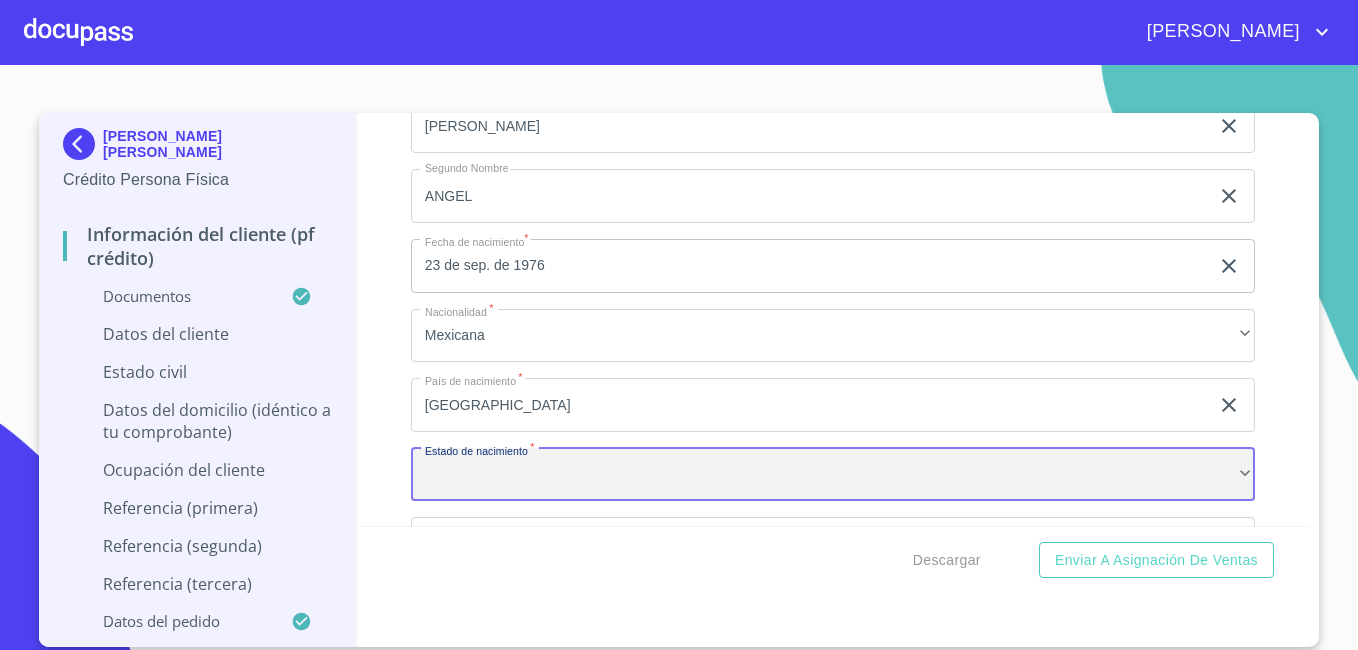 click on "​" at bounding box center (833, 475) 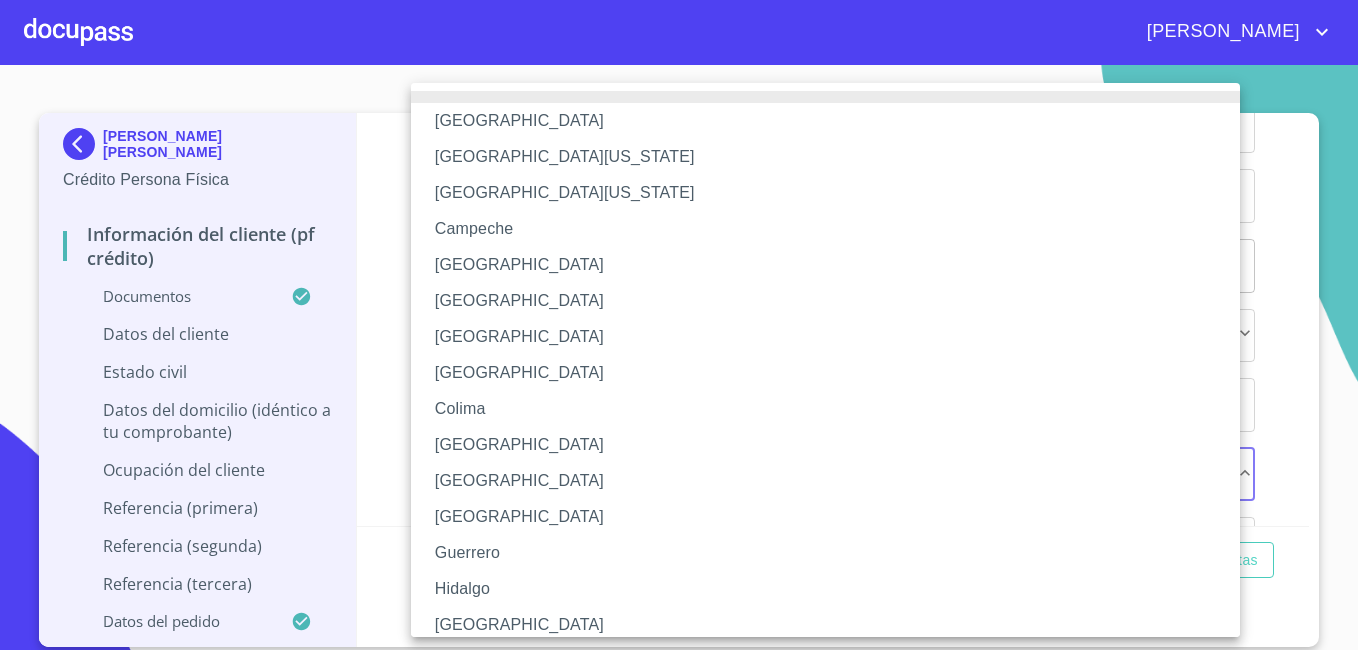 type 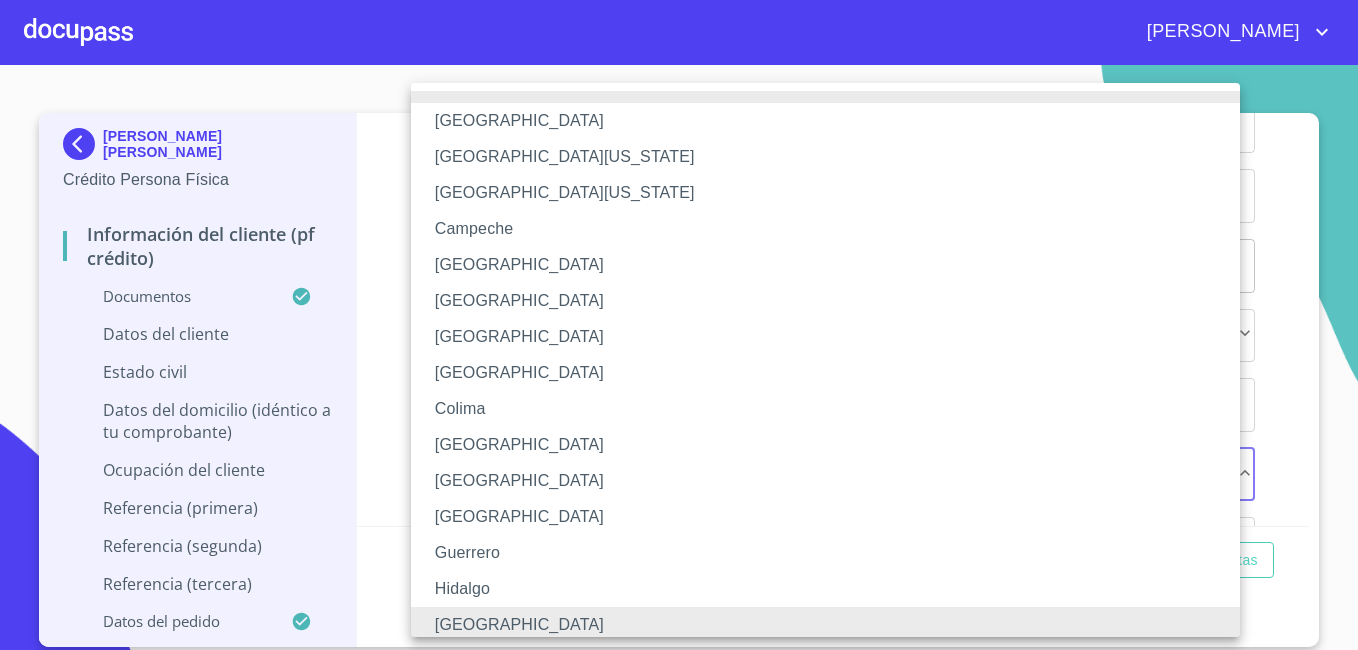 type 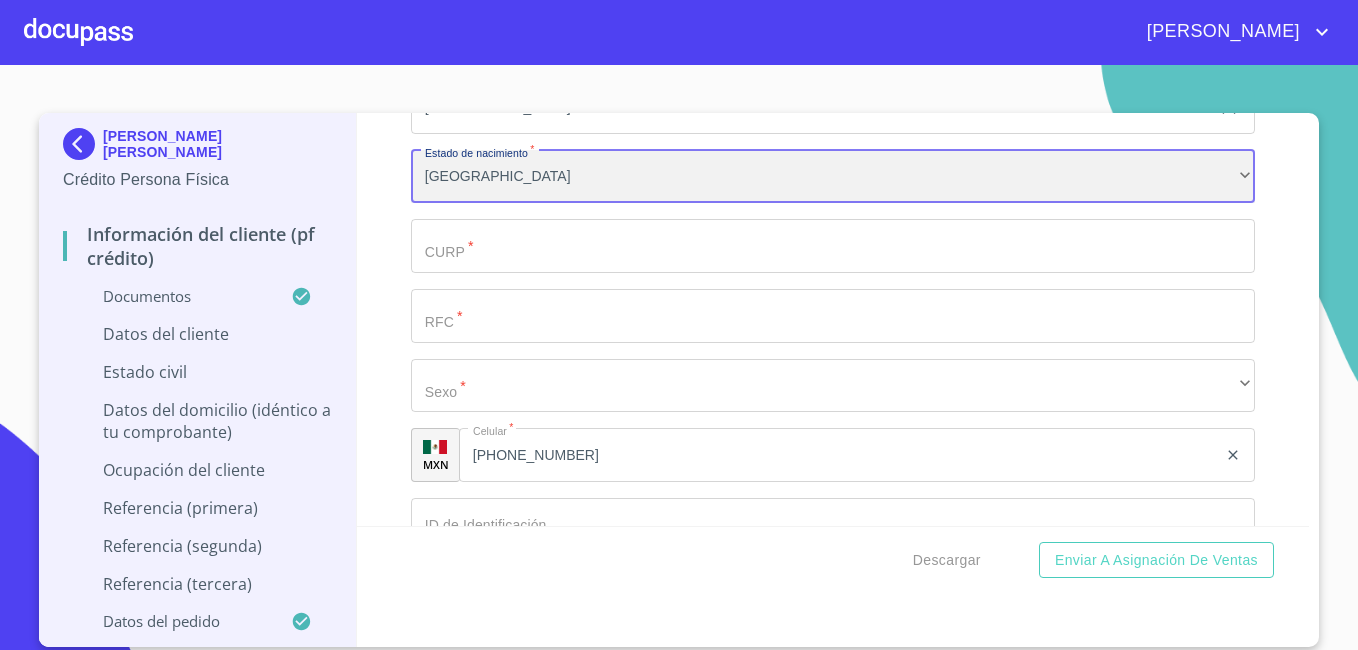 scroll, scrollTop: 6237, scrollLeft: 0, axis: vertical 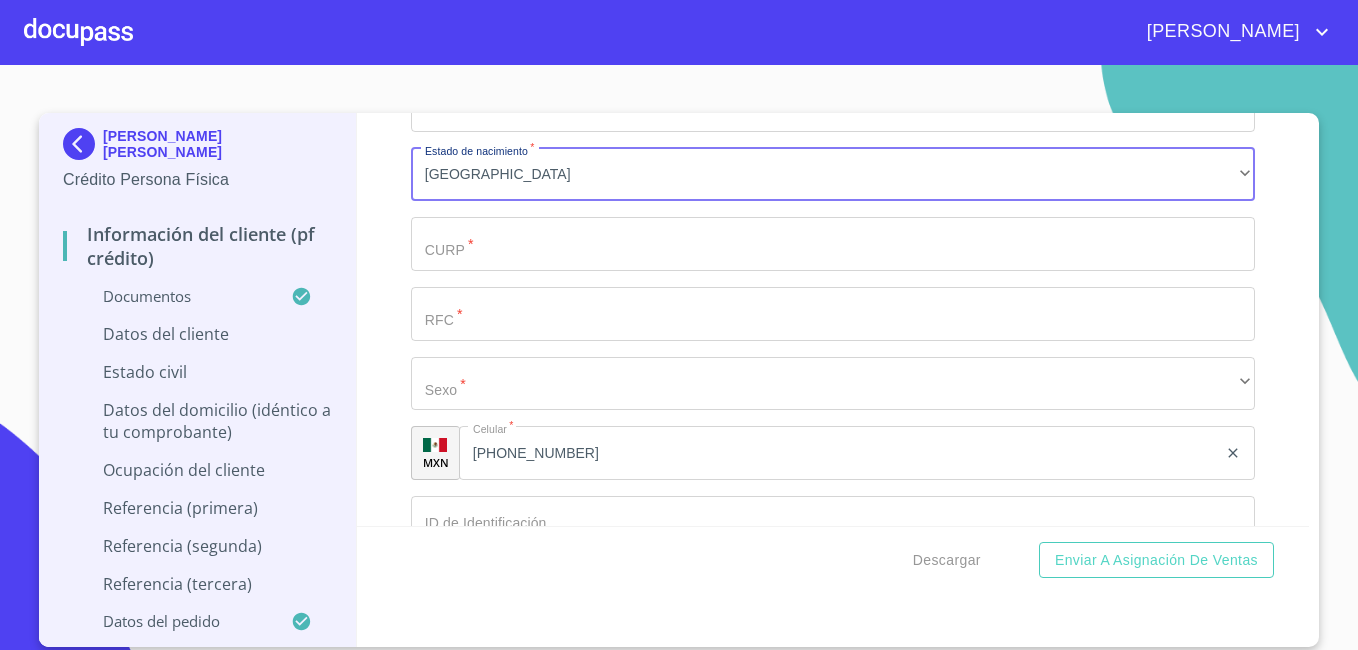 click on "Documento de identificación   *" at bounding box center [810, -313] 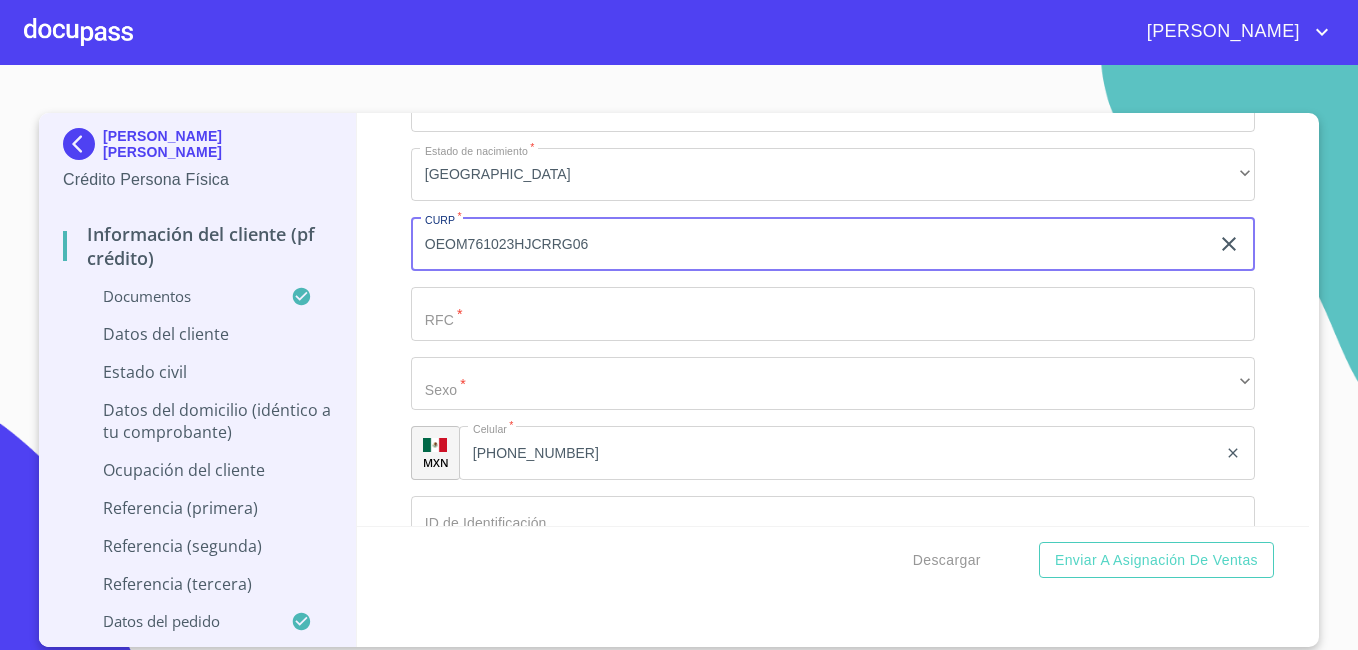 type on "OEOM761023HJCRRG06" 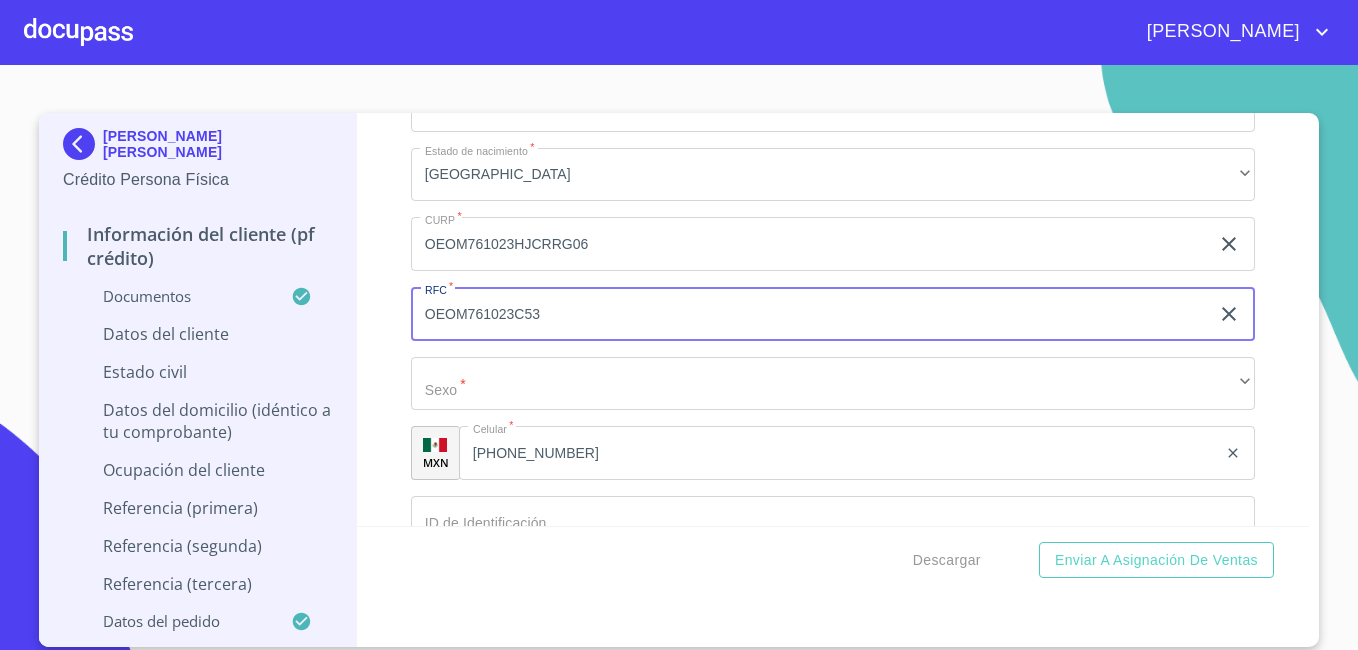 type on "OEOM761023C53" 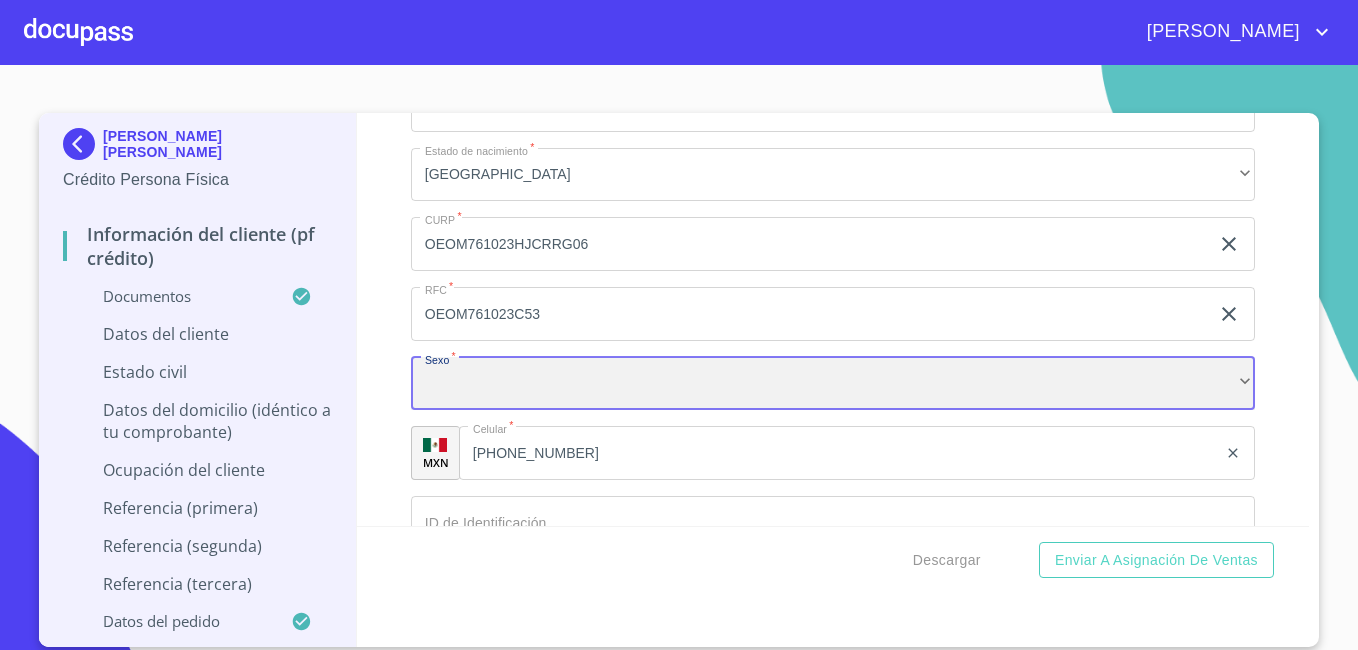 click on "​" at bounding box center [833, 384] 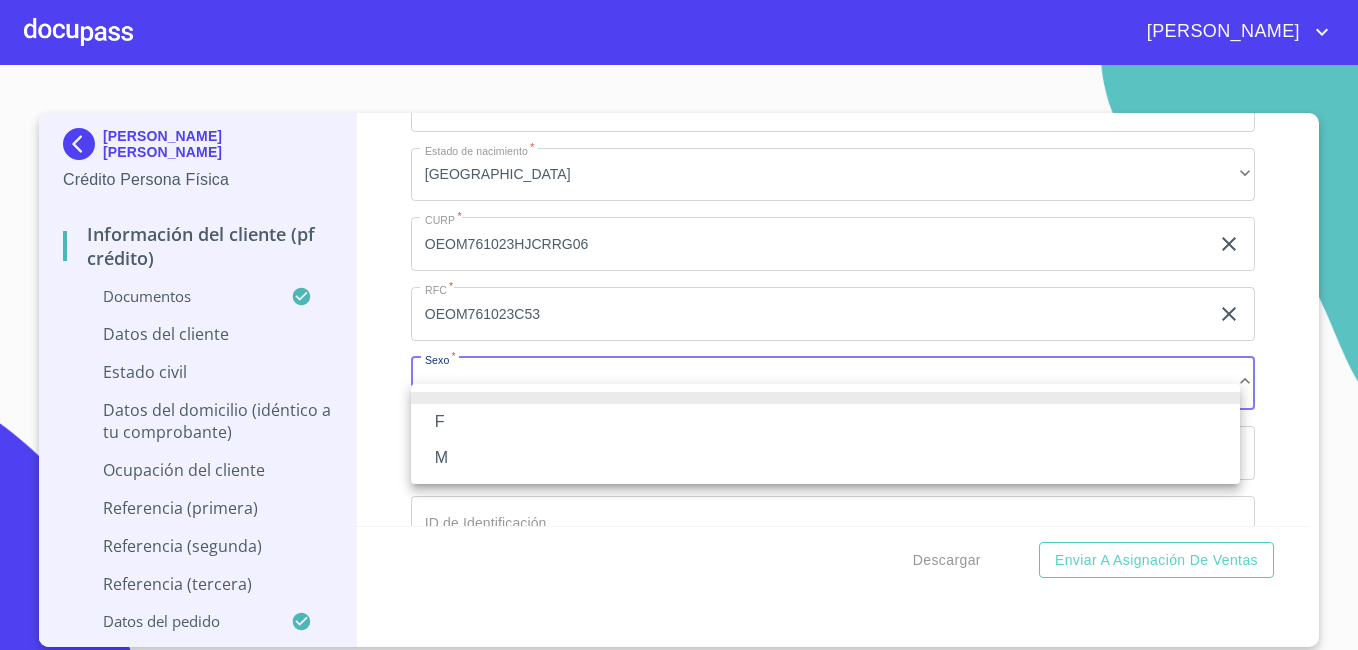 type 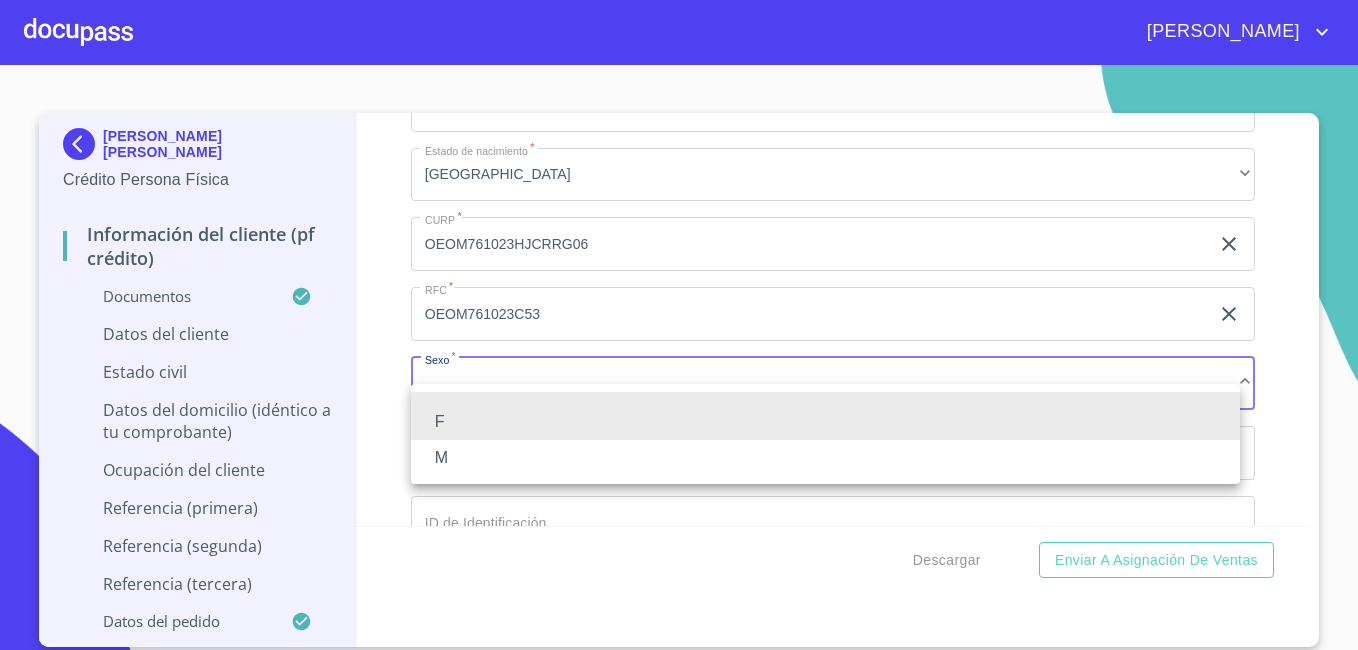 type 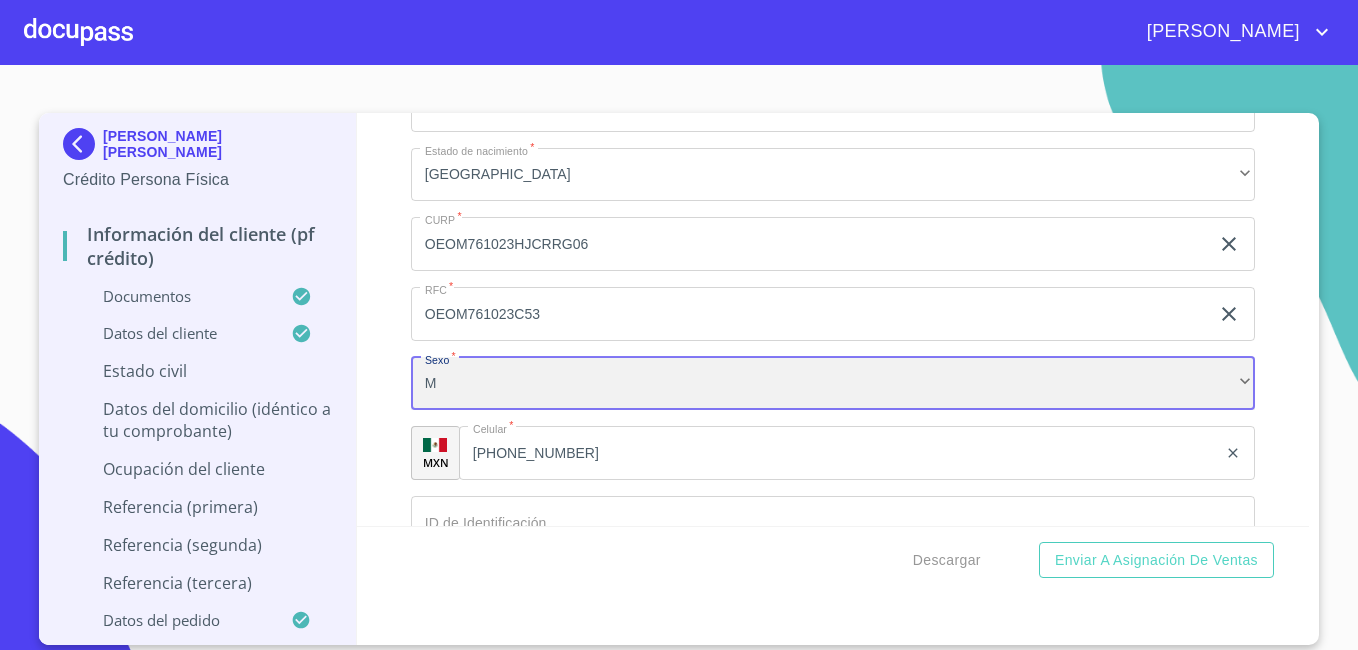scroll, scrollTop: 6437, scrollLeft: 0, axis: vertical 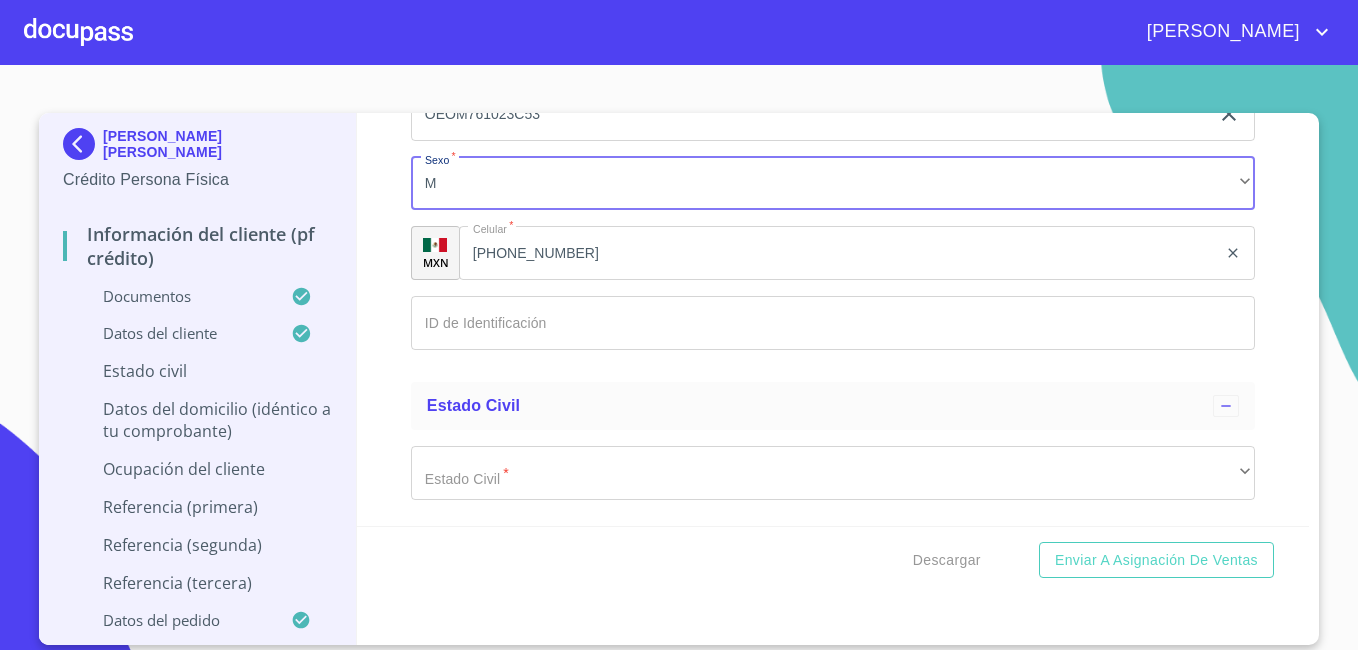 click on "Documento de identificación   *" at bounding box center [810, -513] 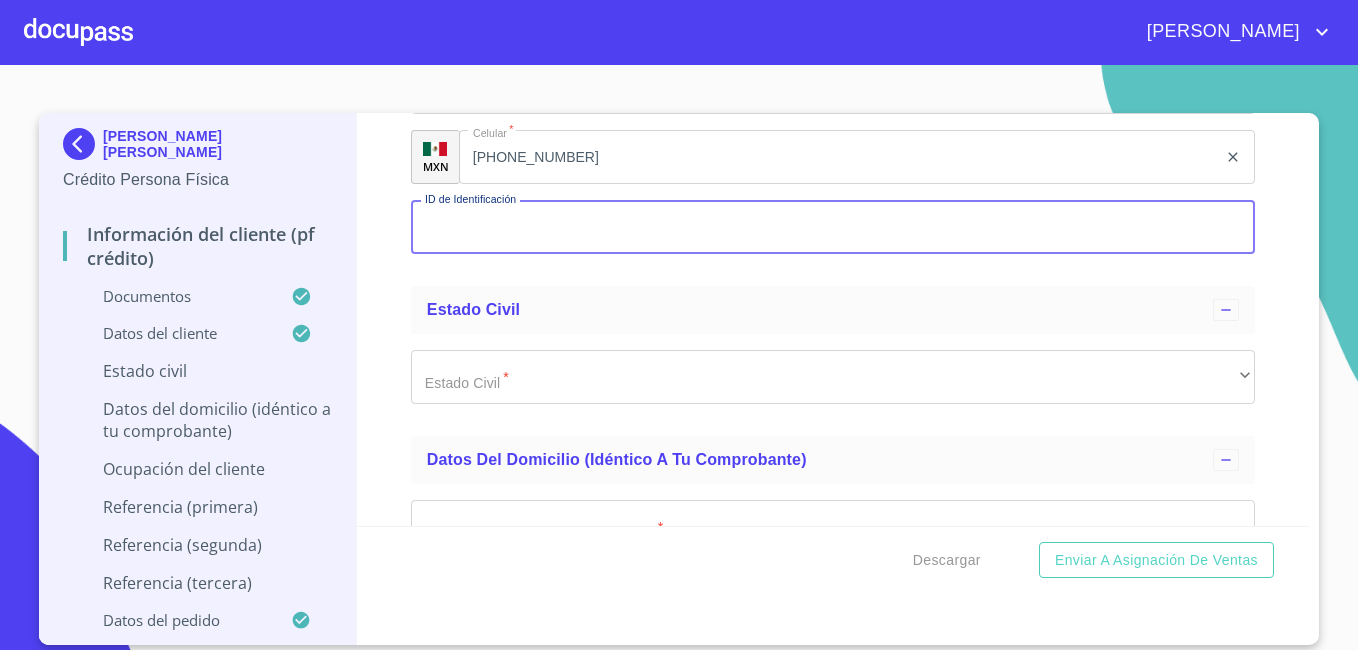scroll, scrollTop: 6637, scrollLeft: 0, axis: vertical 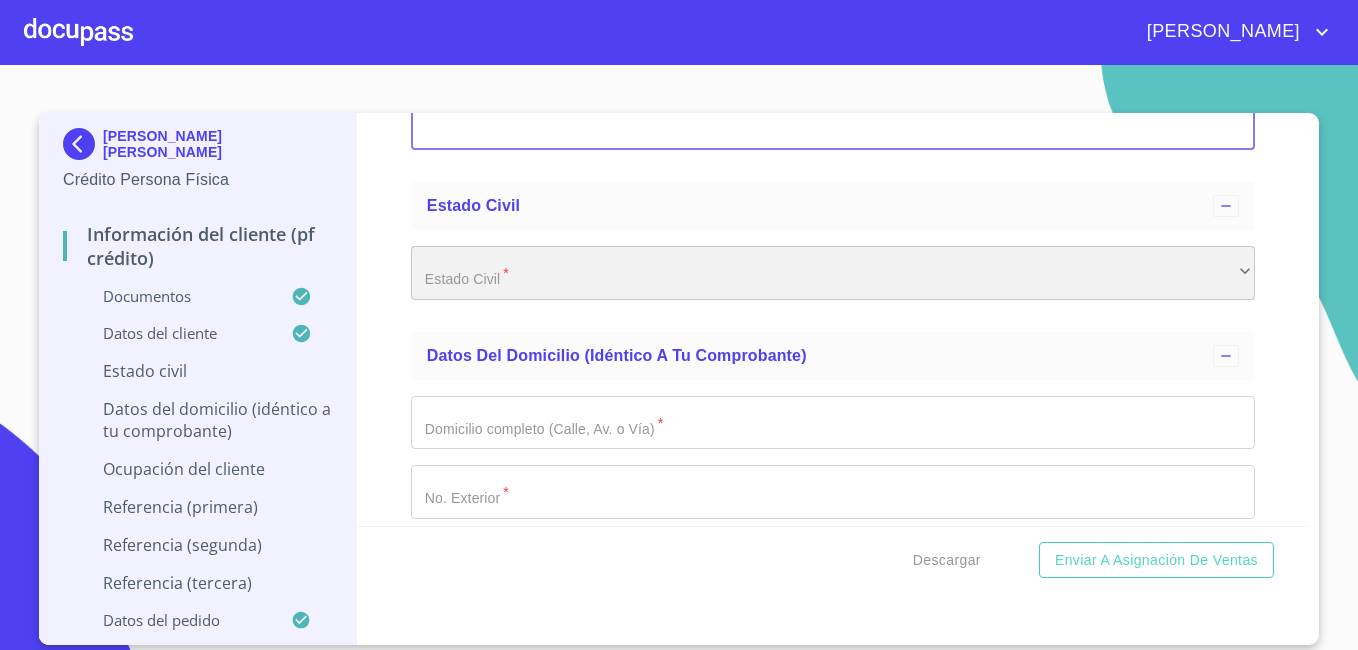 click on "​" at bounding box center (833, 273) 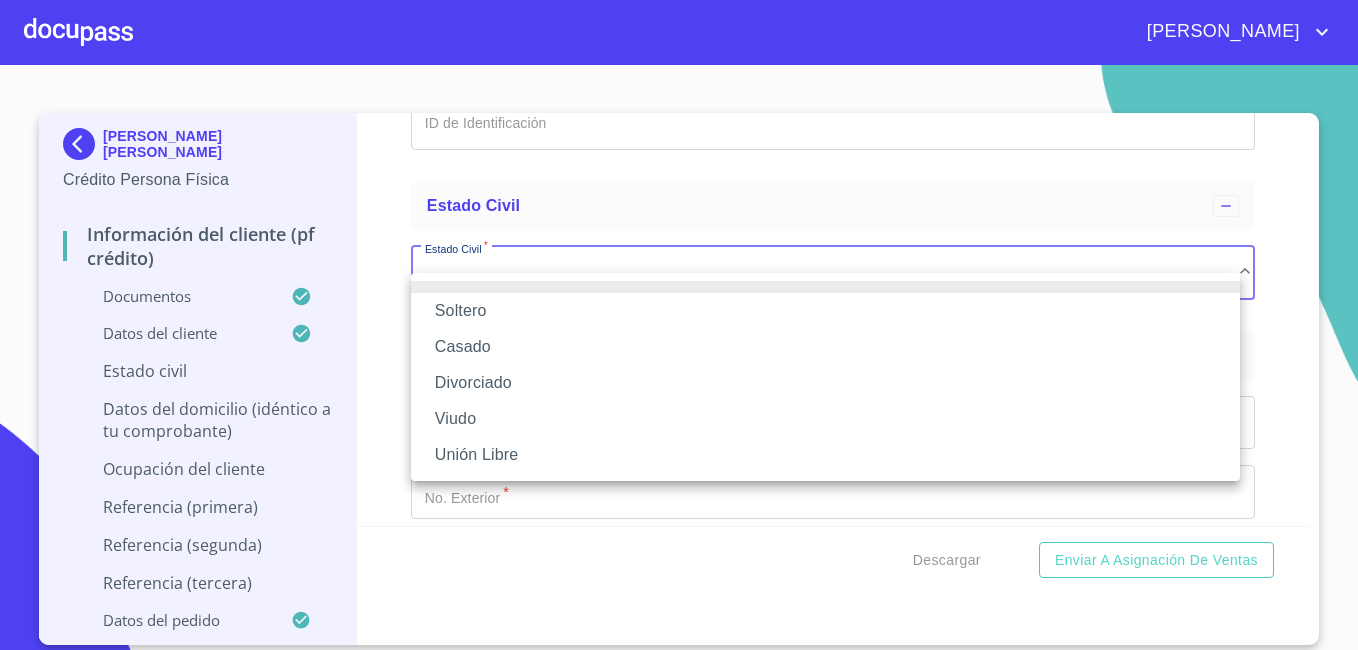 click on "Soltero" at bounding box center (825, 311) 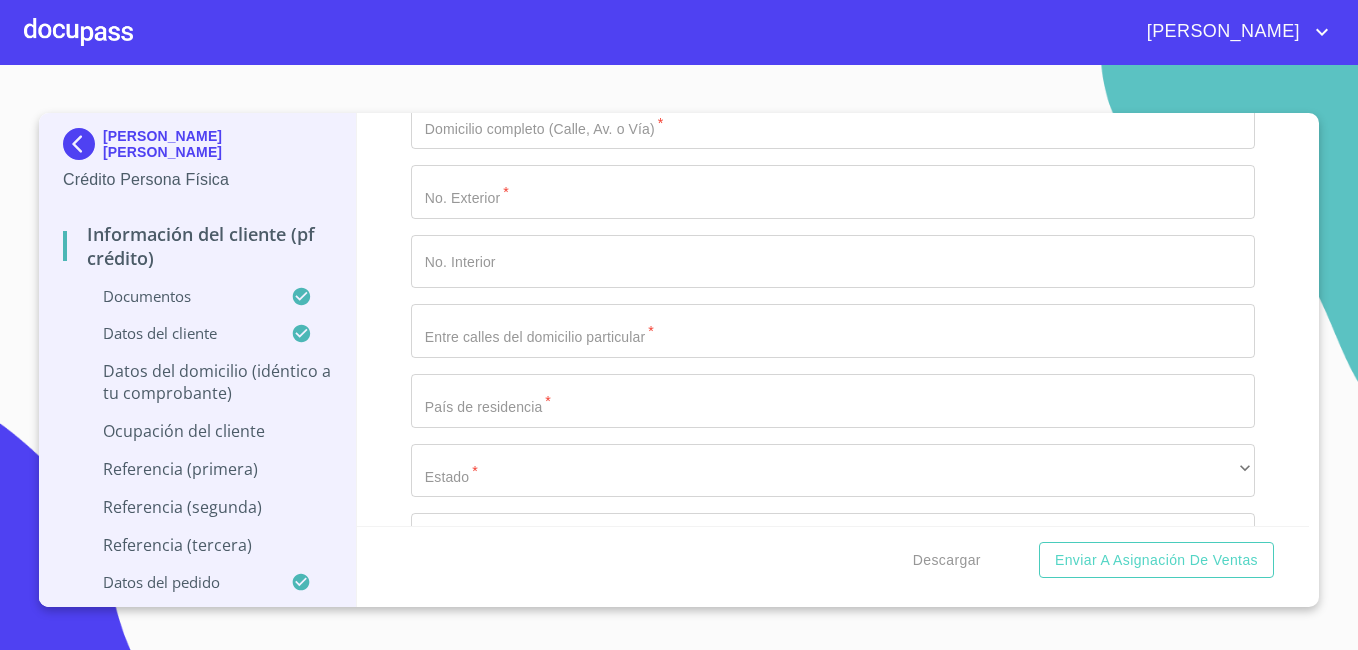 scroll, scrollTop: 6737, scrollLeft: 0, axis: vertical 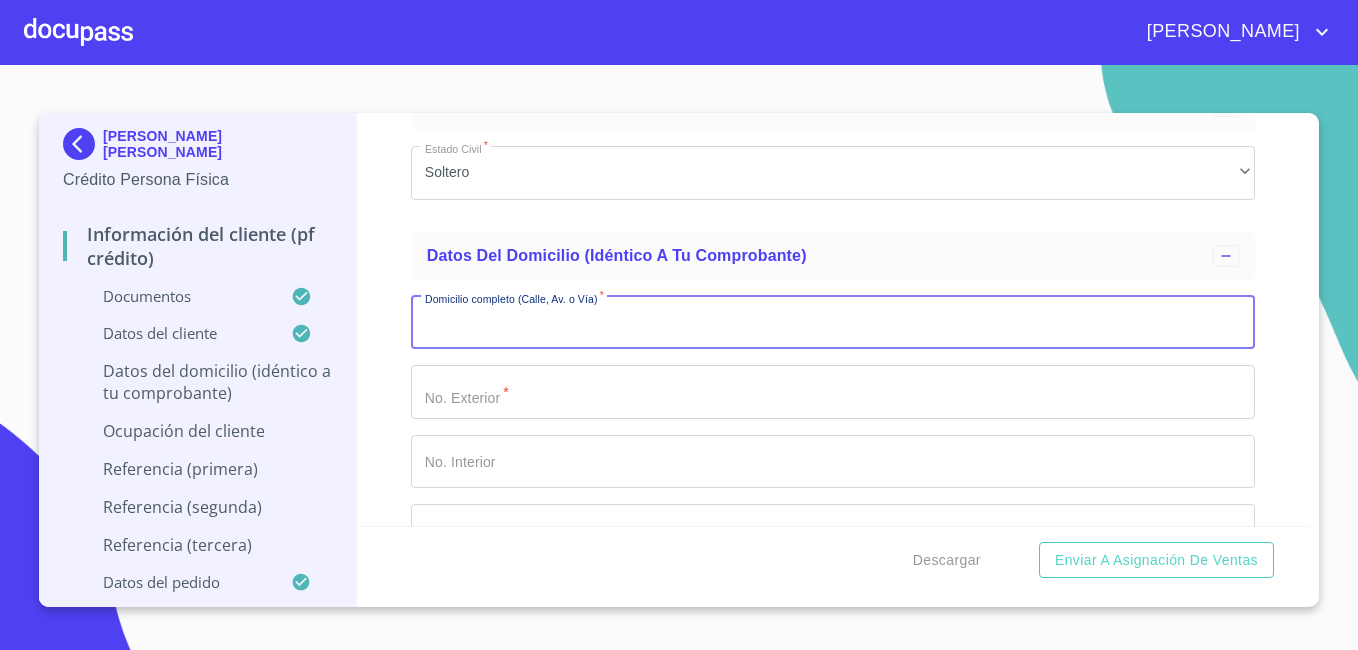 click on "Documento de identificación   *" at bounding box center [833, 323] 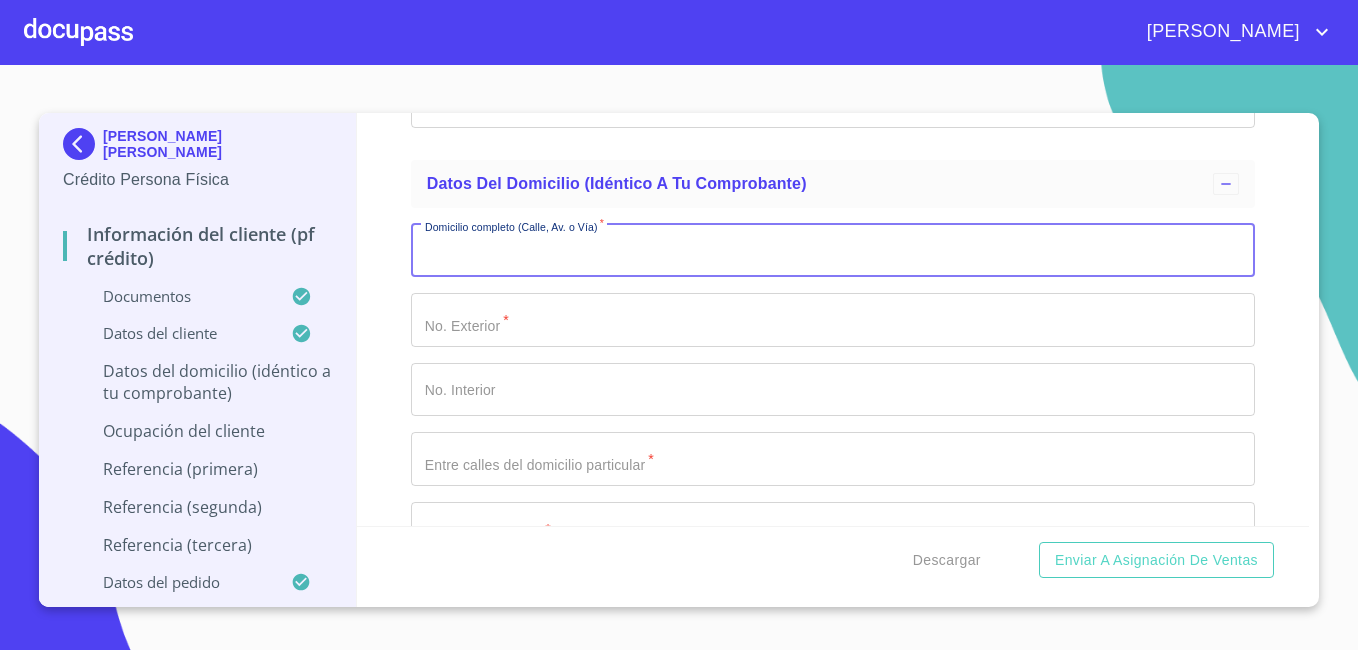scroll, scrollTop: 6909, scrollLeft: 0, axis: vertical 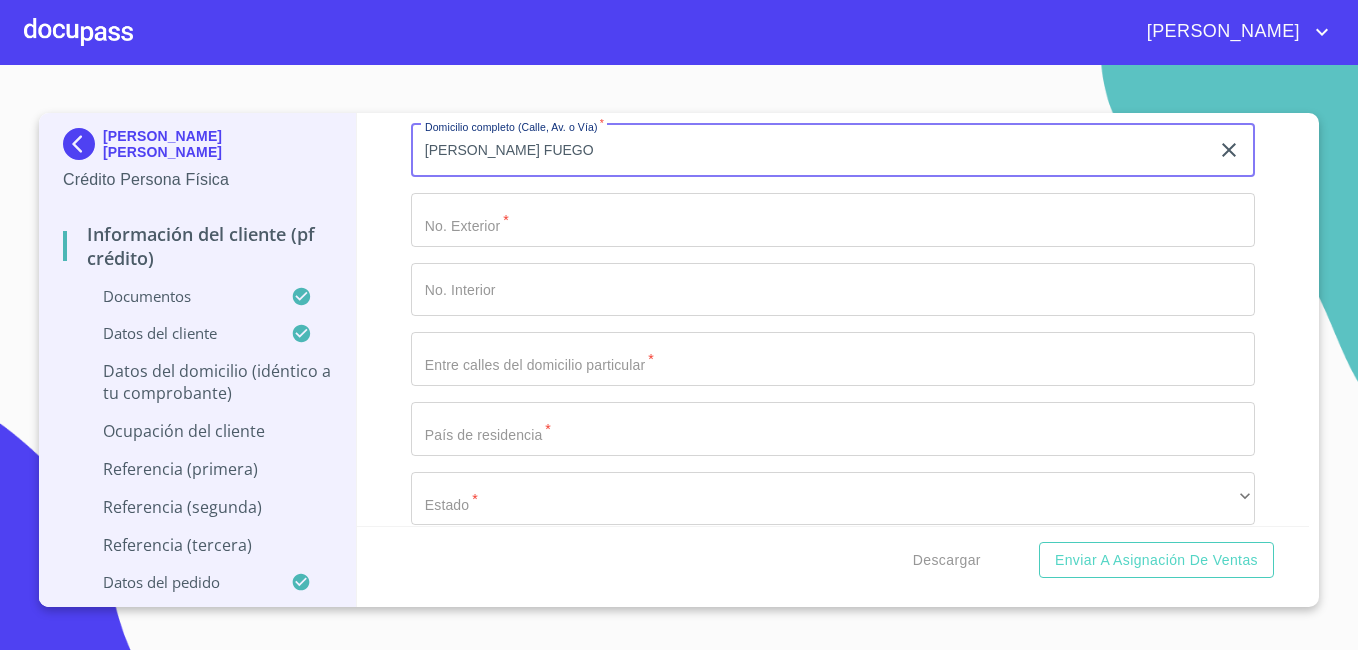 type on "[PERSON_NAME] FUEGO" 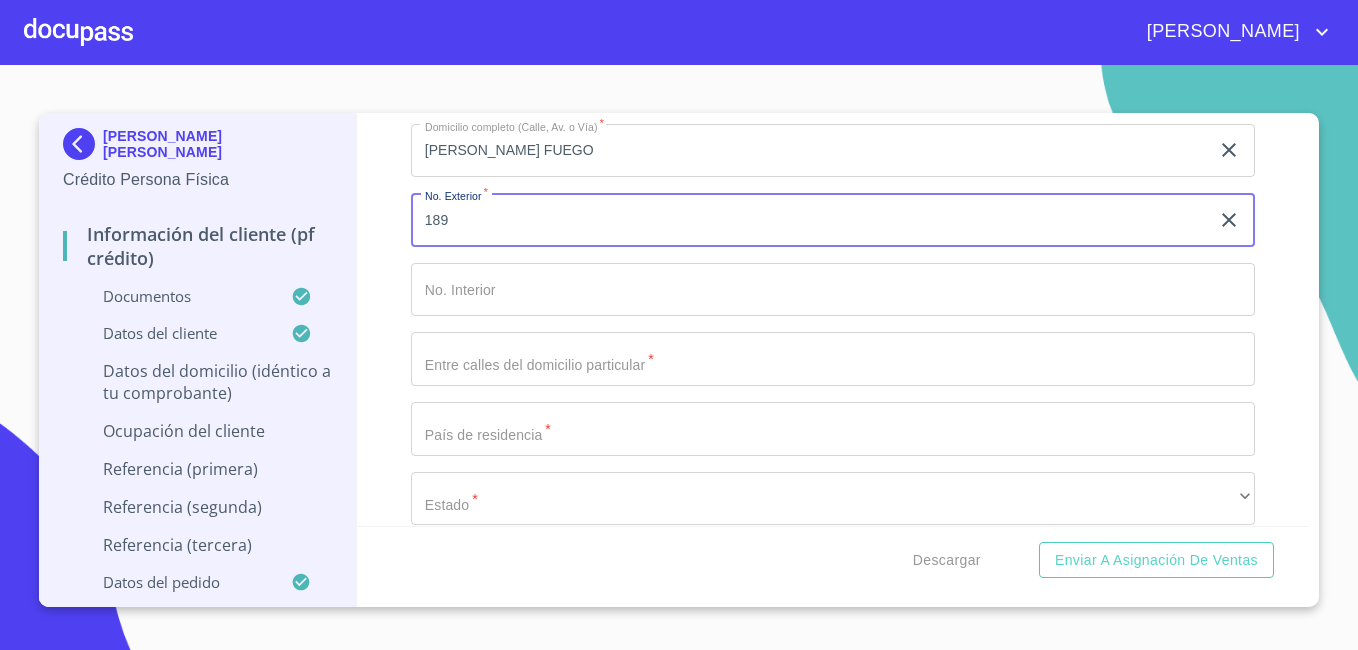 type on "189" 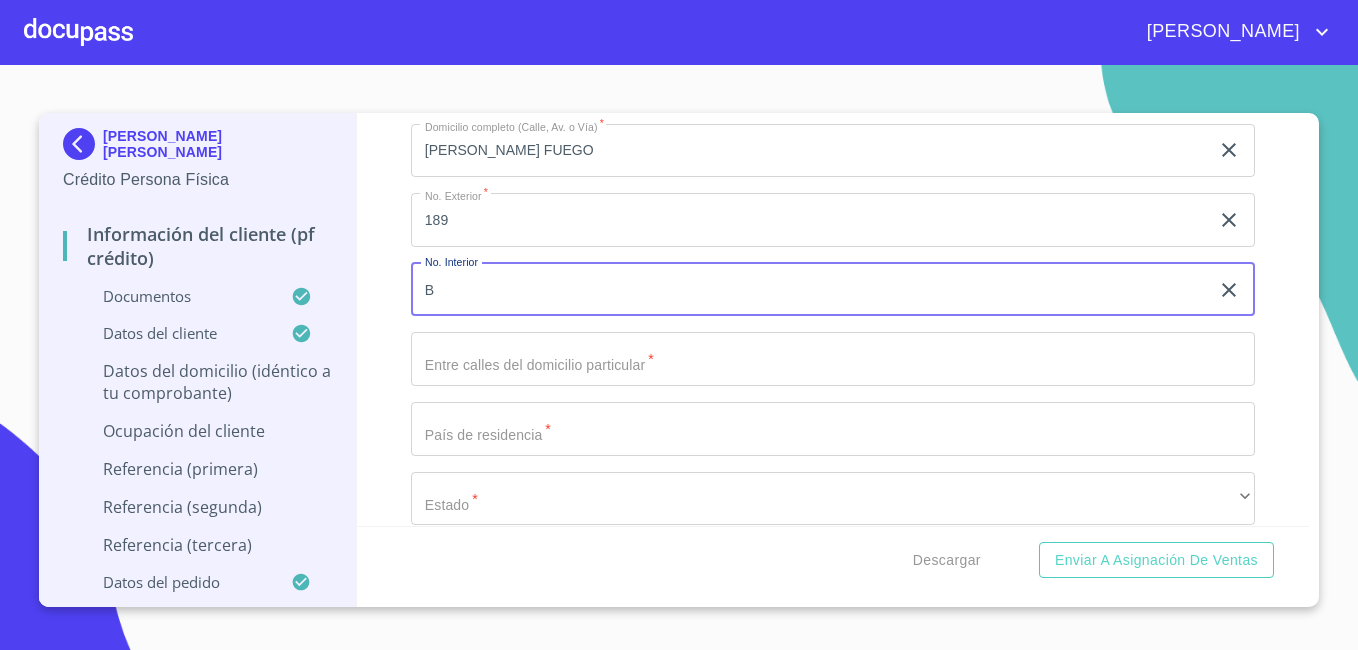 type on "B" 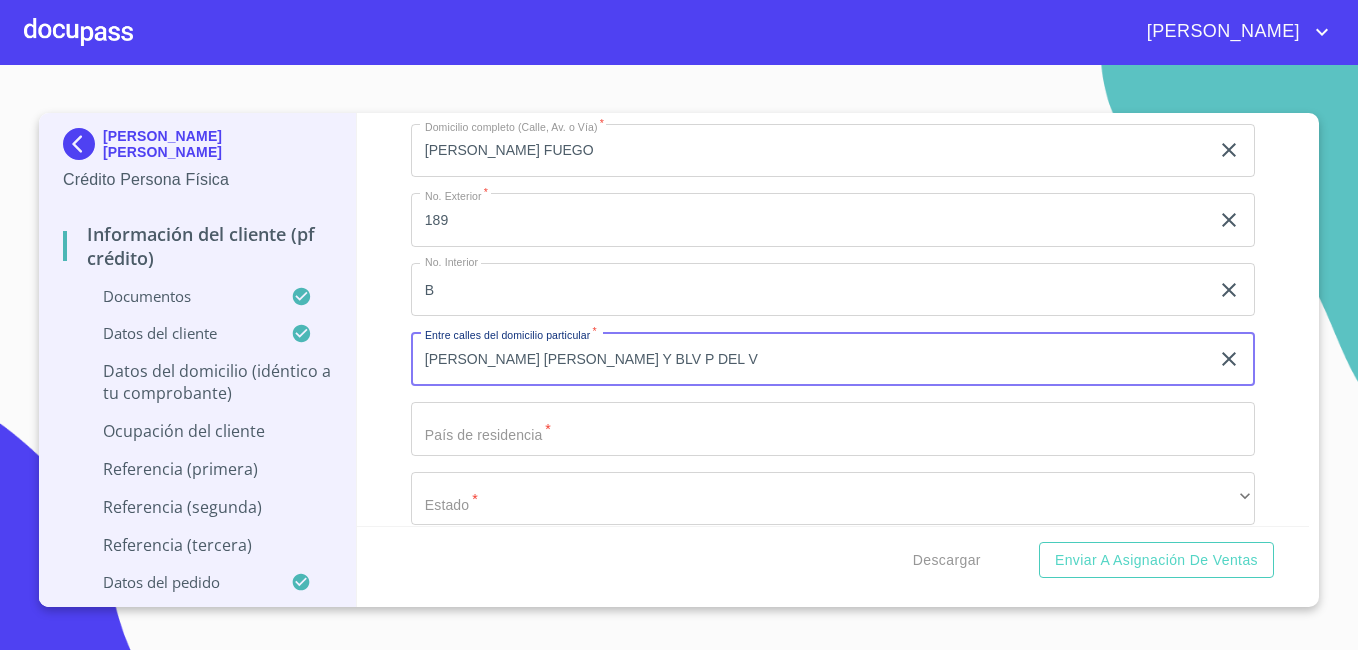 type on "[PERSON_NAME] [PERSON_NAME] Y BLV P DEL V" 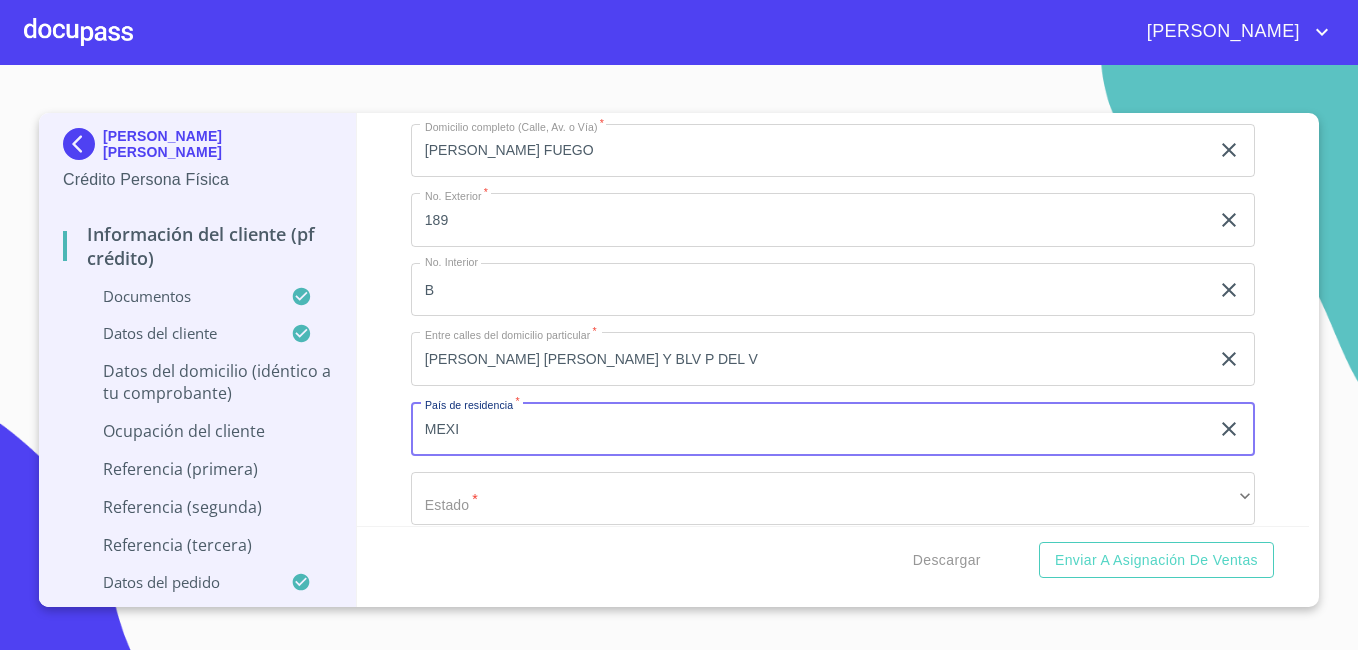 type on "[GEOGRAPHIC_DATA]" 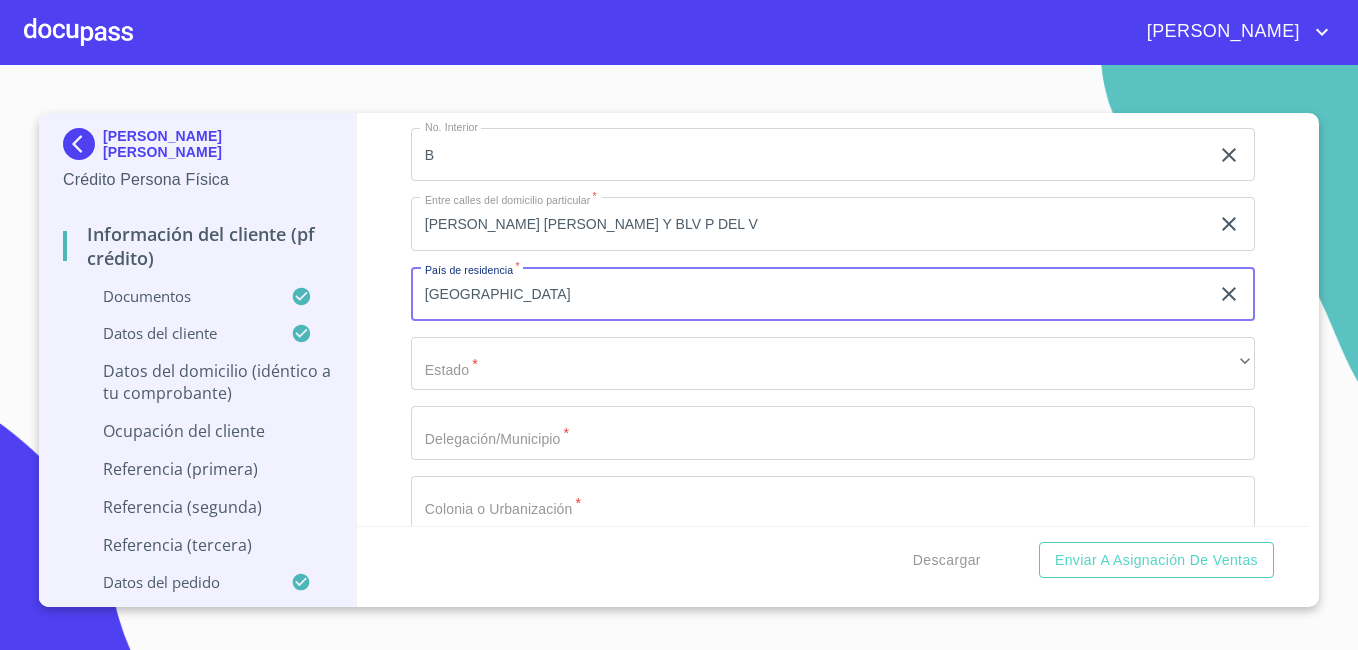 scroll, scrollTop: 7109, scrollLeft: 0, axis: vertical 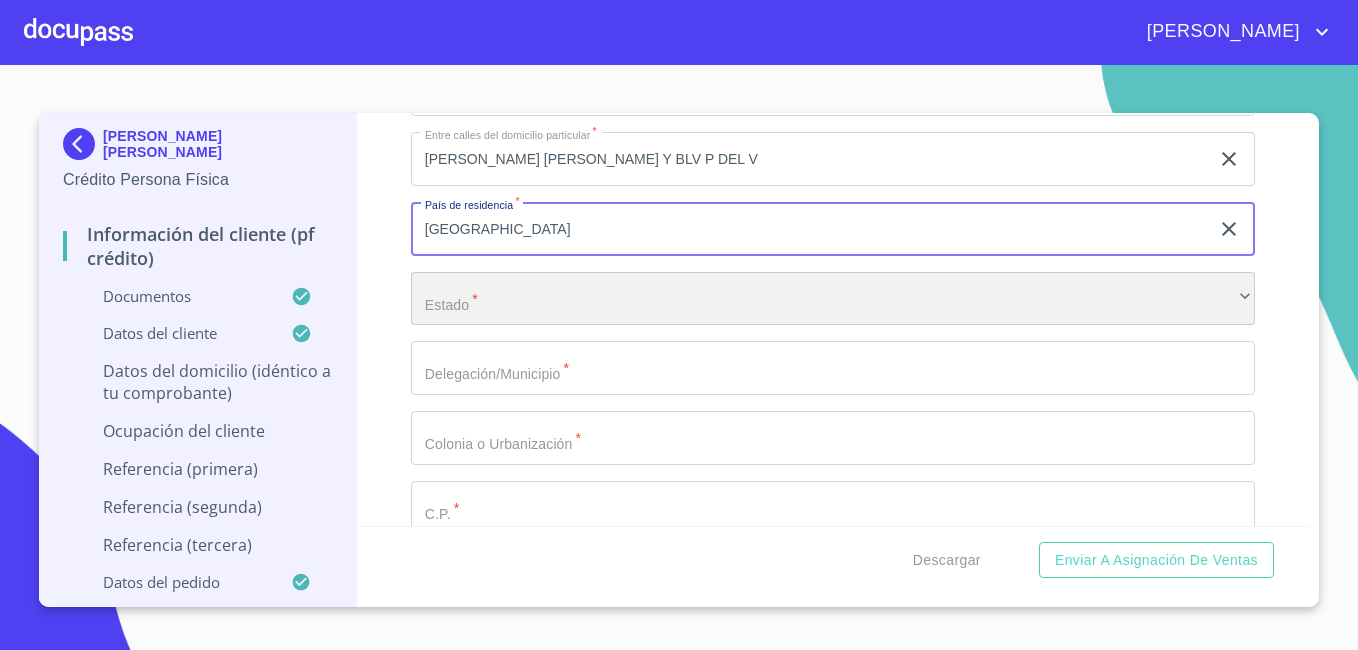 click on "​" at bounding box center (833, 299) 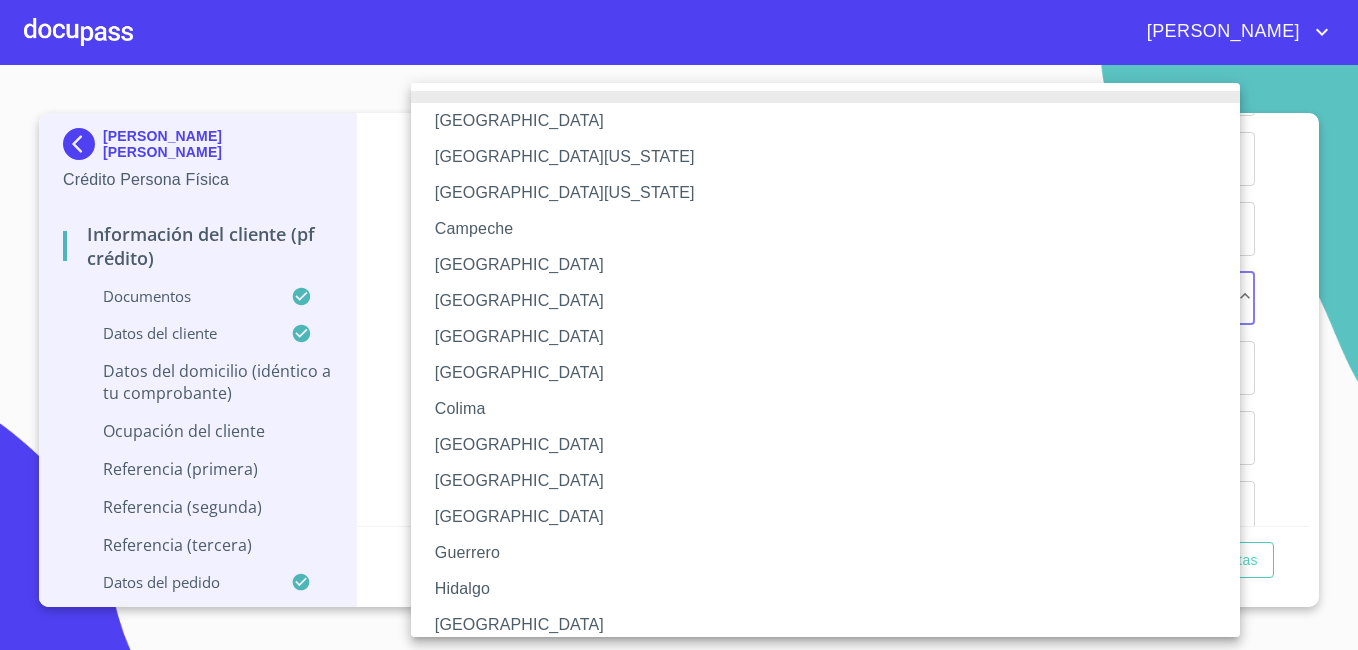 type 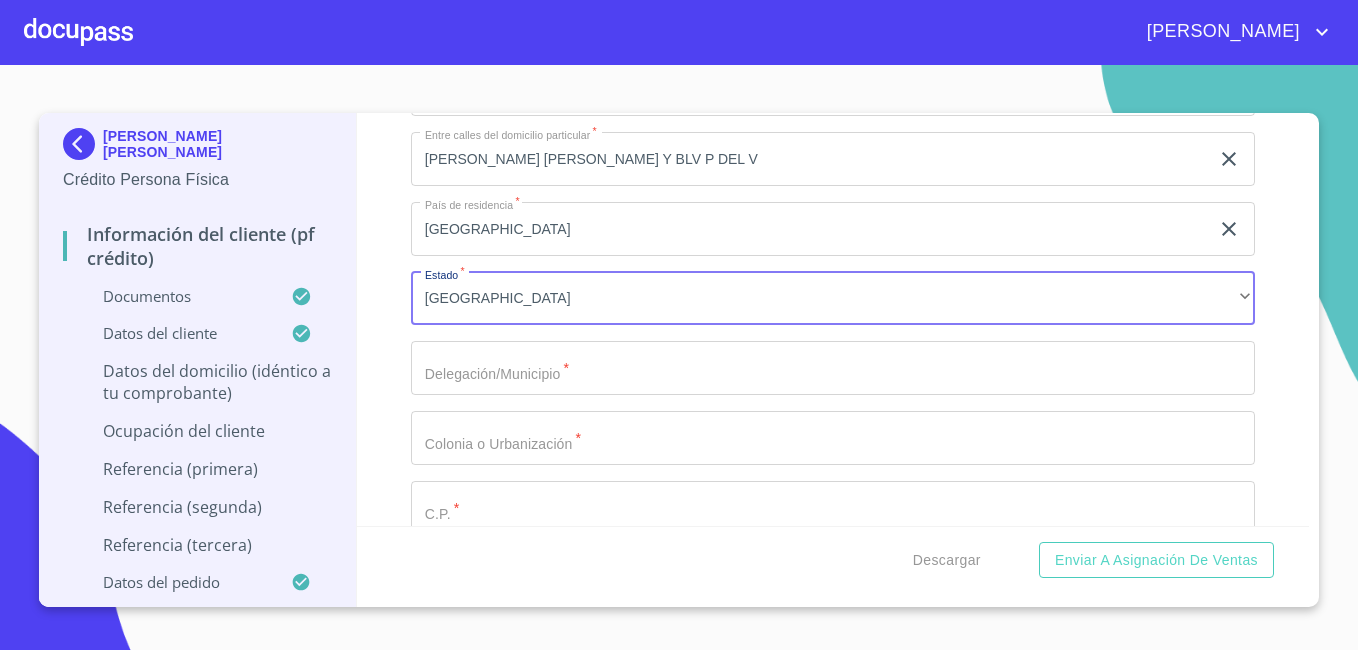 click on "Documento de identificación   *" at bounding box center (810, -1185) 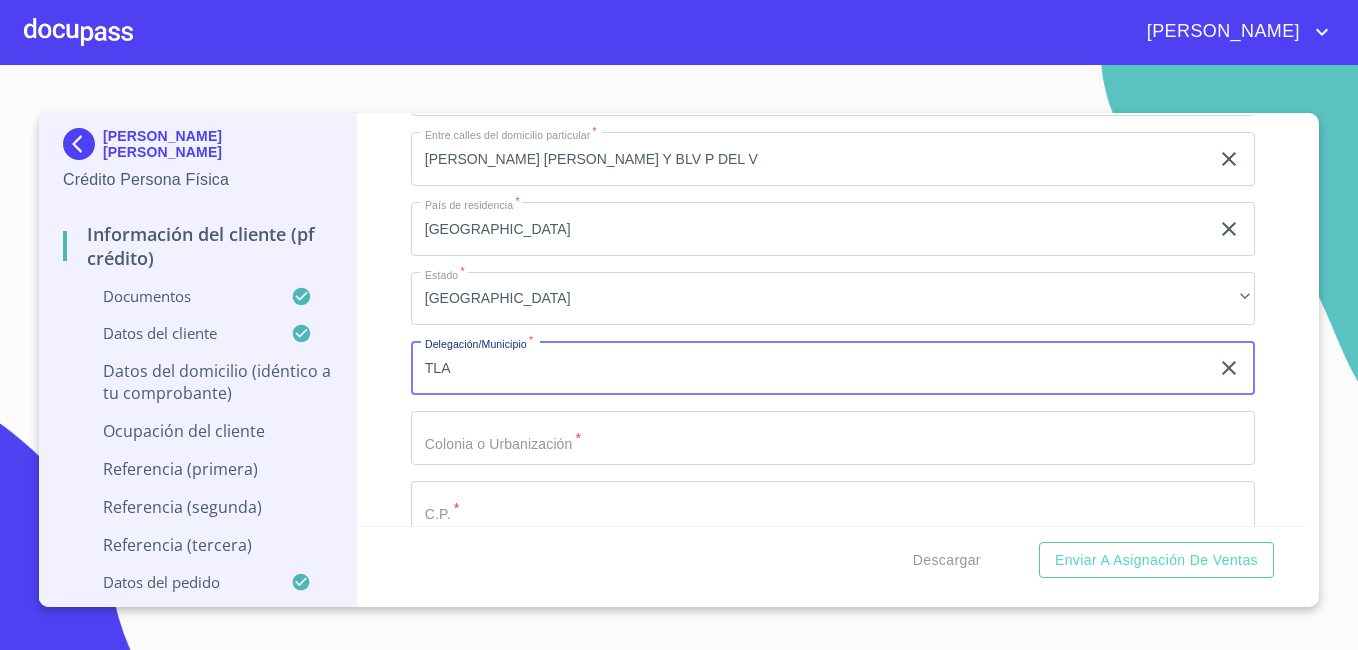 type on "TLAJOMULCO [PERSON_NAME]" 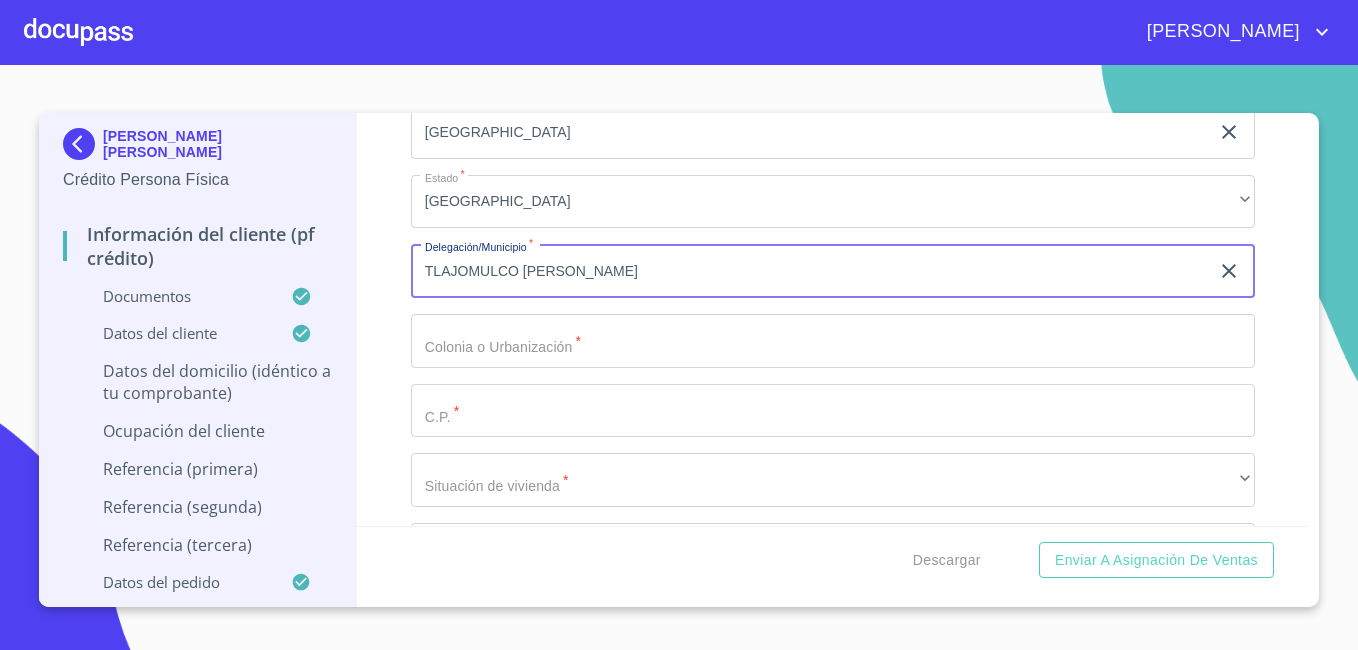 scroll, scrollTop: 7409, scrollLeft: 0, axis: vertical 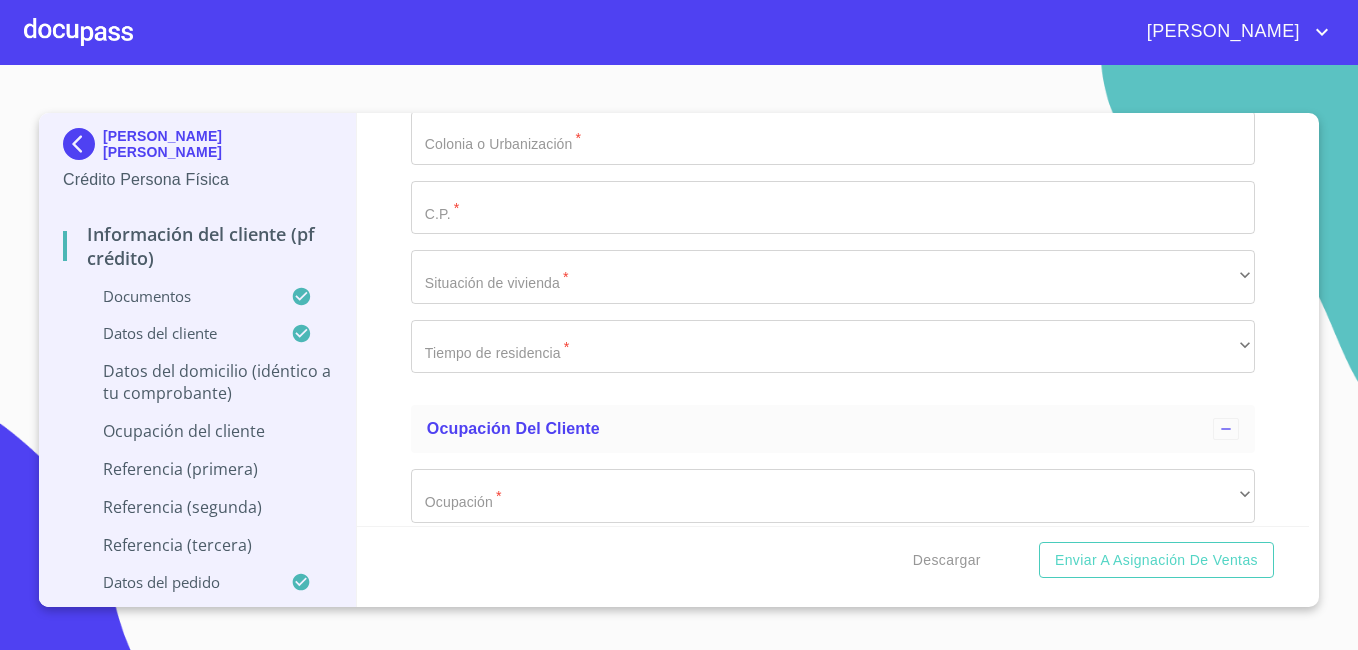 click on "Documento de identificación   *" at bounding box center [810, -1485] 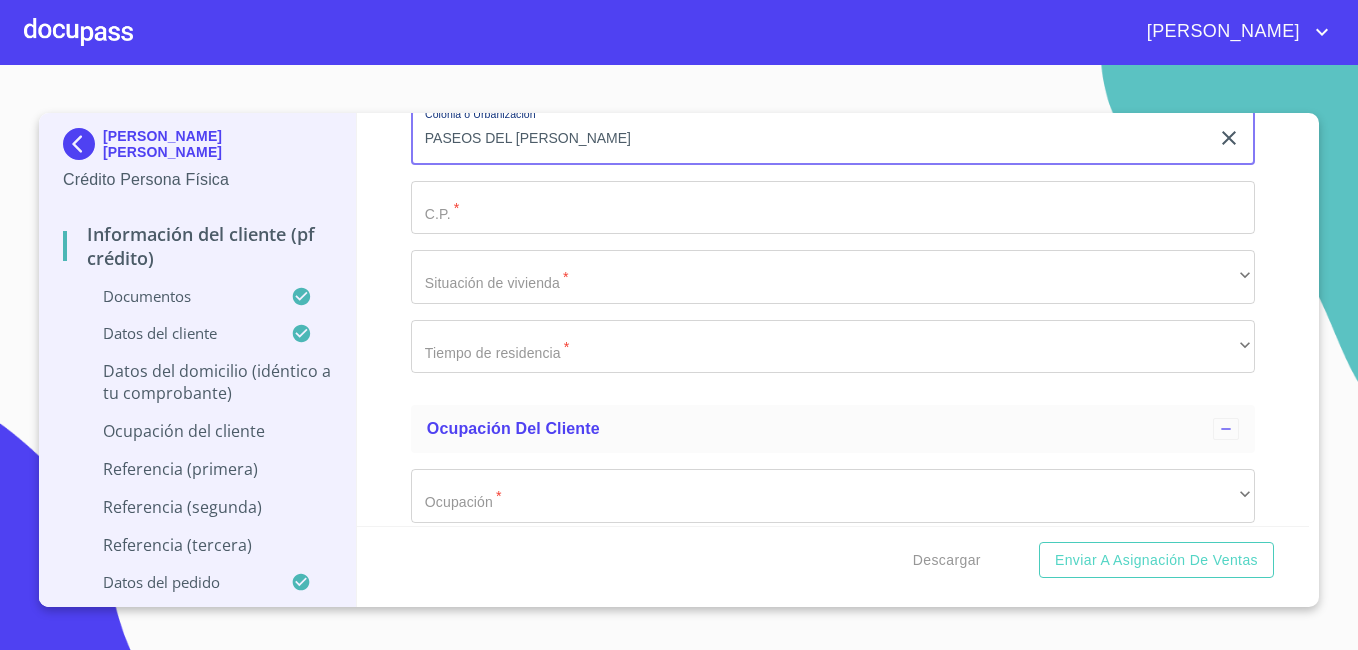 type on "PASEOS DEL [PERSON_NAME]" 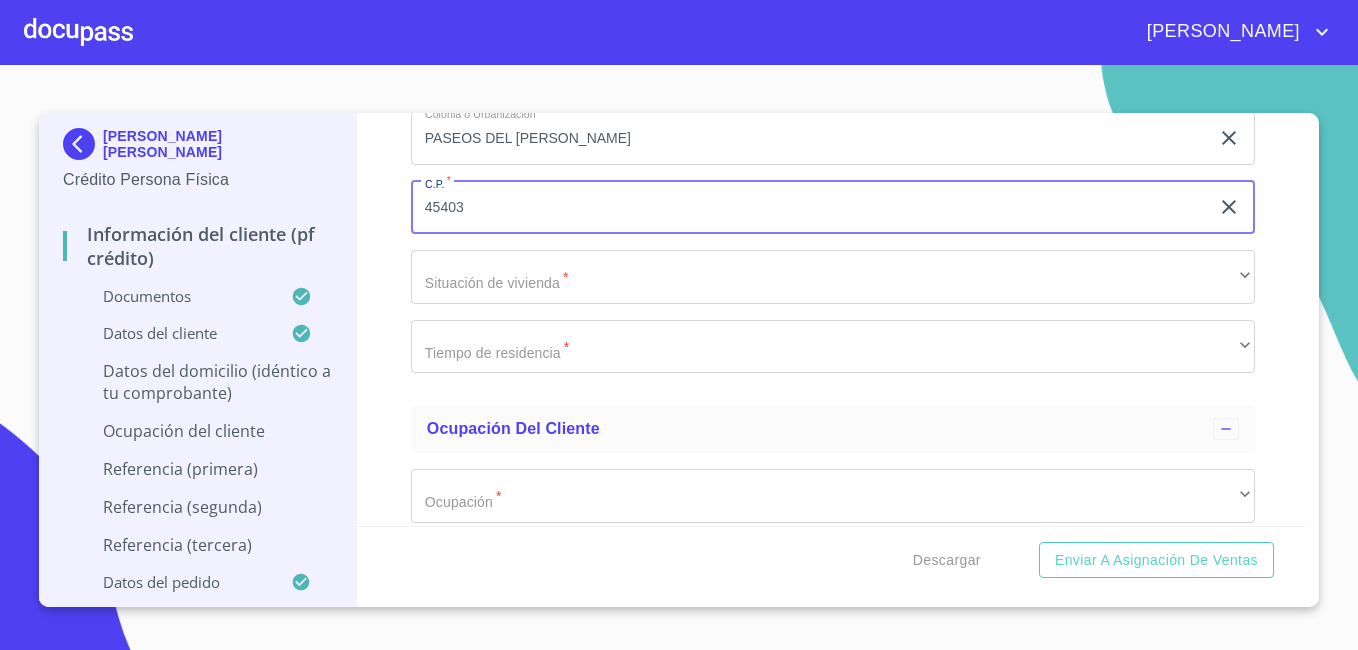 type on "45403" 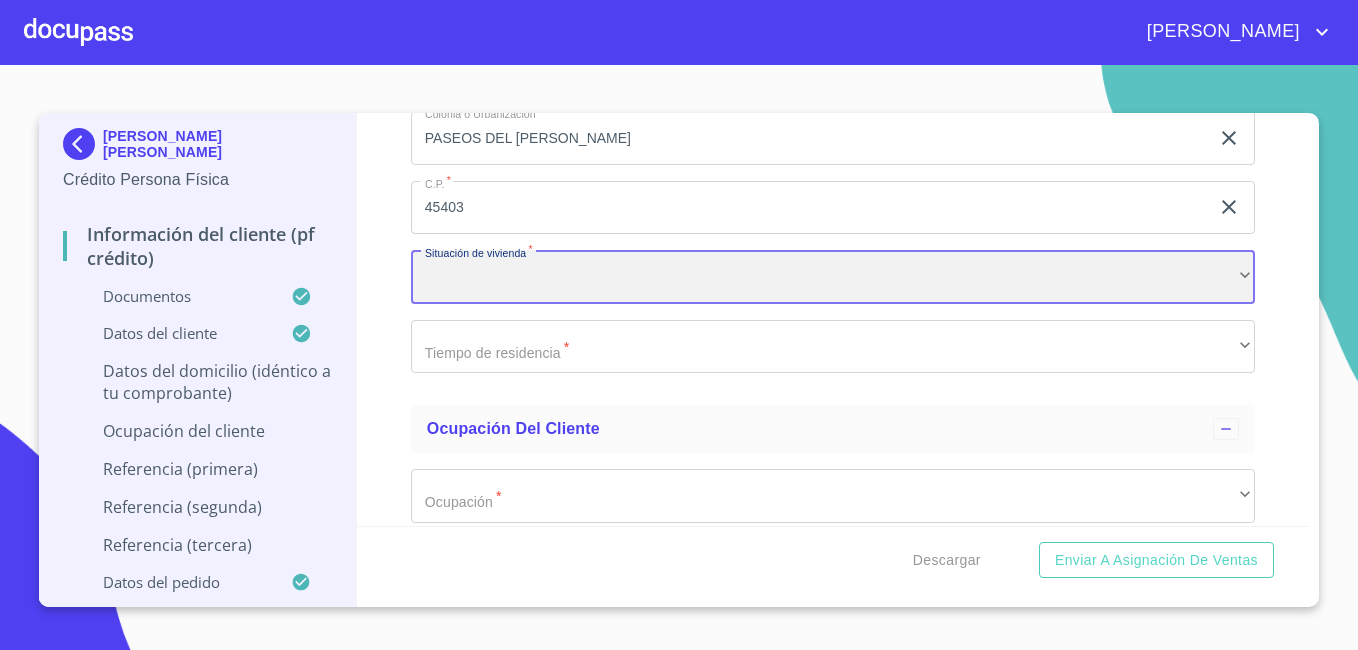 click on "​" at bounding box center [833, 277] 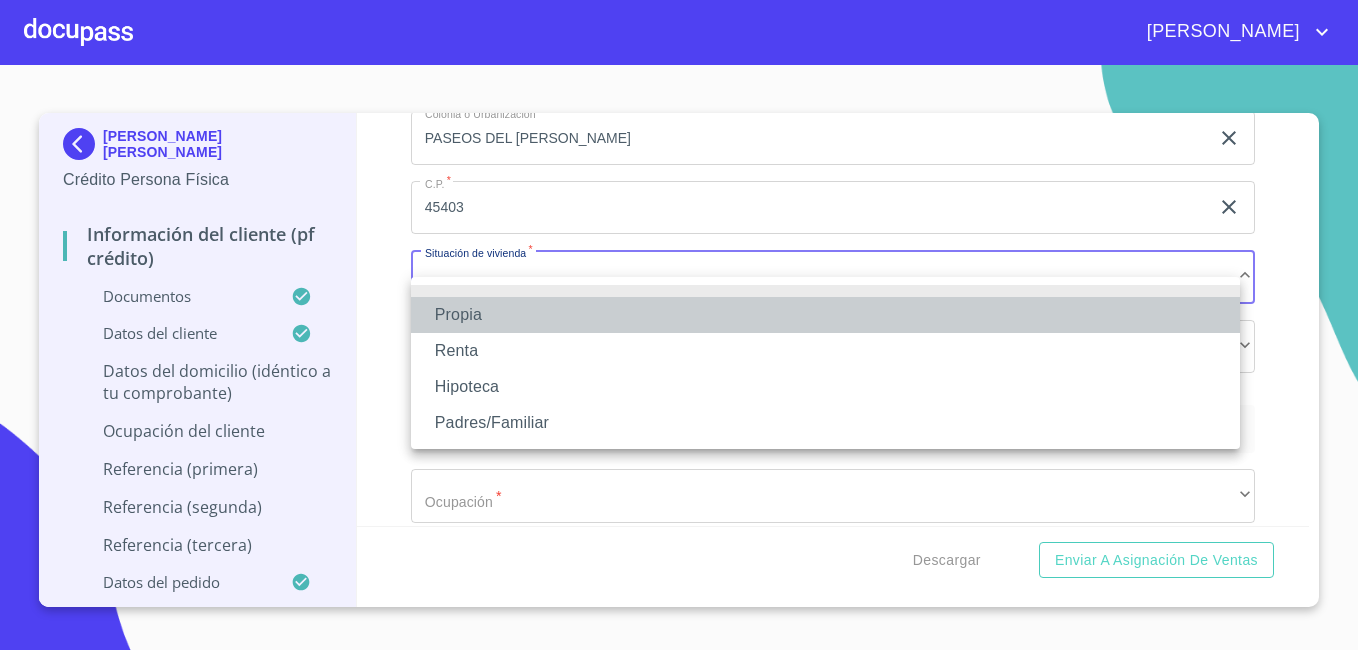 click on "Propia" at bounding box center [825, 315] 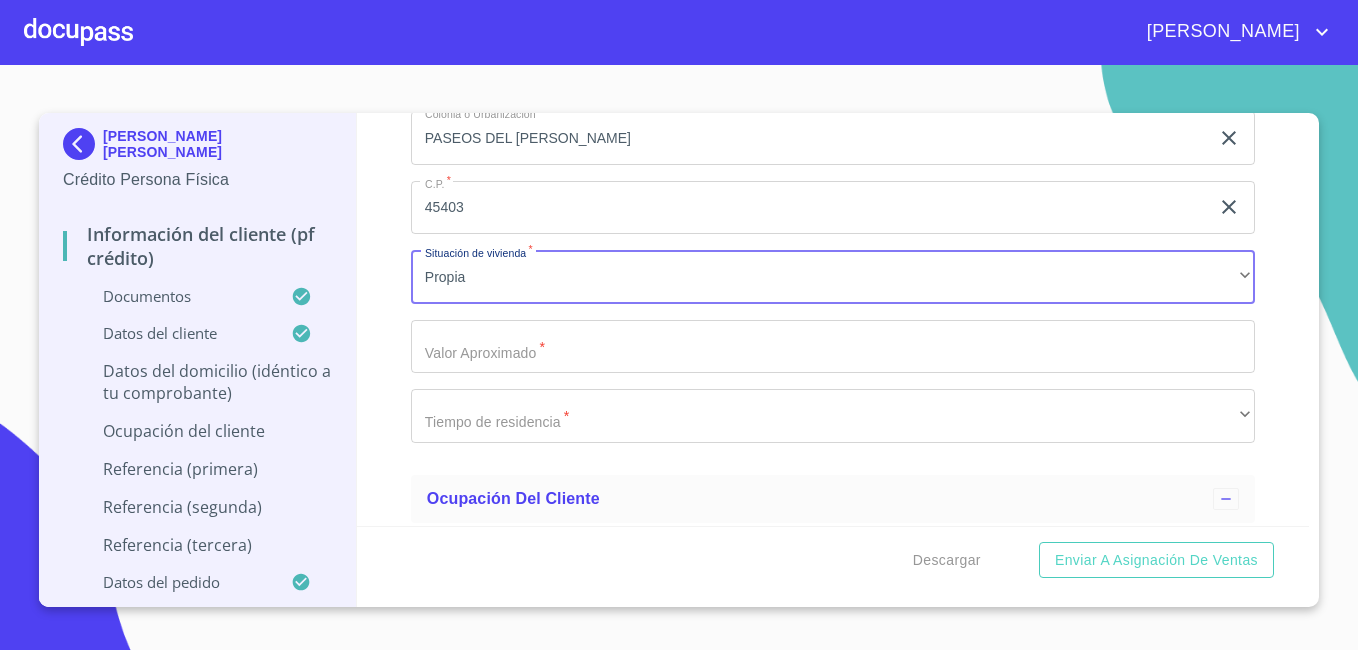 click on "Documento de identificación   *" at bounding box center [810, -1485] 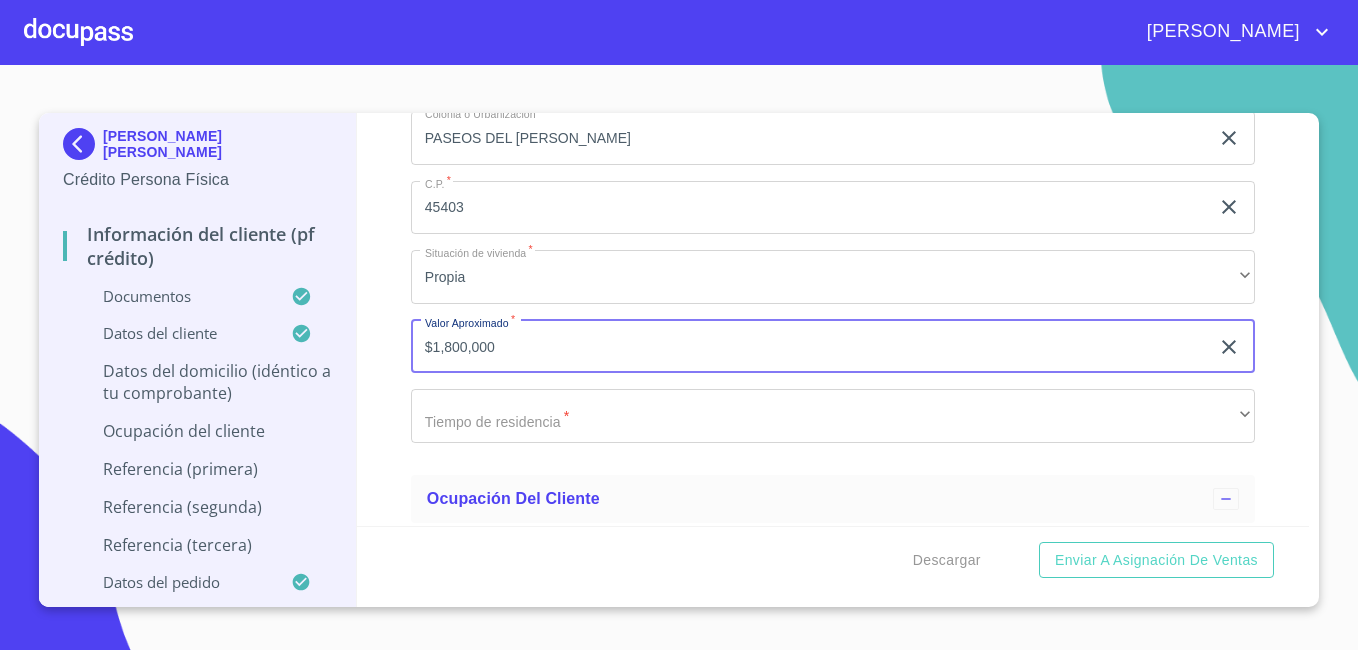 type on "$1,800,000" 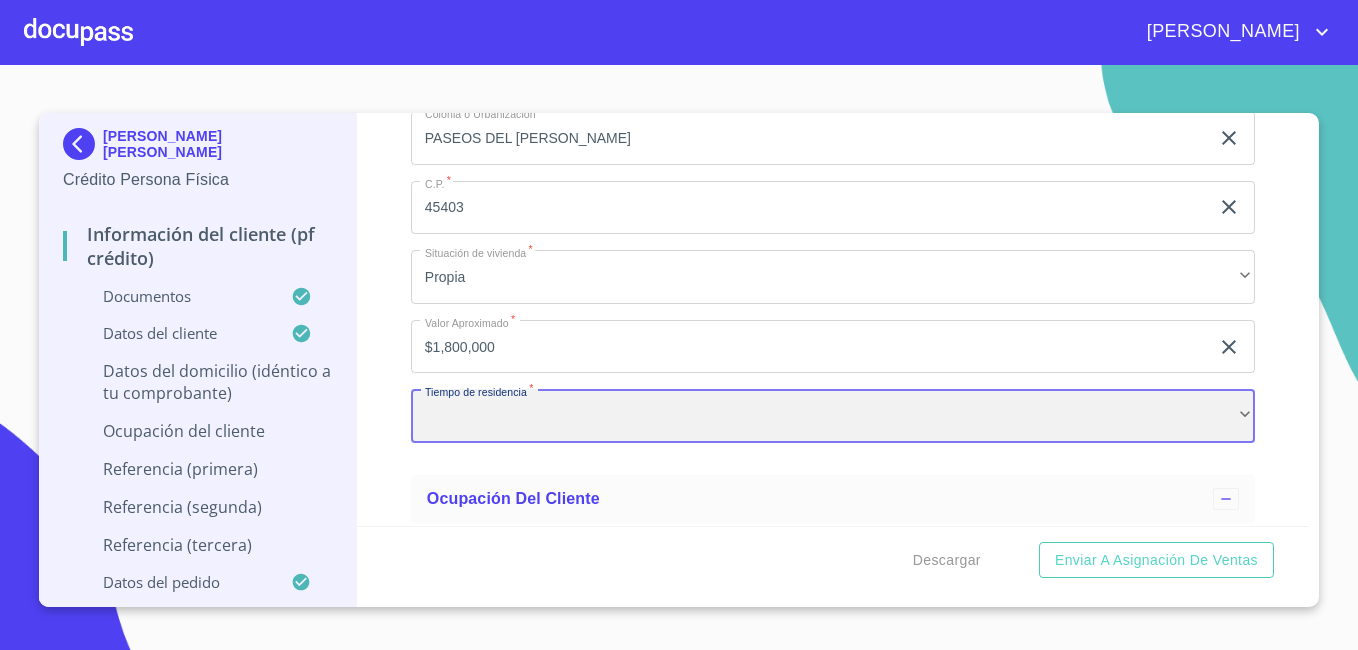 click on "​" at bounding box center [833, 416] 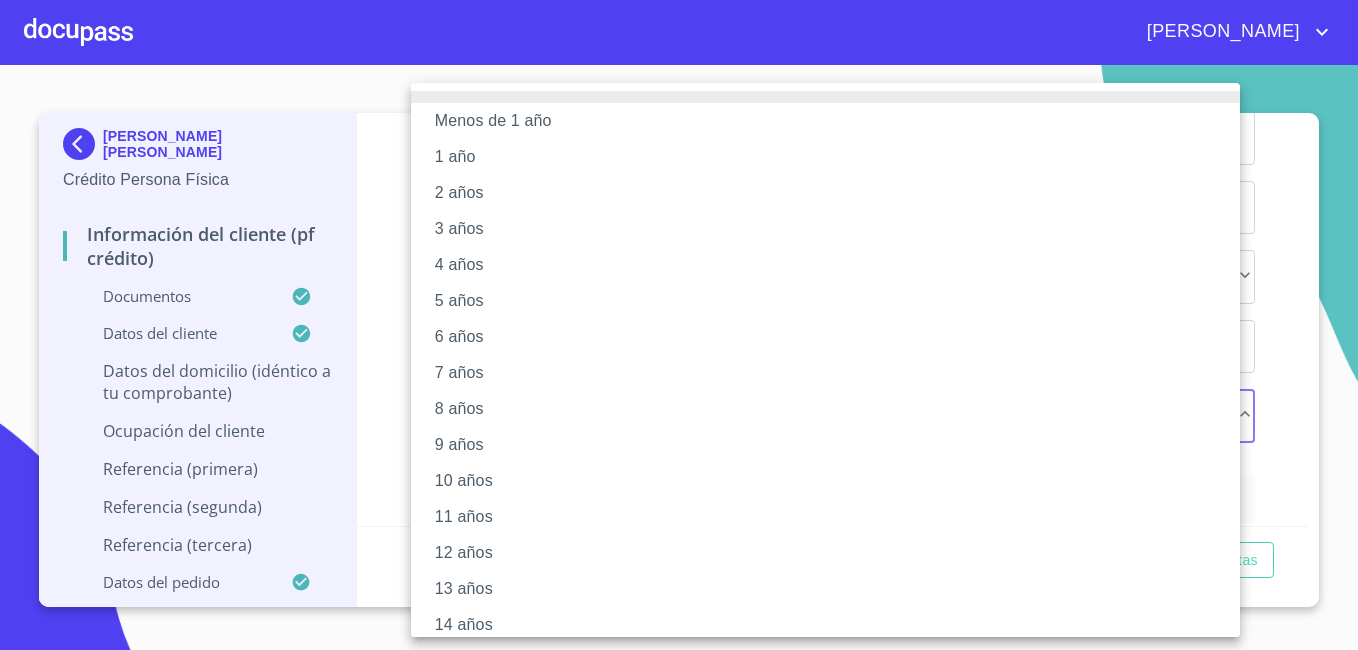 click on "10 años" at bounding box center (833, 481) 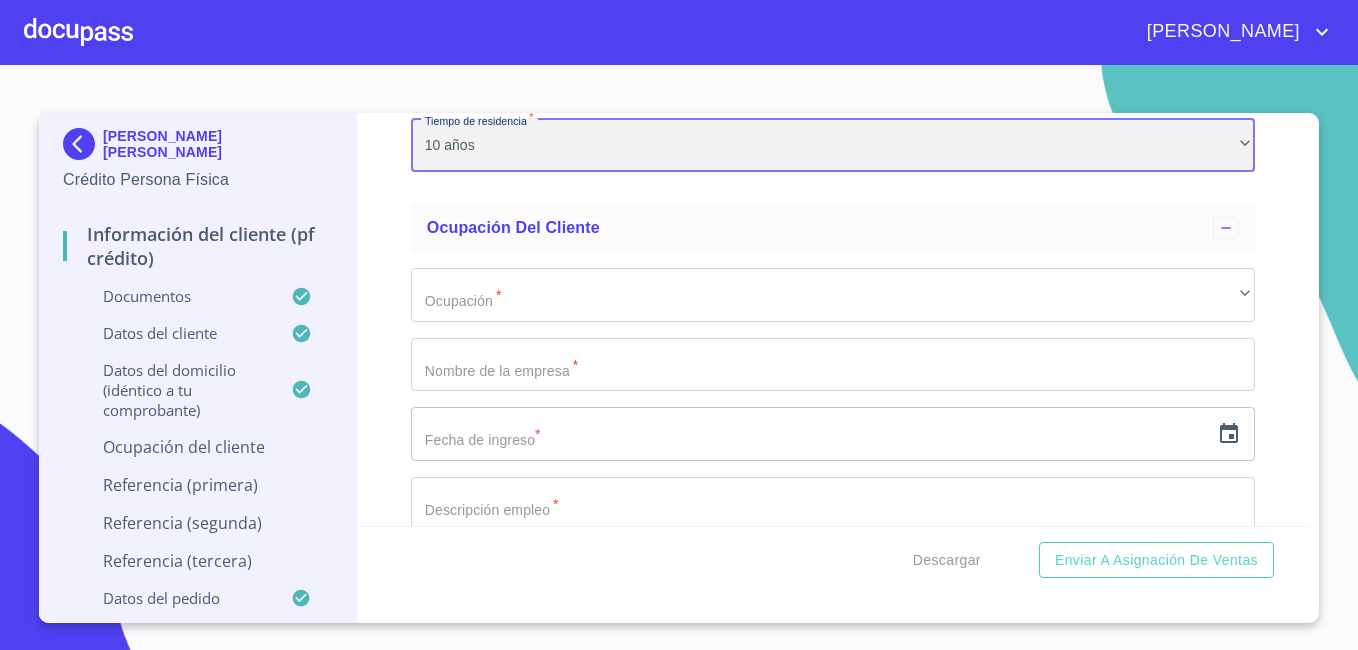 scroll, scrollTop: 7709, scrollLeft: 0, axis: vertical 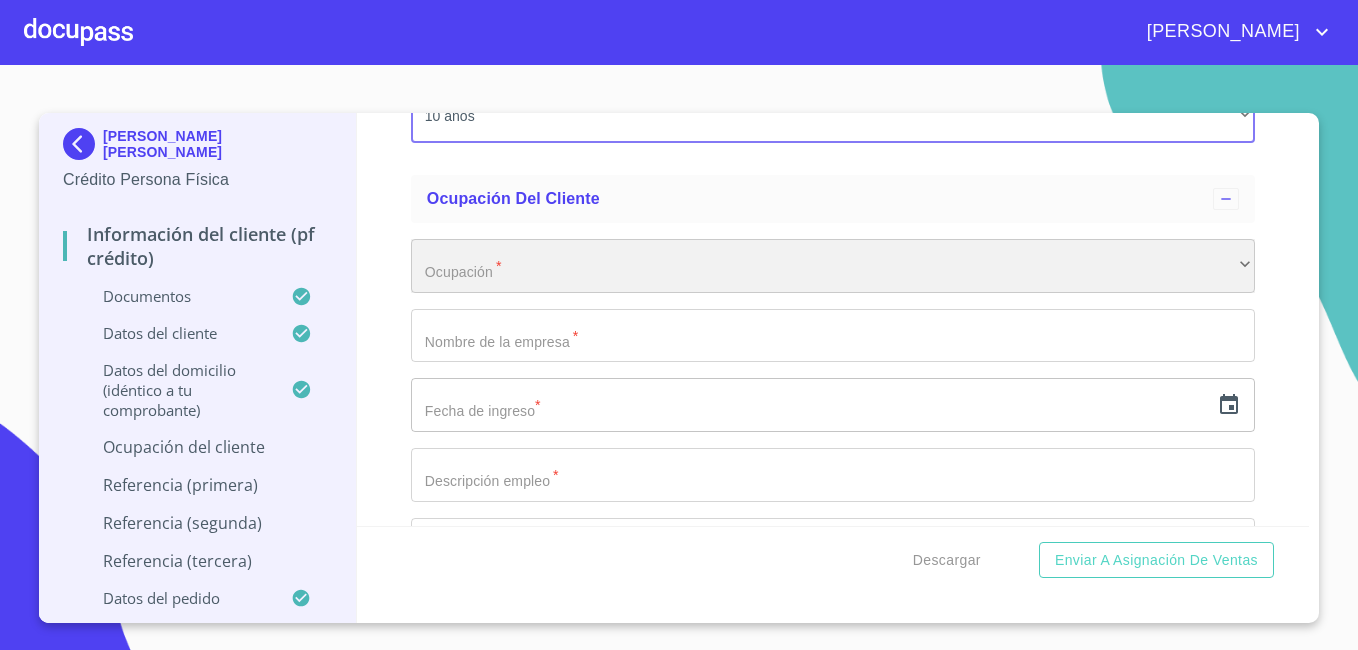 click on "​" at bounding box center [833, 266] 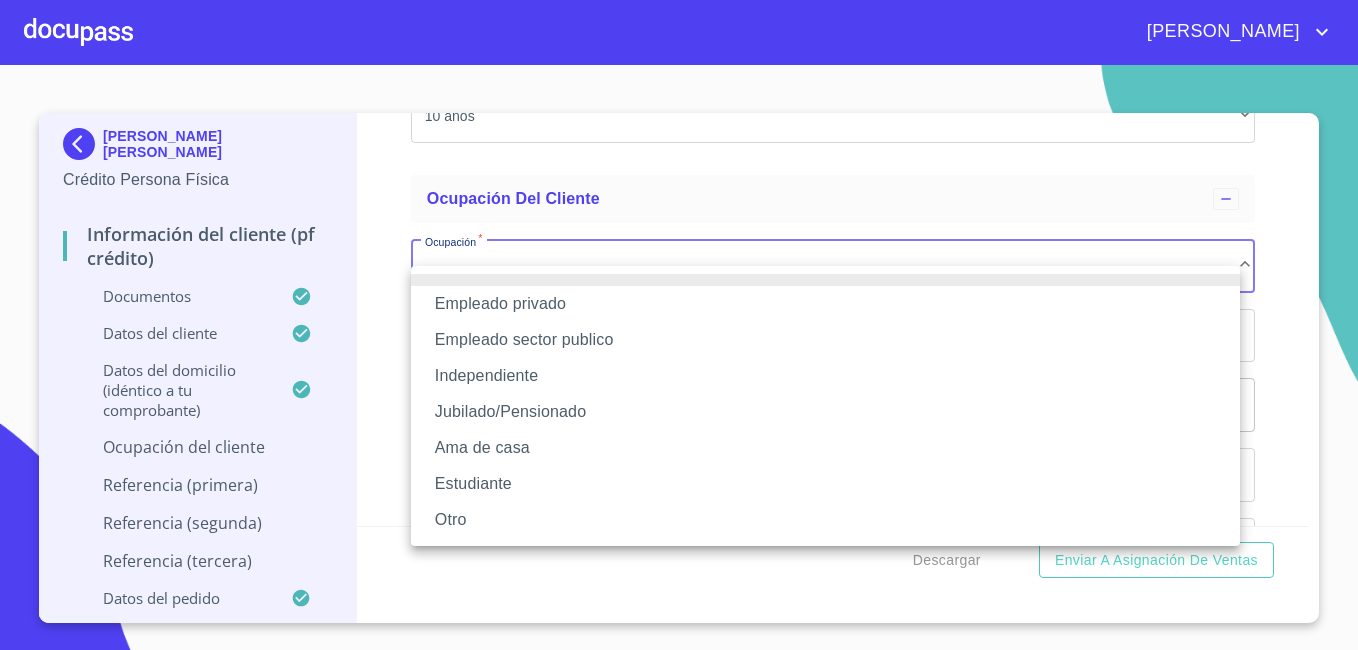 click on "Empleado privado" at bounding box center (825, 304) 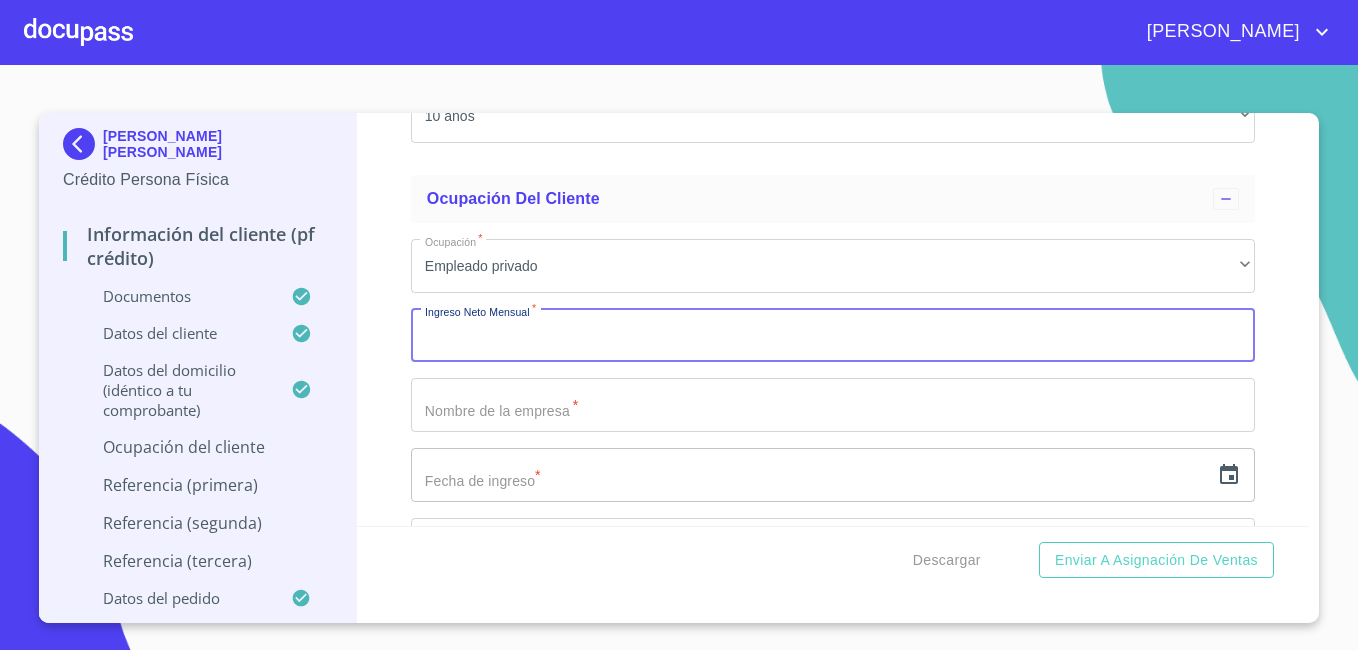 click on "Documento de identificación   *" at bounding box center (833, 336) 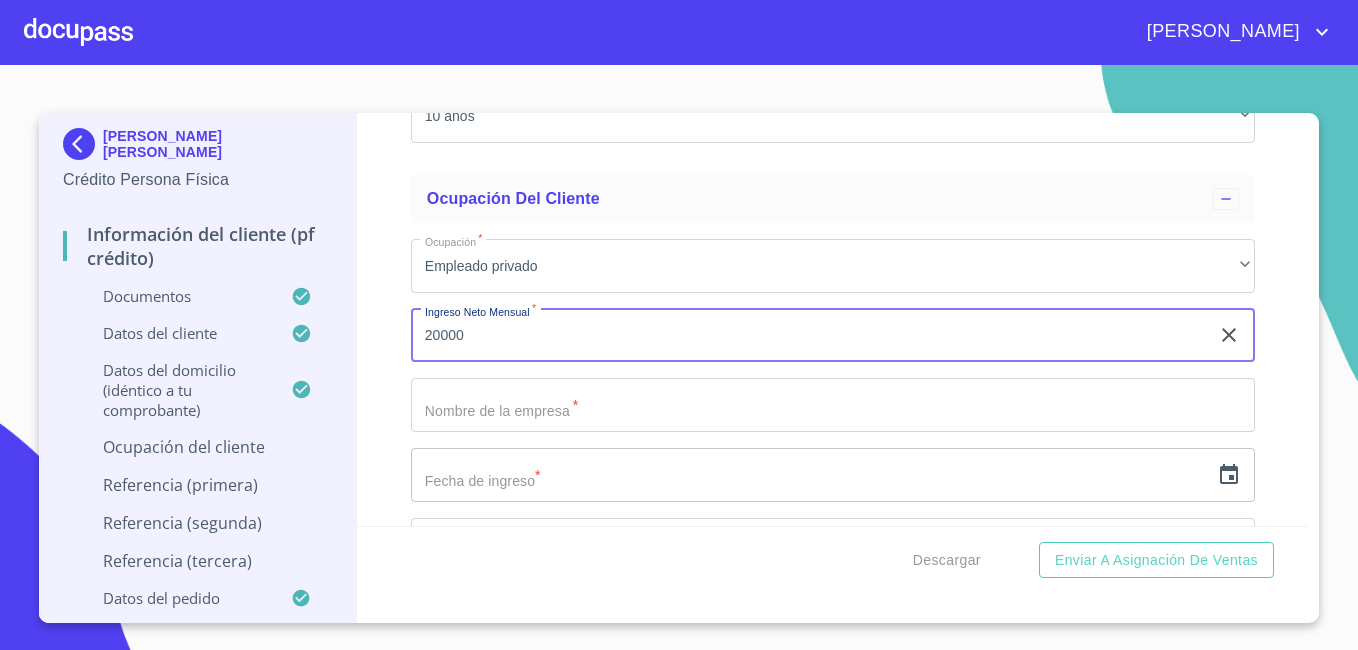 type on "20000" 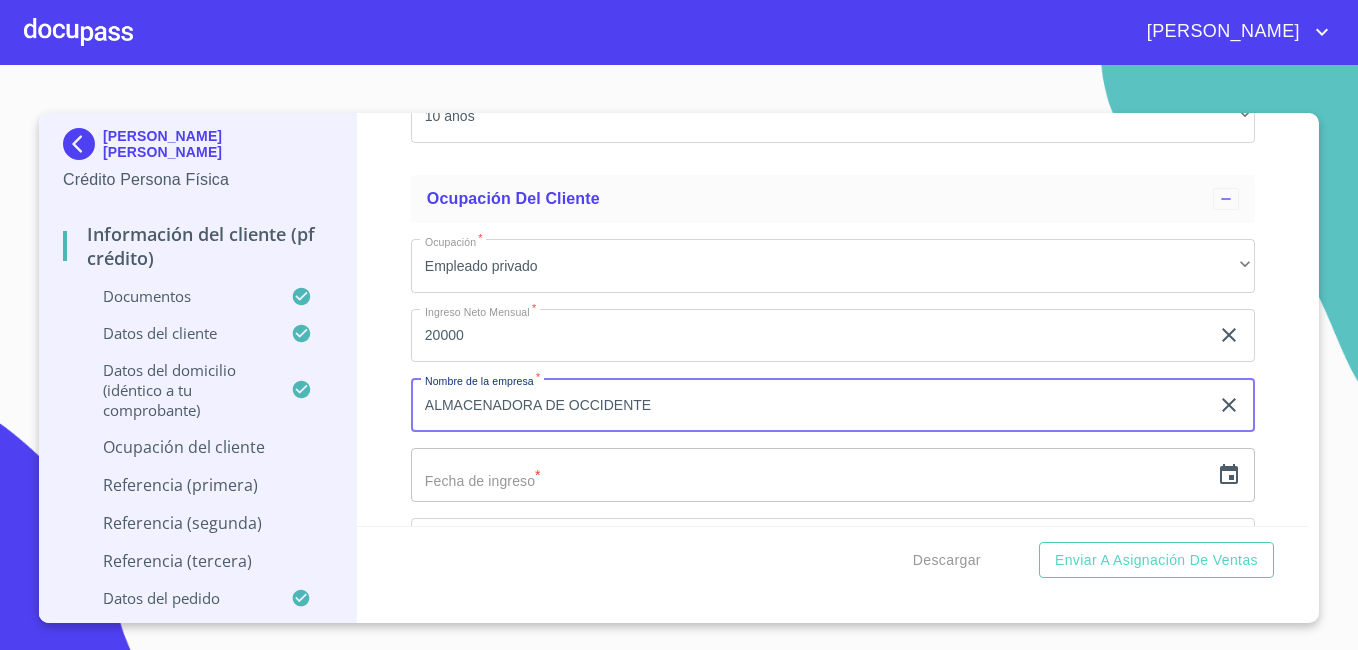 scroll, scrollTop: 7809, scrollLeft: 0, axis: vertical 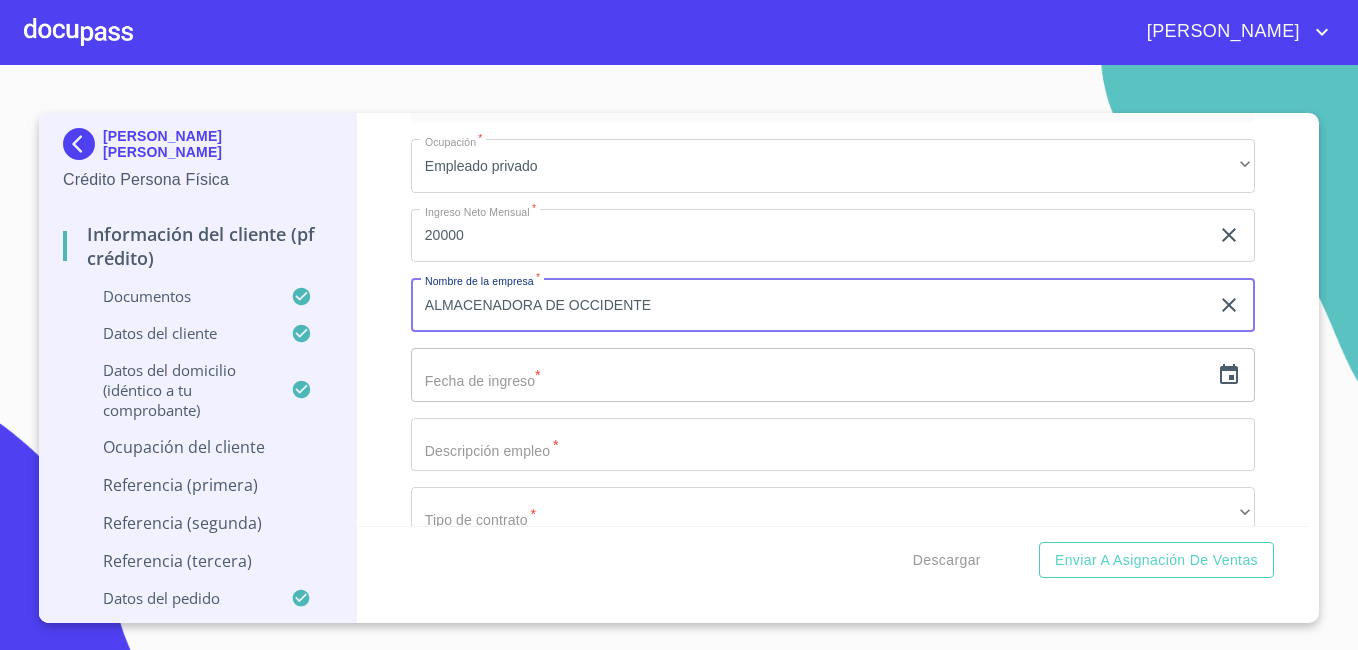 type on "ALMACENADORA DE OCCIDENTE" 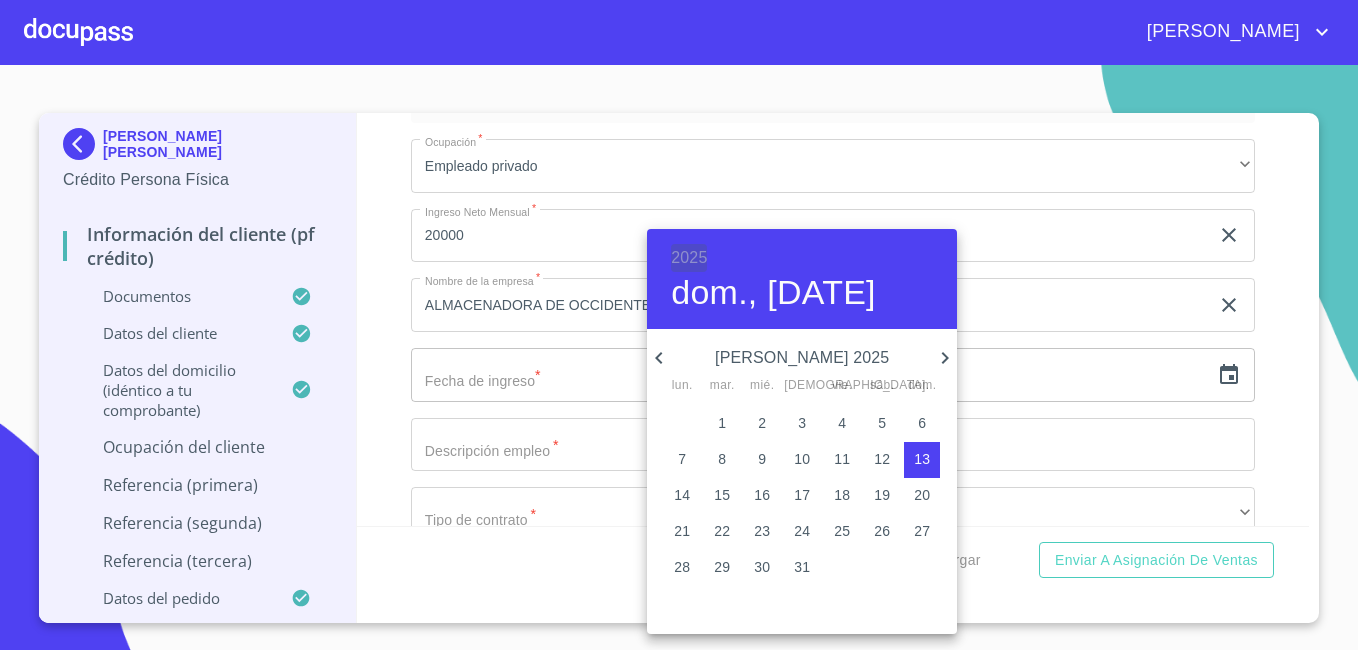 click on "2025" at bounding box center (689, 258) 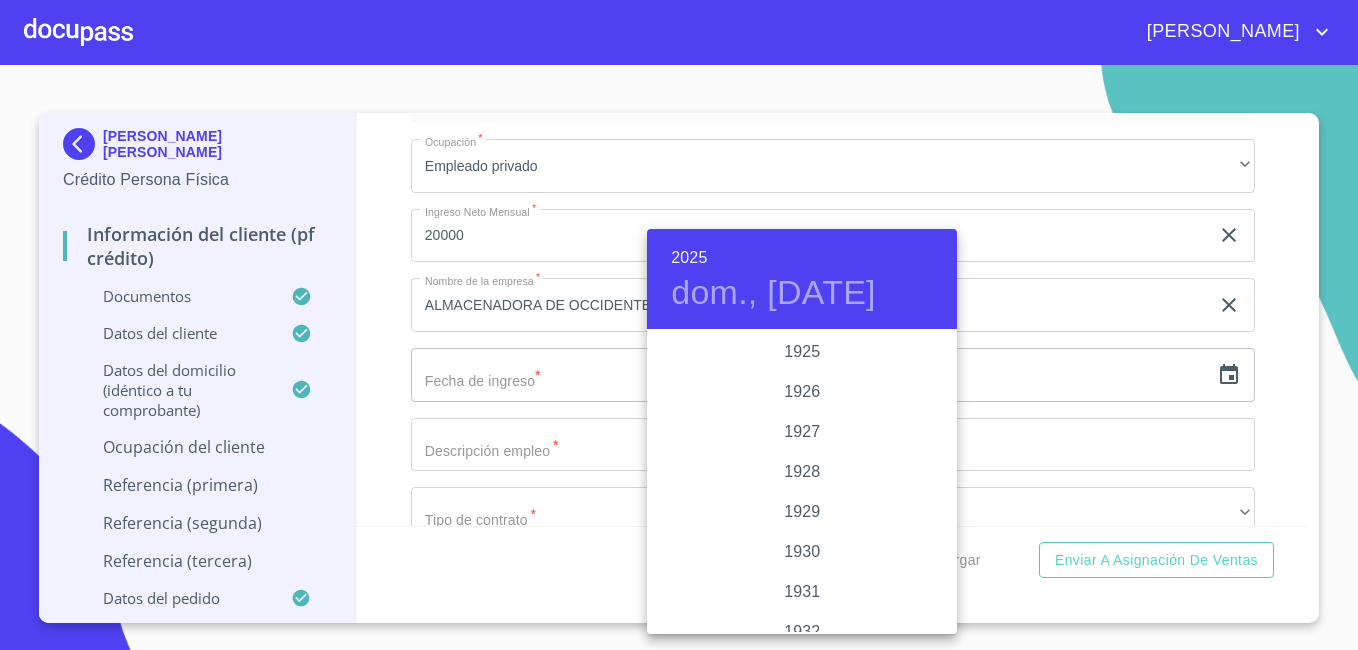 scroll, scrollTop: 3880, scrollLeft: 0, axis: vertical 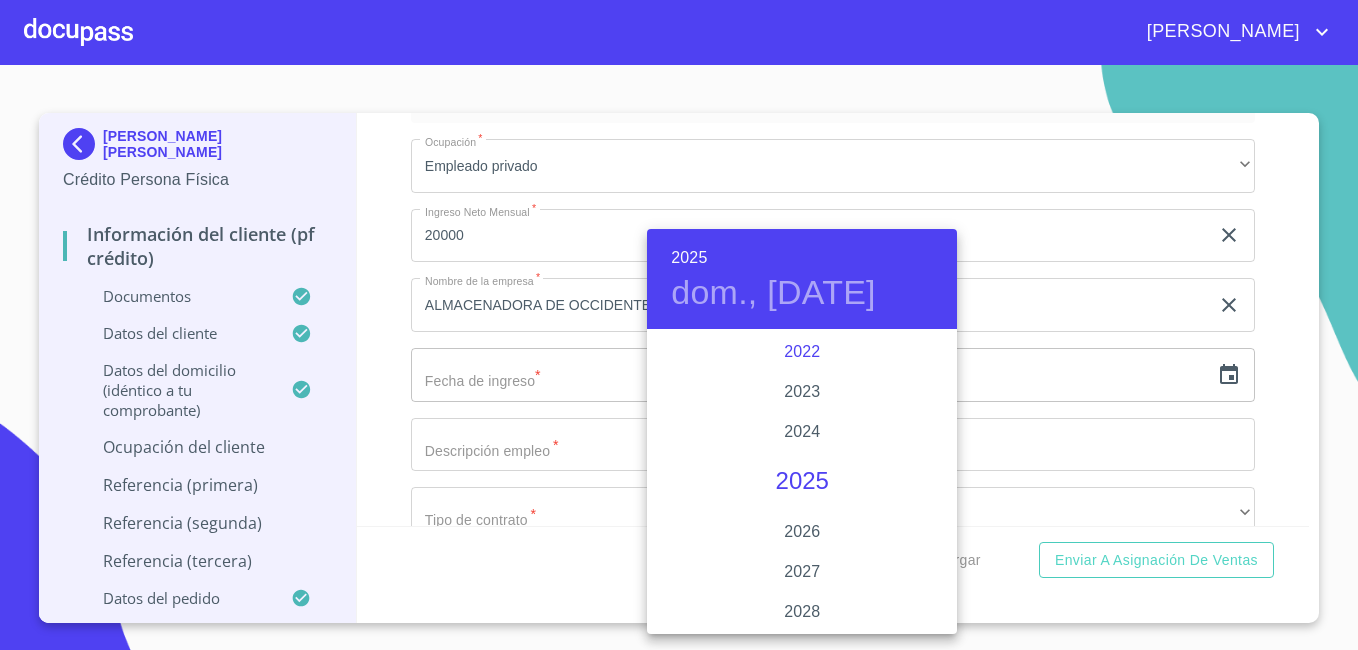 click on "2022" at bounding box center (802, 352) 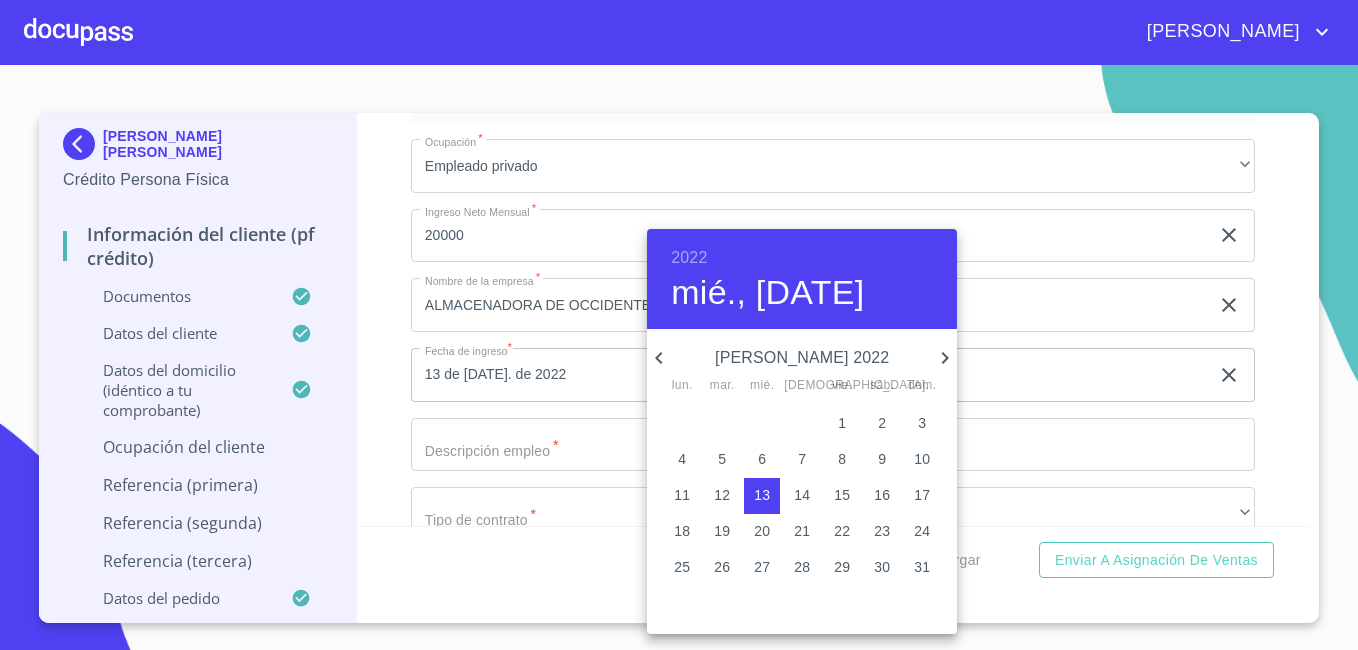 click 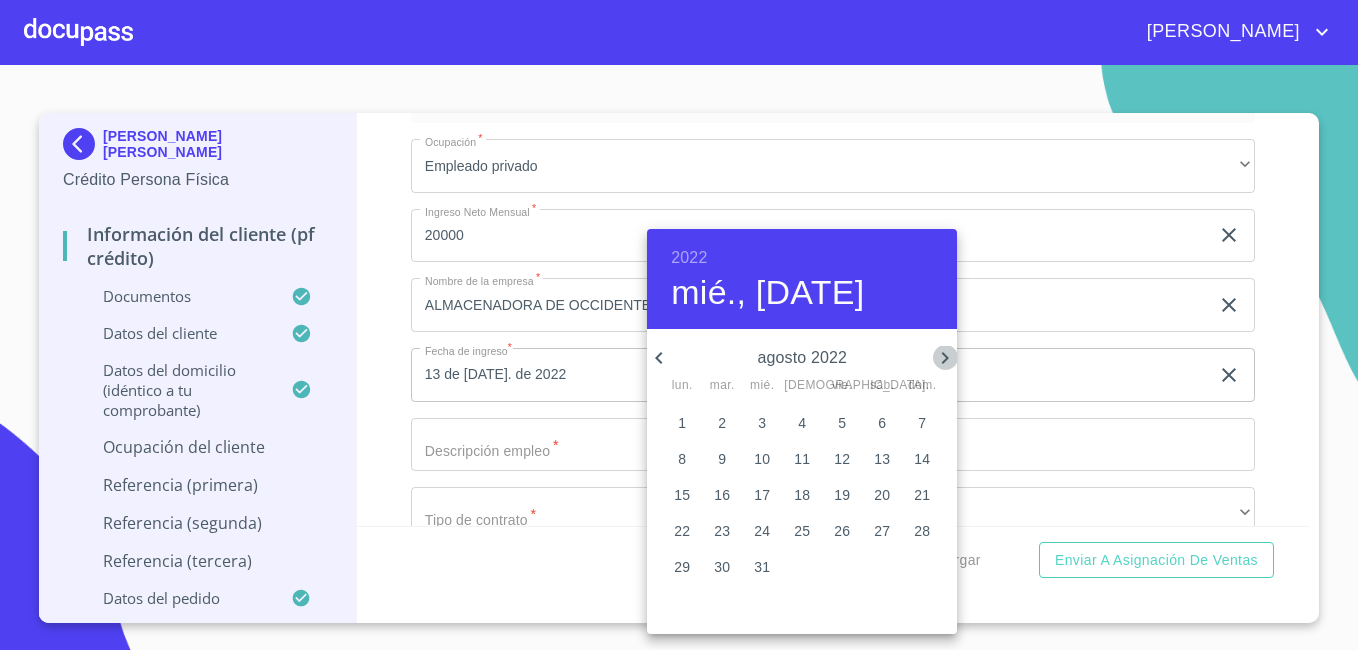 click 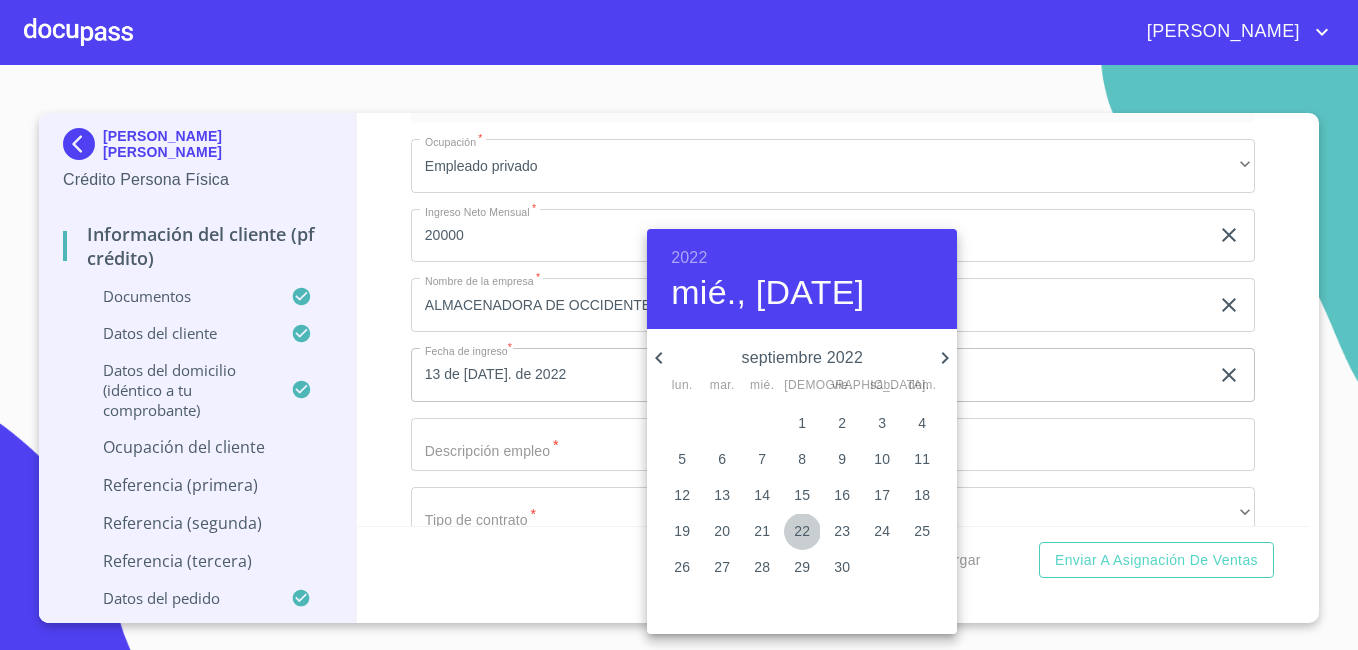click on "22" at bounding box center [802, 531] 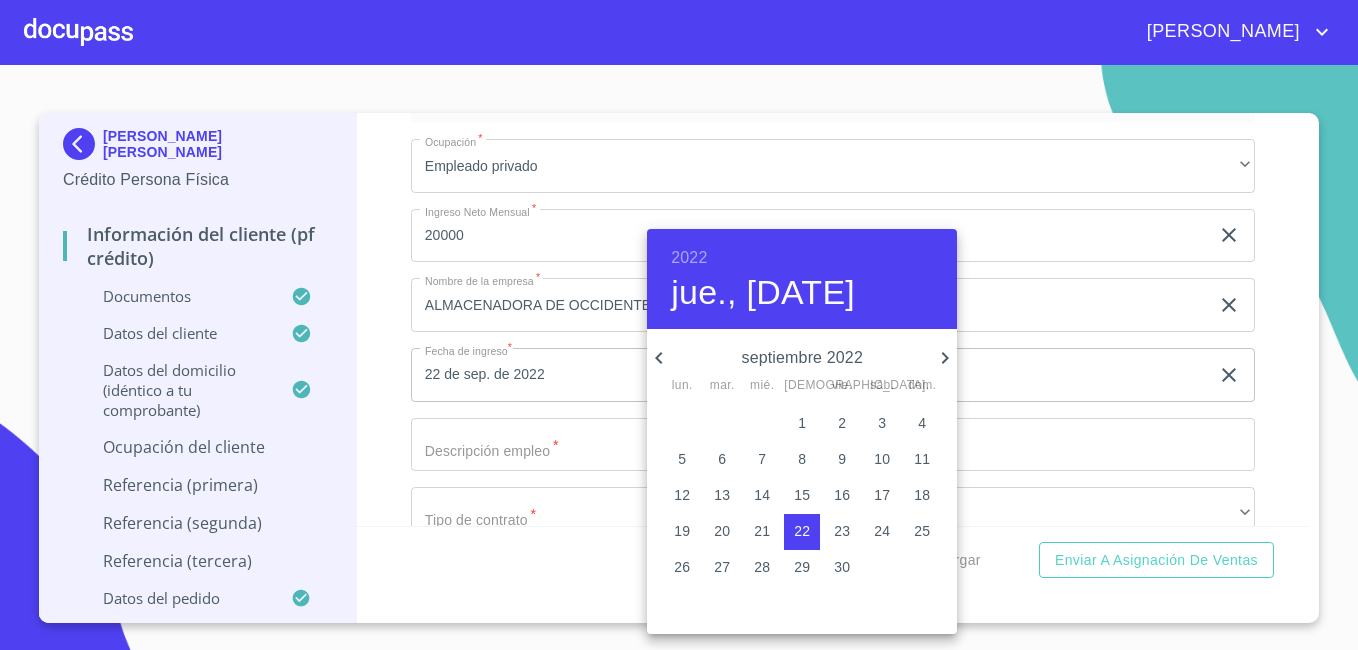 click at bounding box center [679, 325] 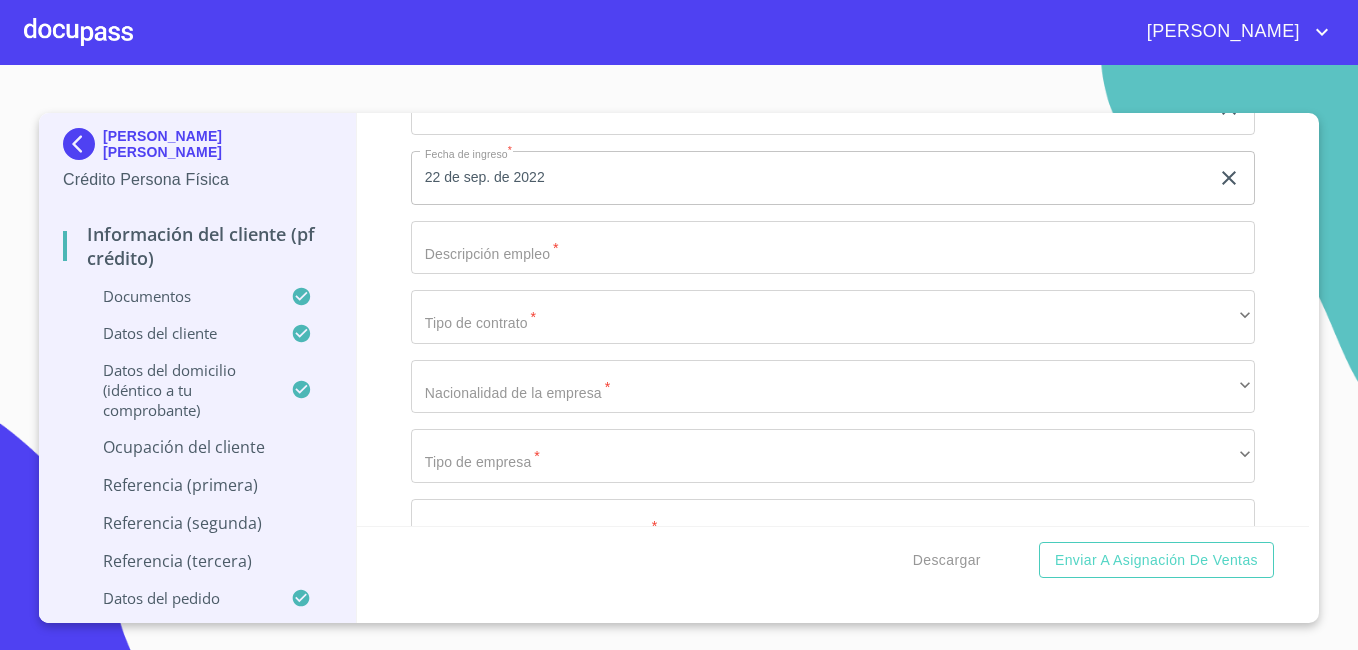 scroll, scrollTop: 8009, scrollLeft: 0, axis: vertical 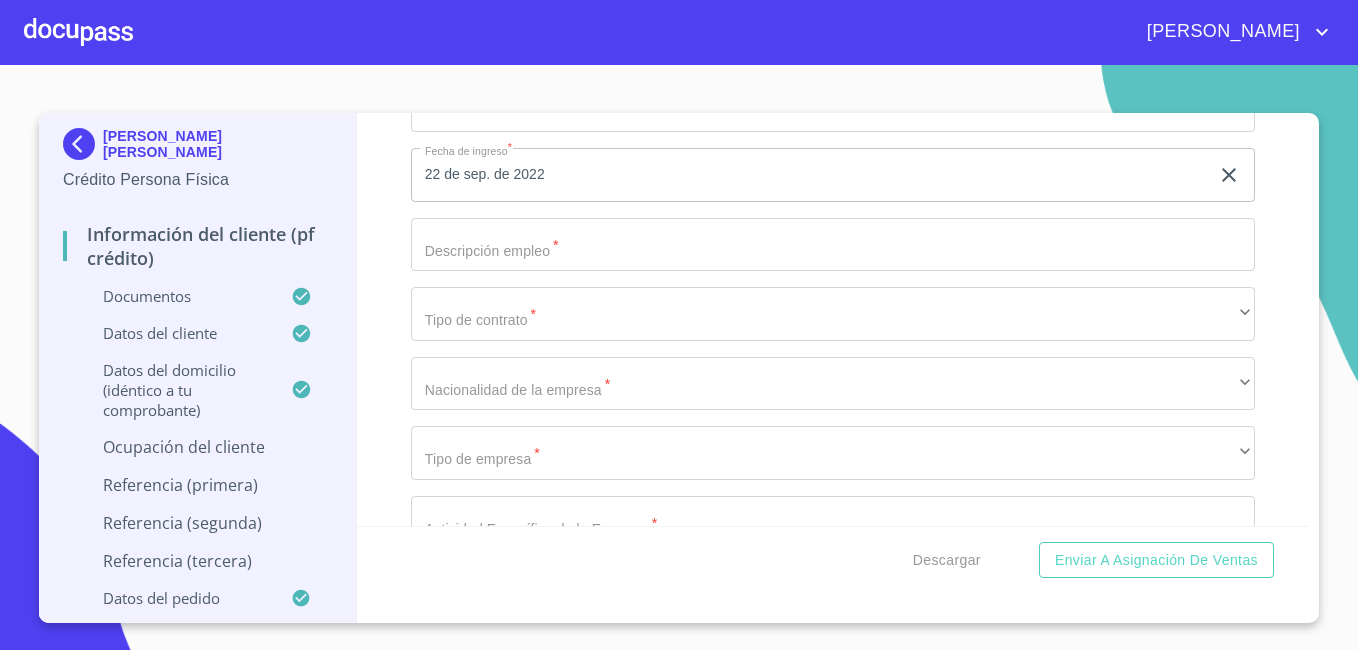 click on "Documento de identificación   *" at bounding box center [810, -2085] 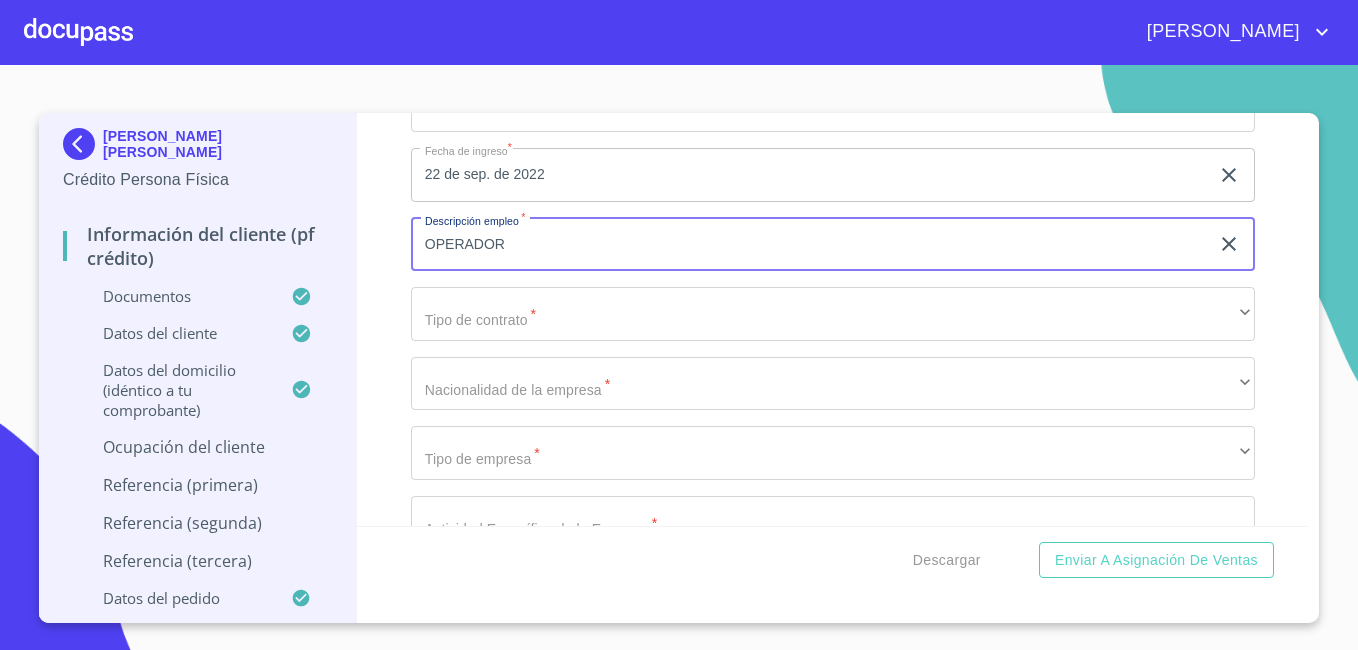 type on "OPERADOR" 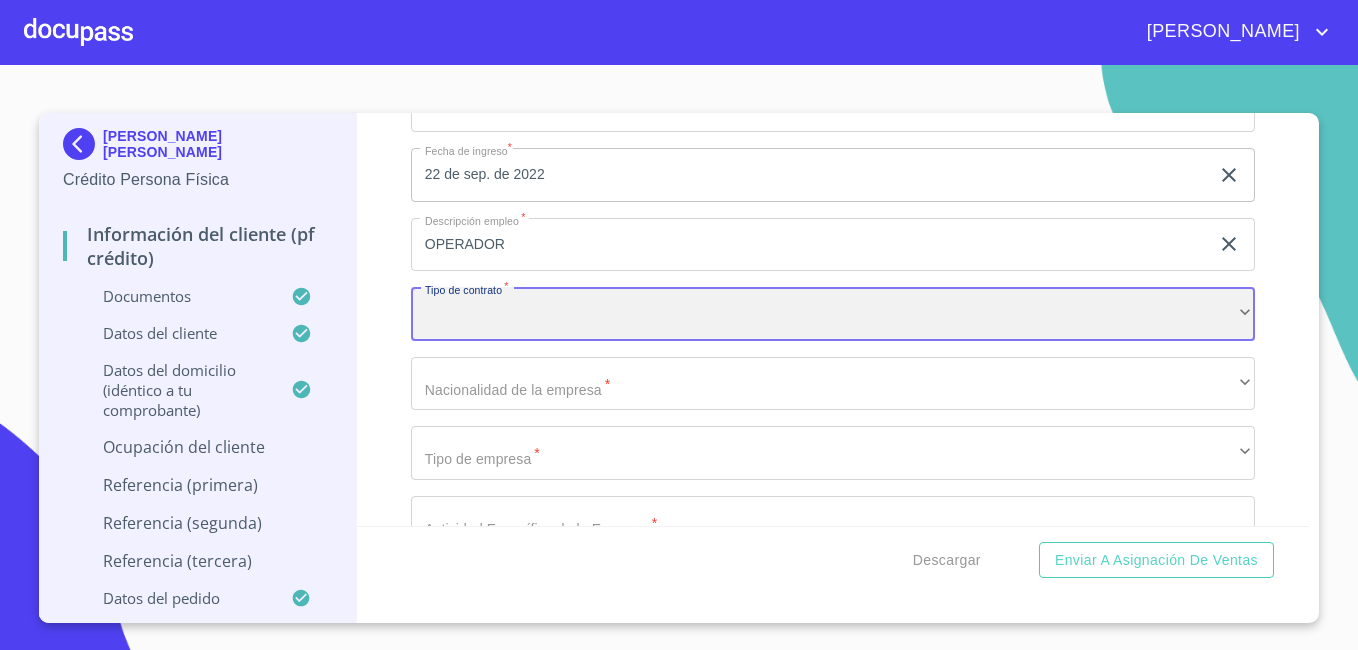 click on "​" at bounding box center [833, 314] 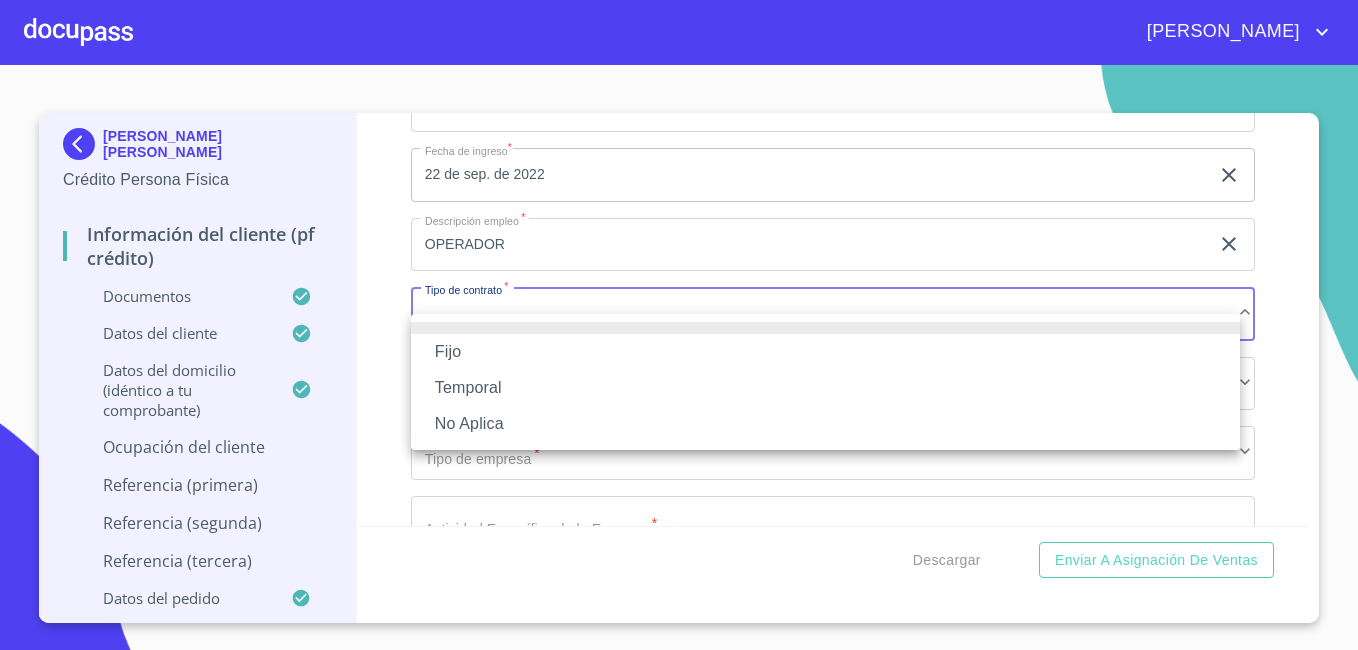click on "Fijo" at bounding box center (825, 352) 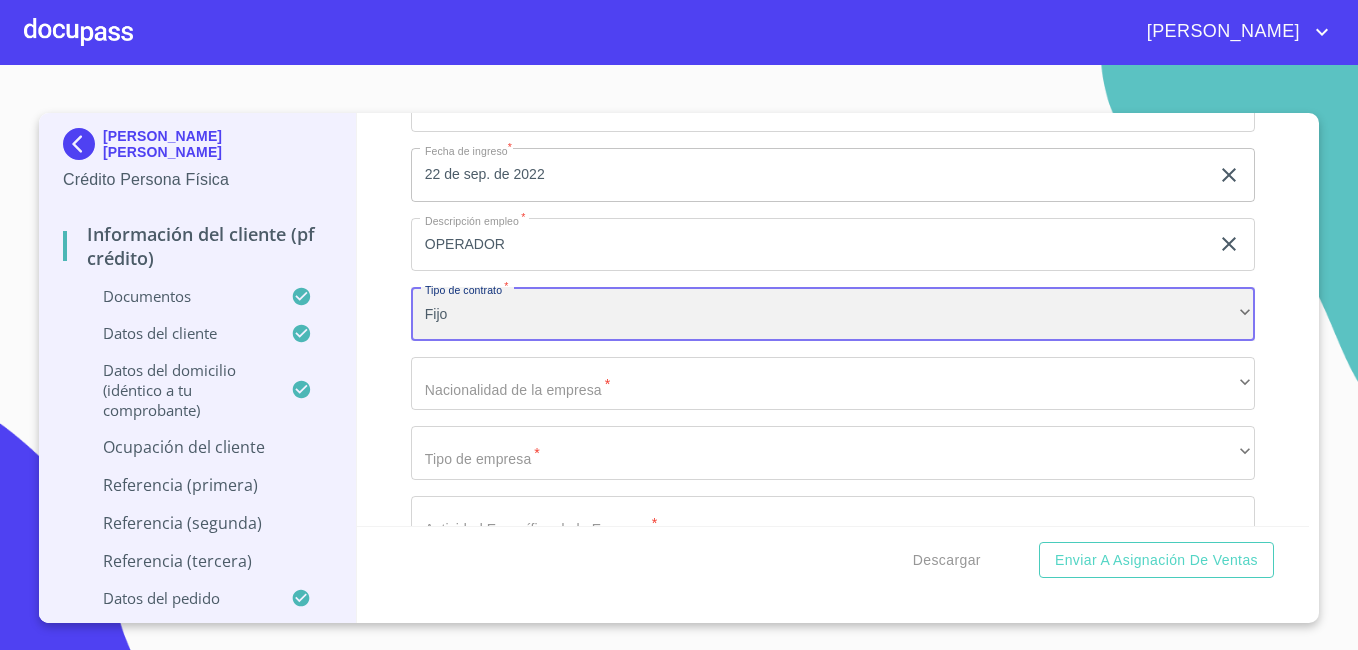 scroll, scrollTop: 8109, scrollLeft: 0, axis: vertical 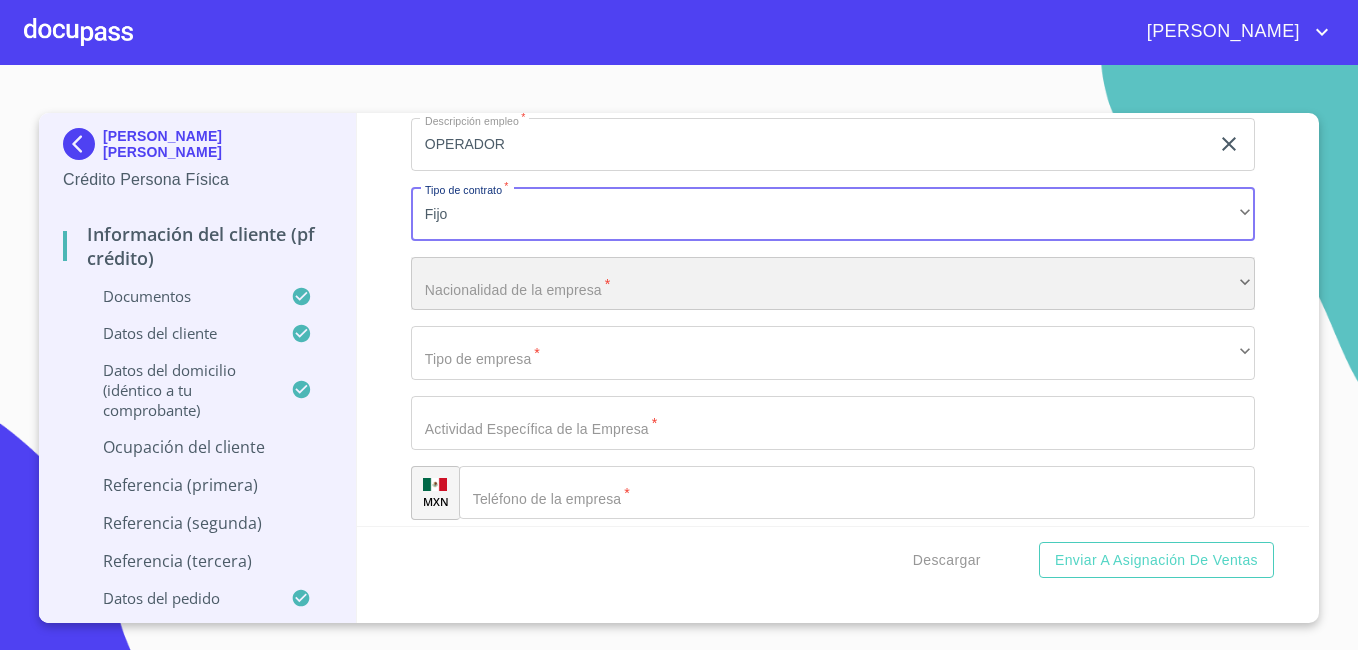 click on "​" at bounding box center (833, 284) 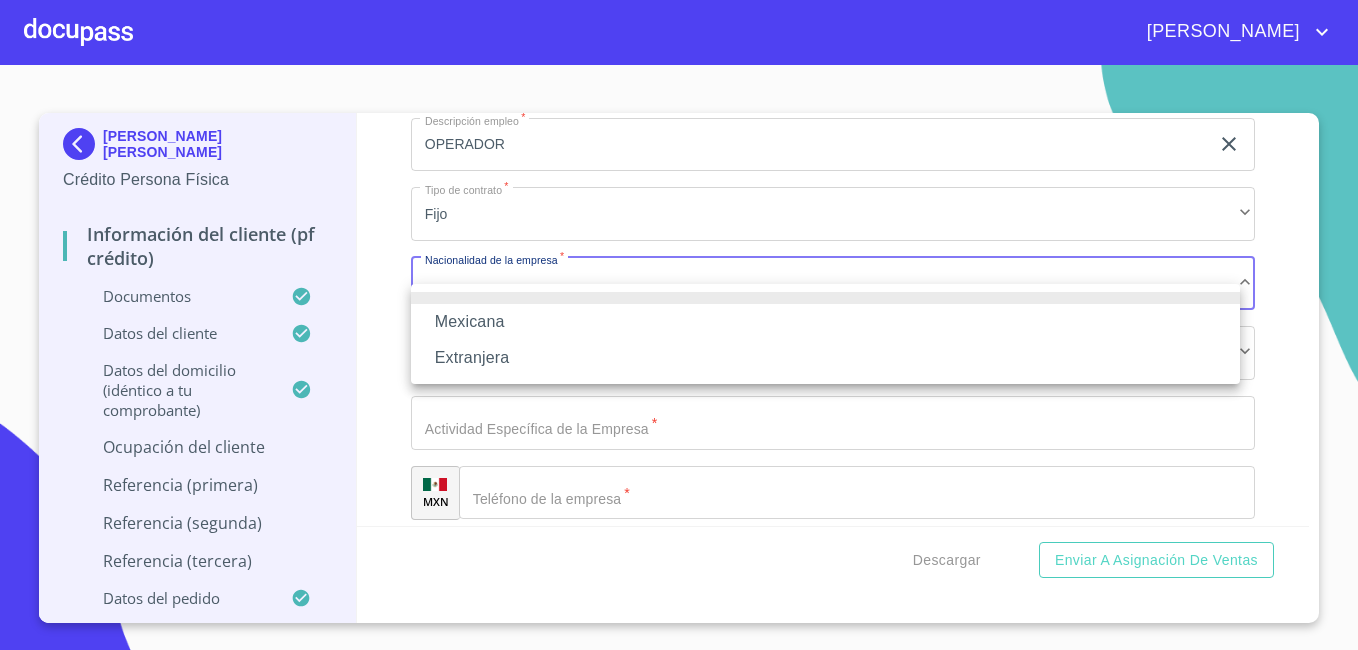 click on "Mexicana" at bounding box center [825, 322] 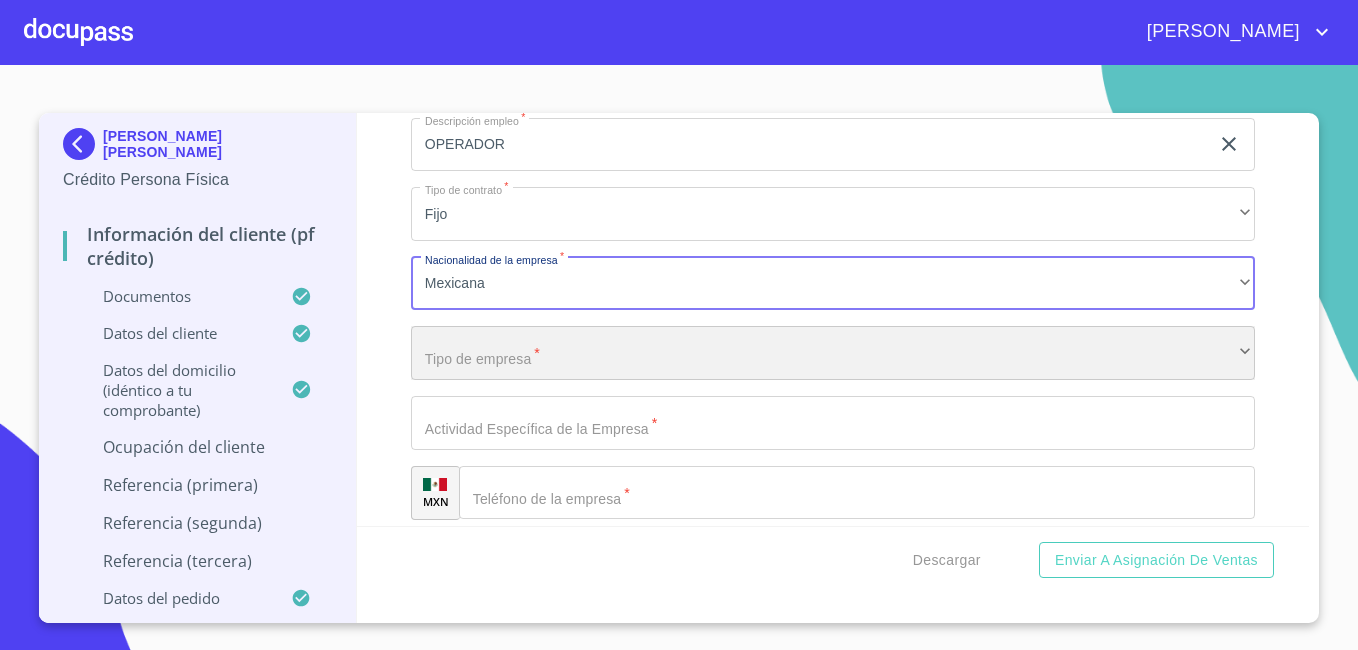 click on "​" at bounding box center (833, 353) 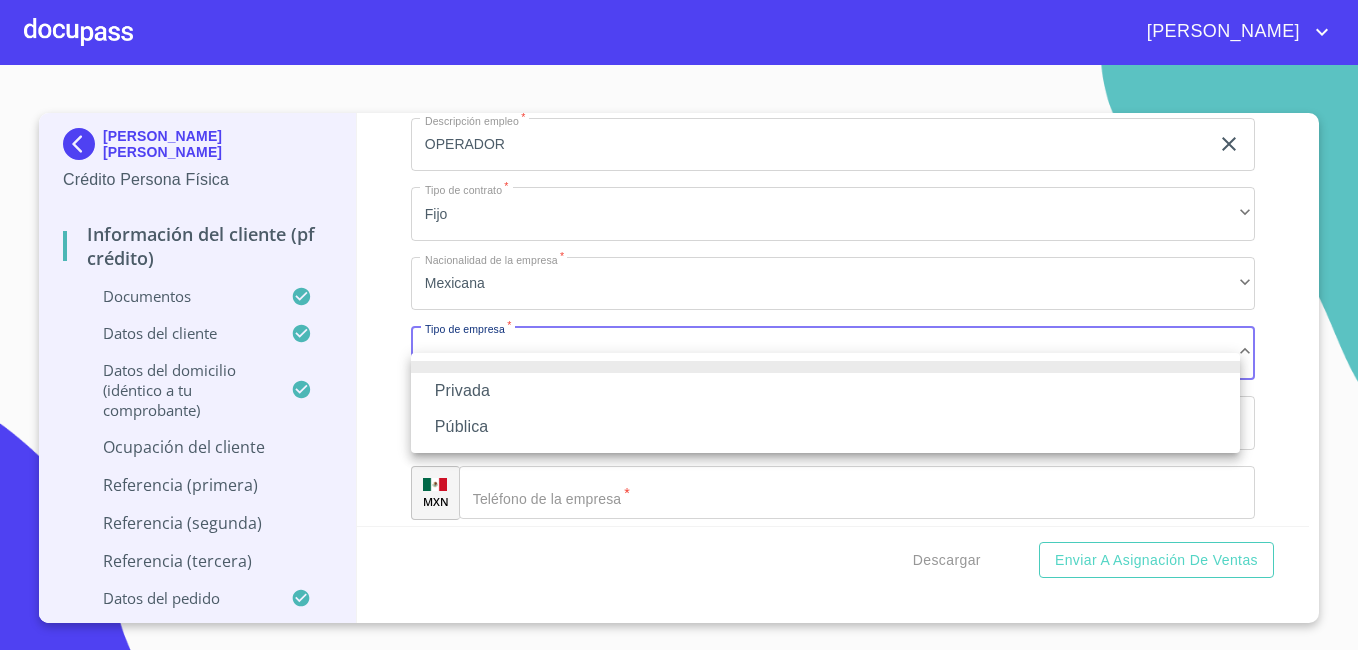 click on "Privada" at bounding box center (825, 391) 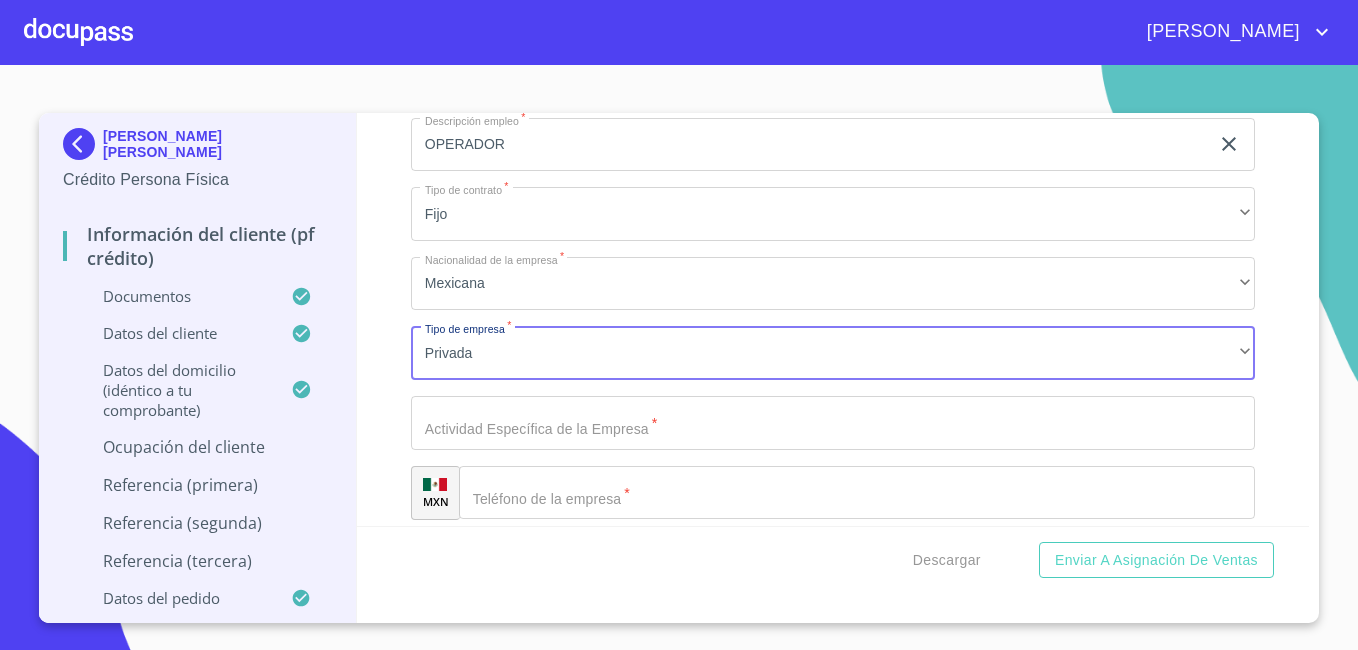 click on "Documento de identificación   *" at bounding box center (810, -2185) 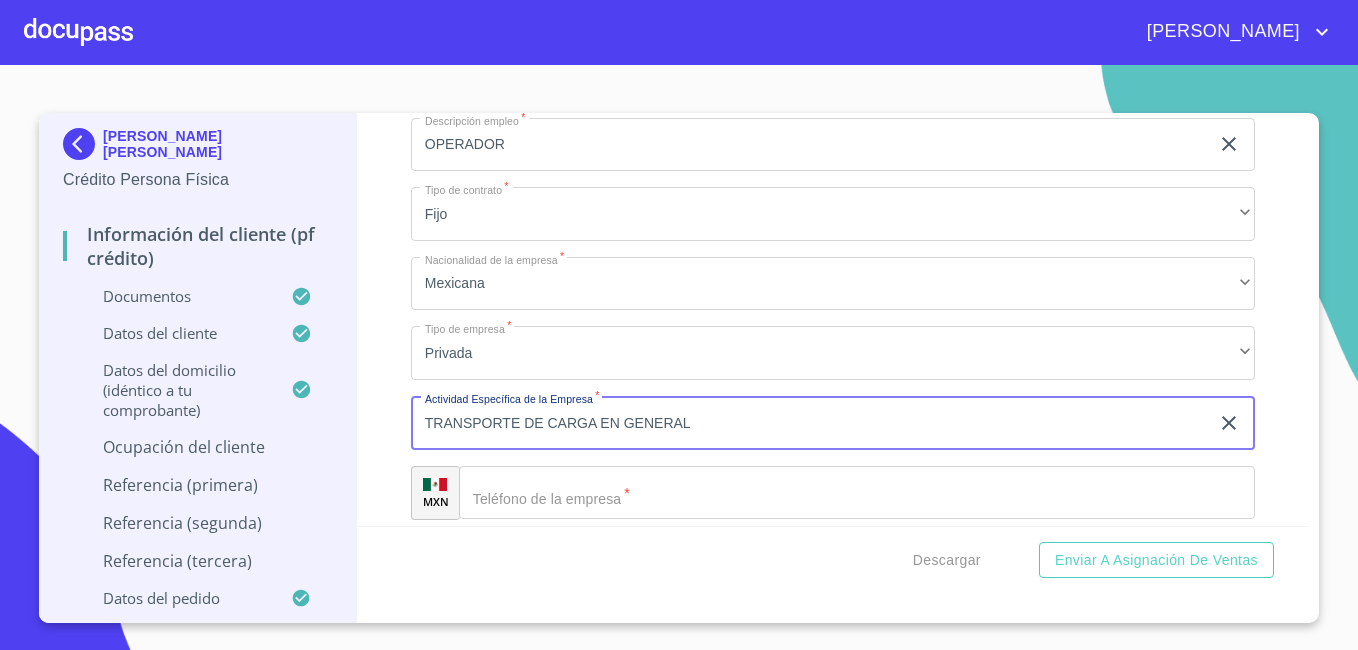 type on "TRANSPORTE DE CARGA EN GENERAL" 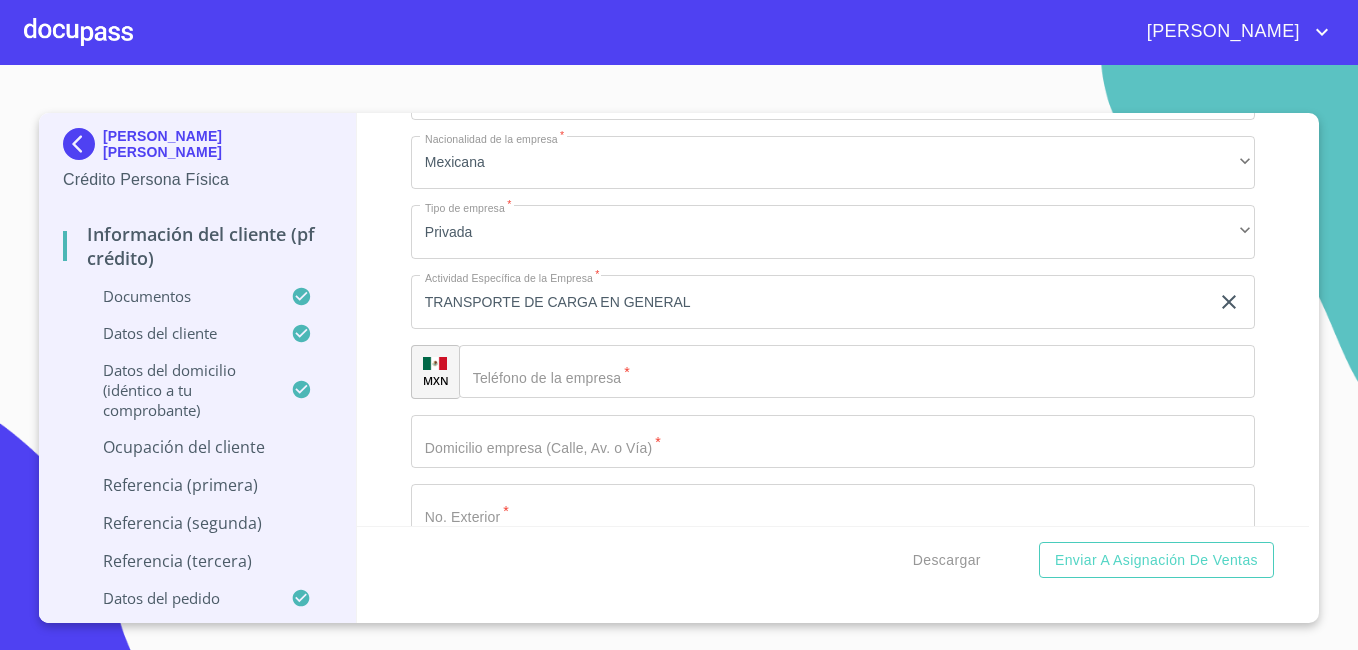 scroll, scrollTop: 8309, scrollLeft: 0, axis: vertical 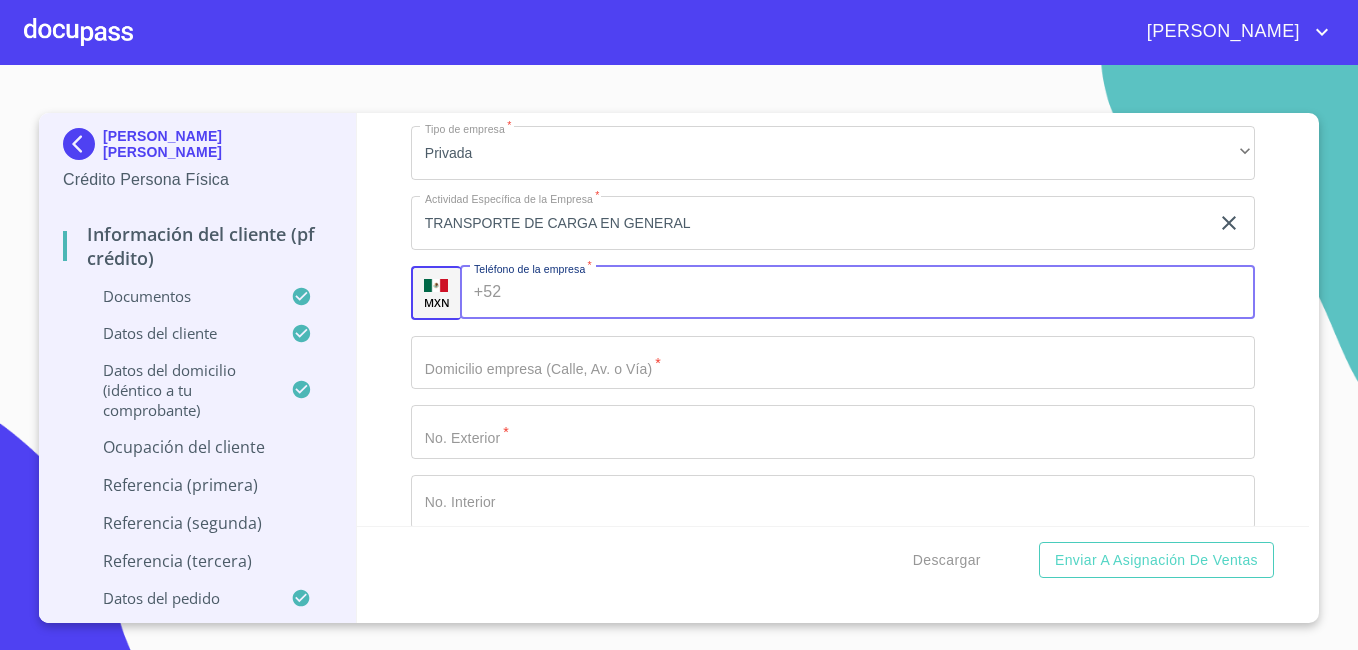 click on "Documento de identificación   *" at bounding box center [881, 293] 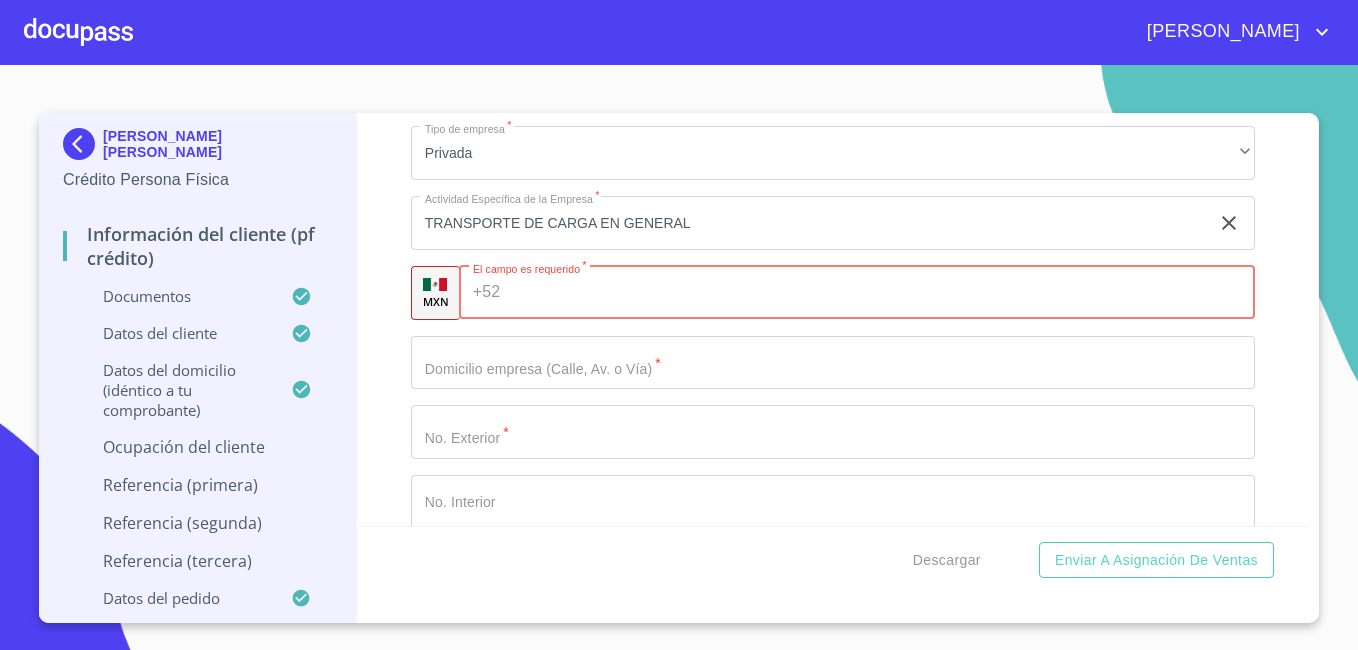 paste on "[PHONE_NUMBER]" 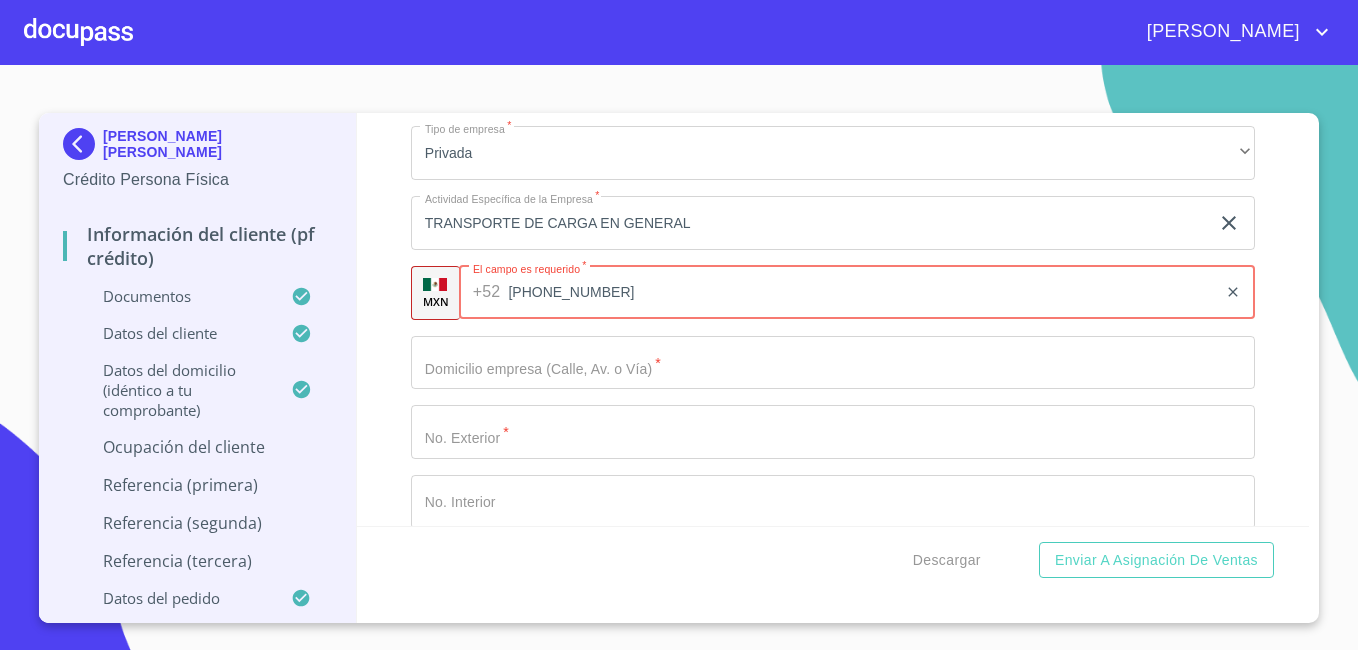 type on "[PHONE_NUMBER]" 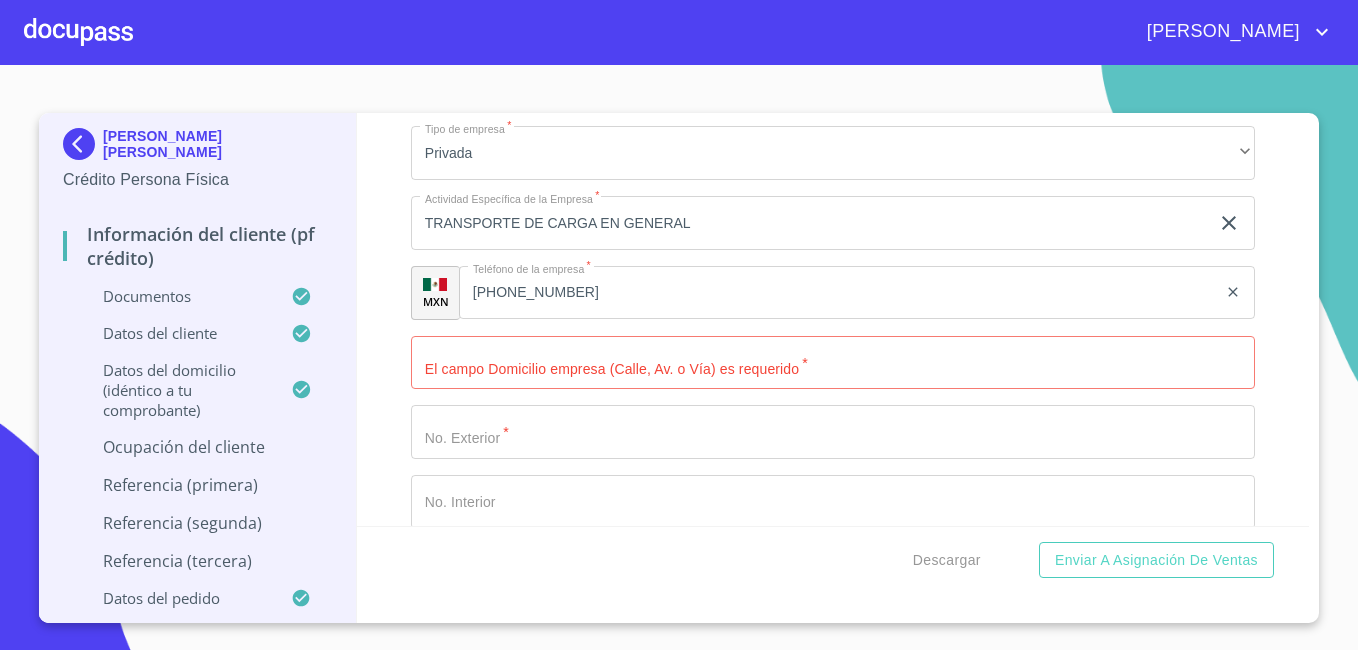 click on "Documento de identificación   *" at bounding box center (833, 363) 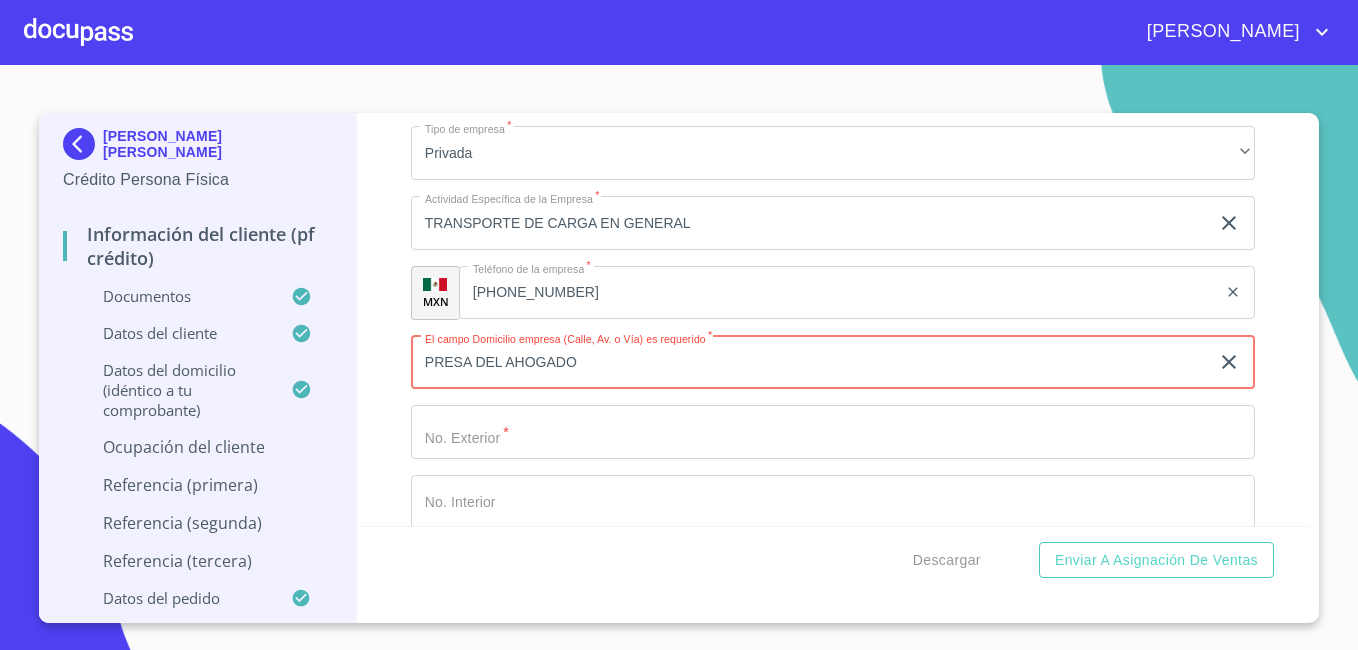 type on "PRESA DEL AHOGADO" 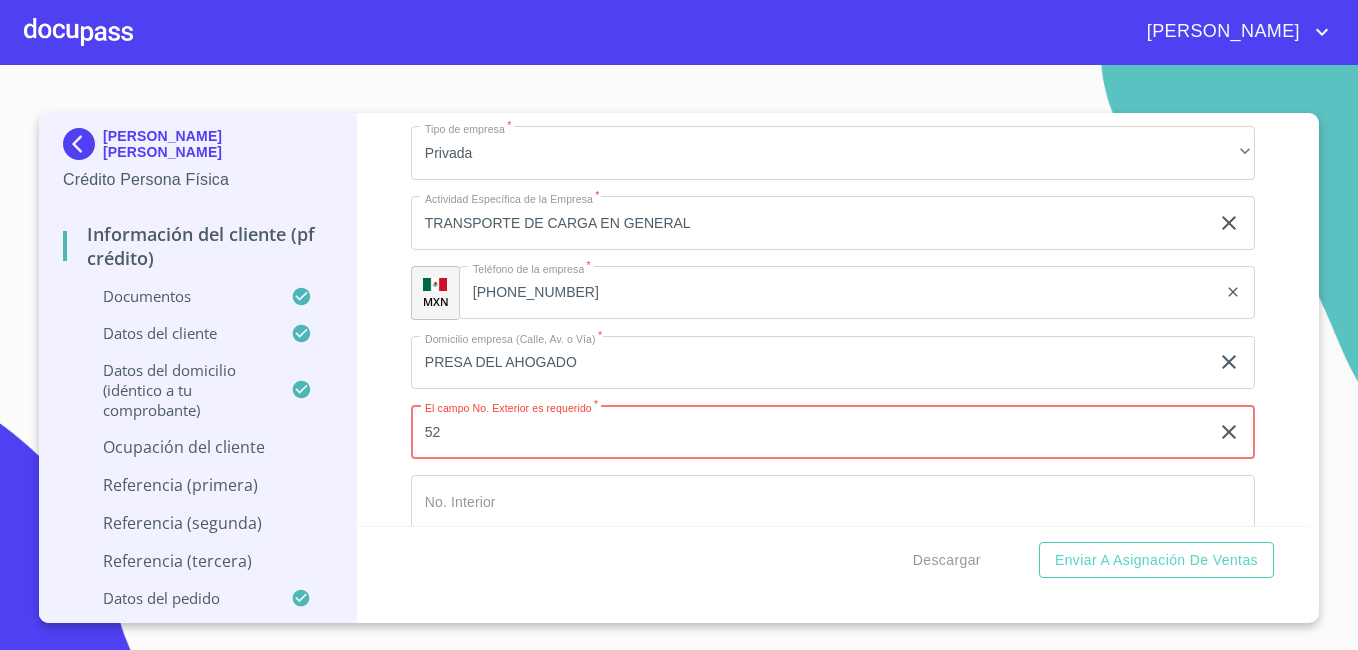 type on "52" 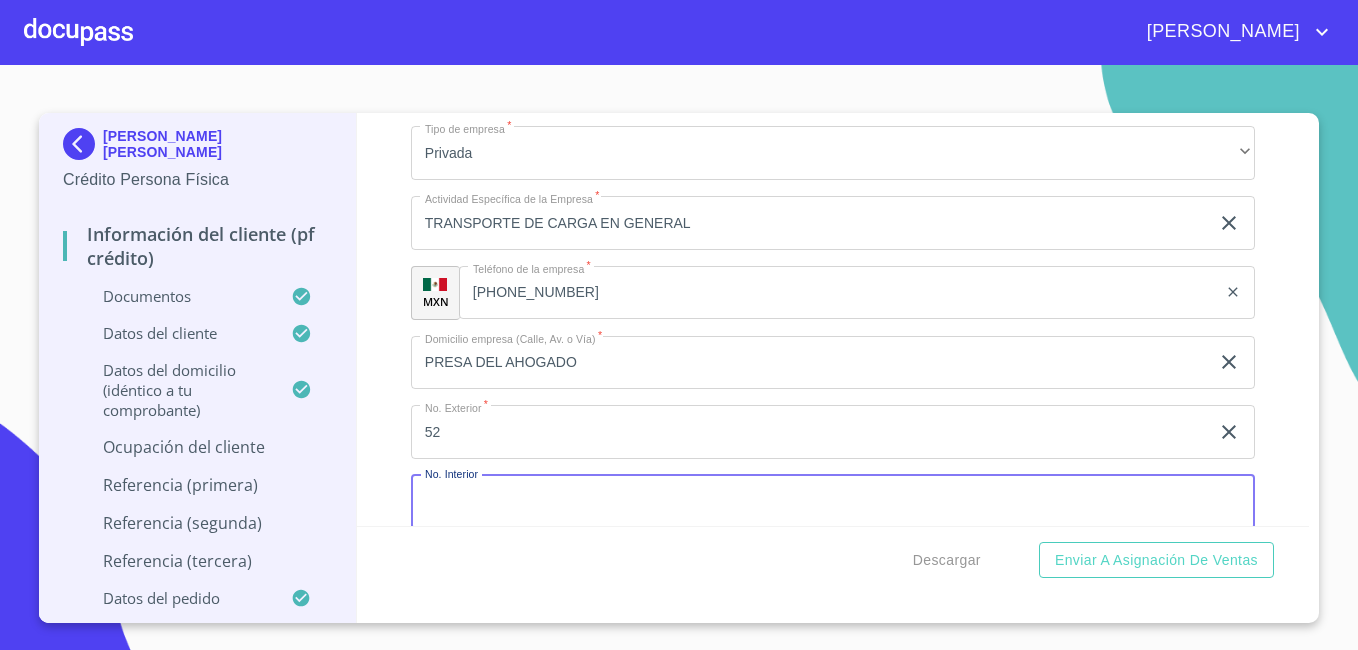 scroll, scrollTop: 8336, scrollLeft: 0, axis: vertical 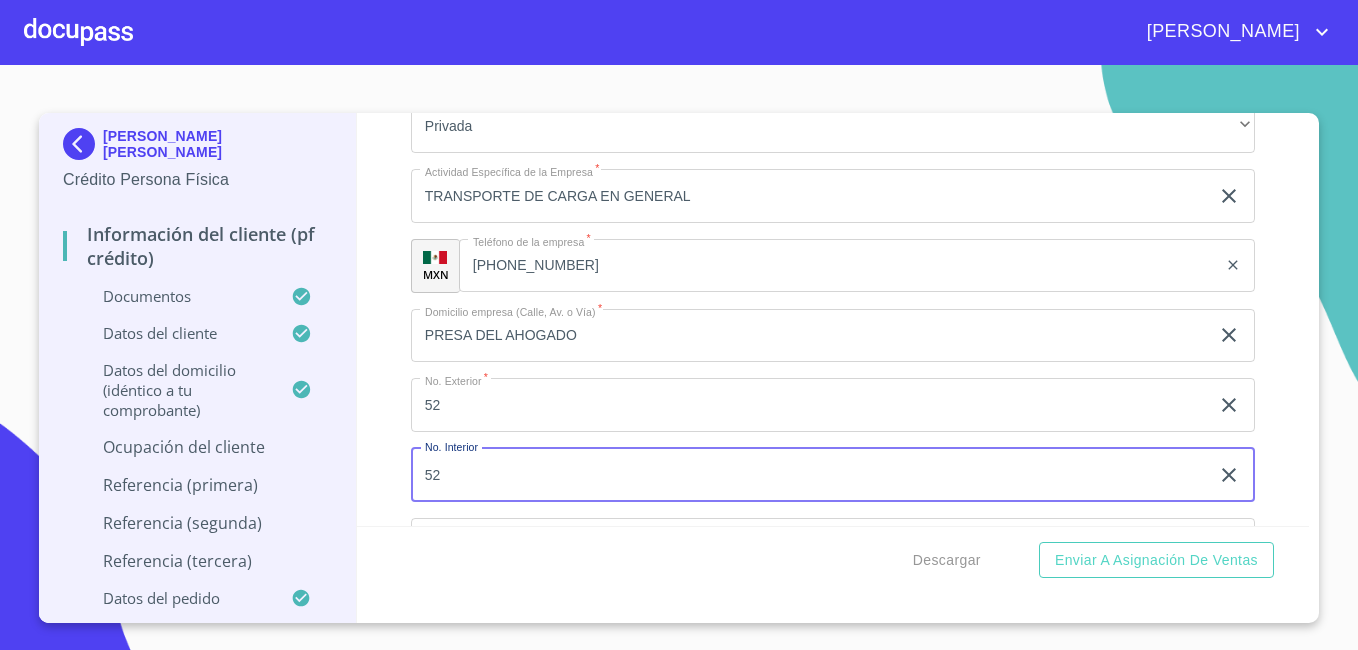 type on "52" 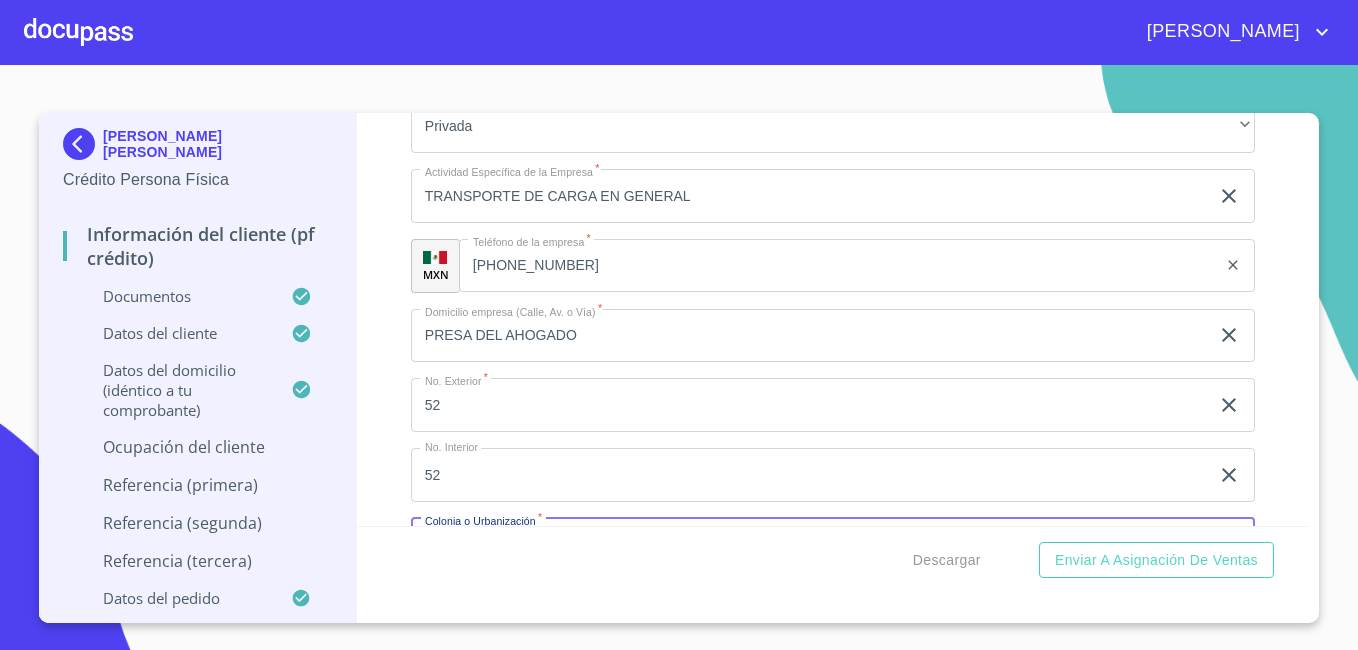 scroll, scrollTop: 8585, scrollLeft: 0, axis: vertical 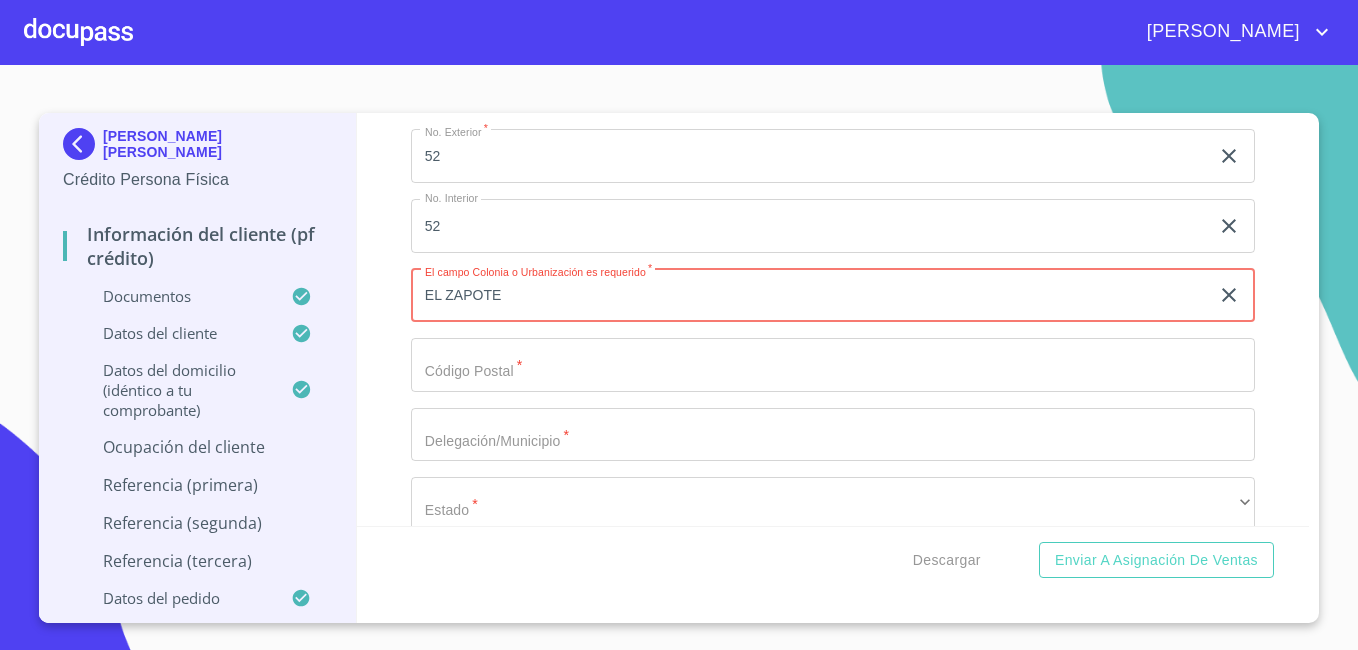 type on "EL ZAPOTE" 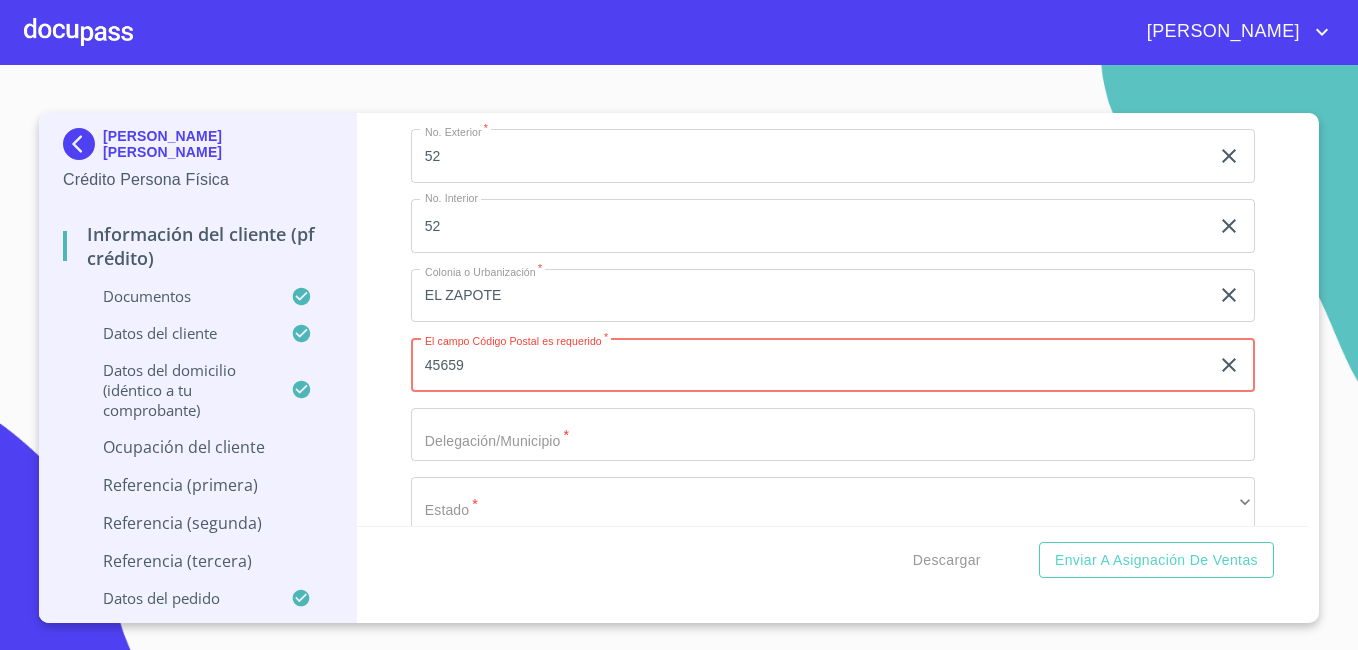 type on "45659" 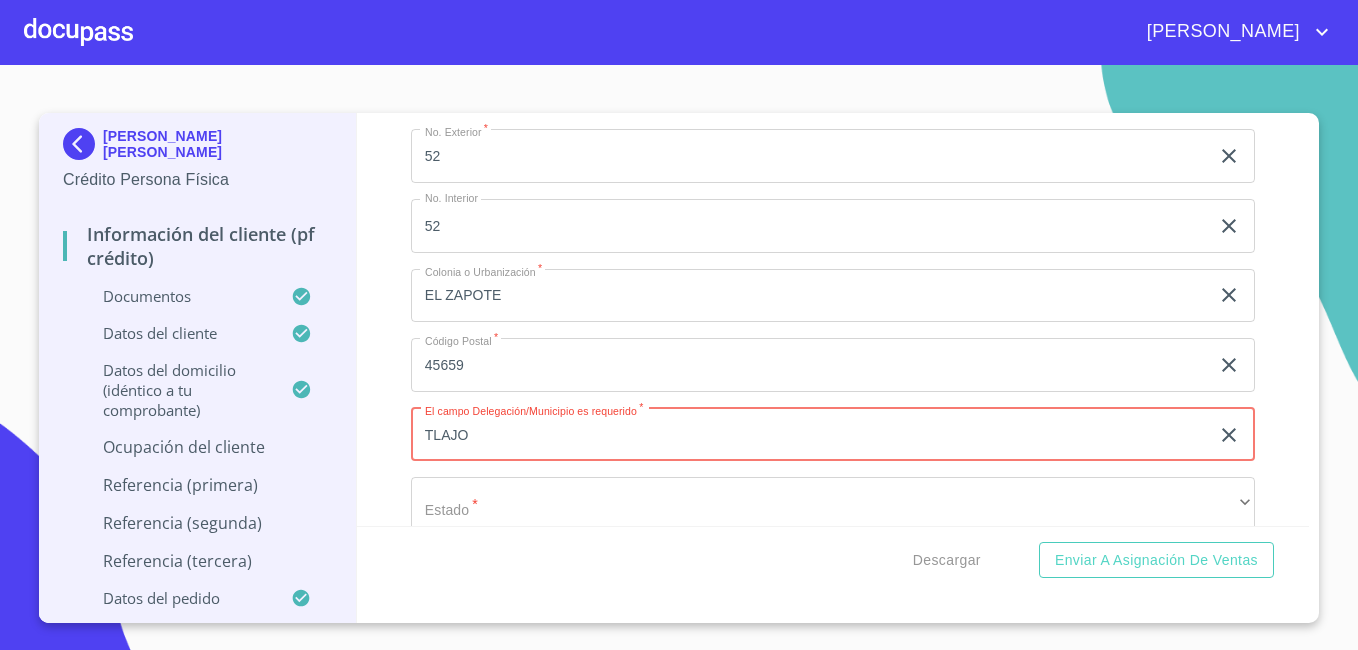 type on "TLAJOMULCO [PERSON_NAME]" 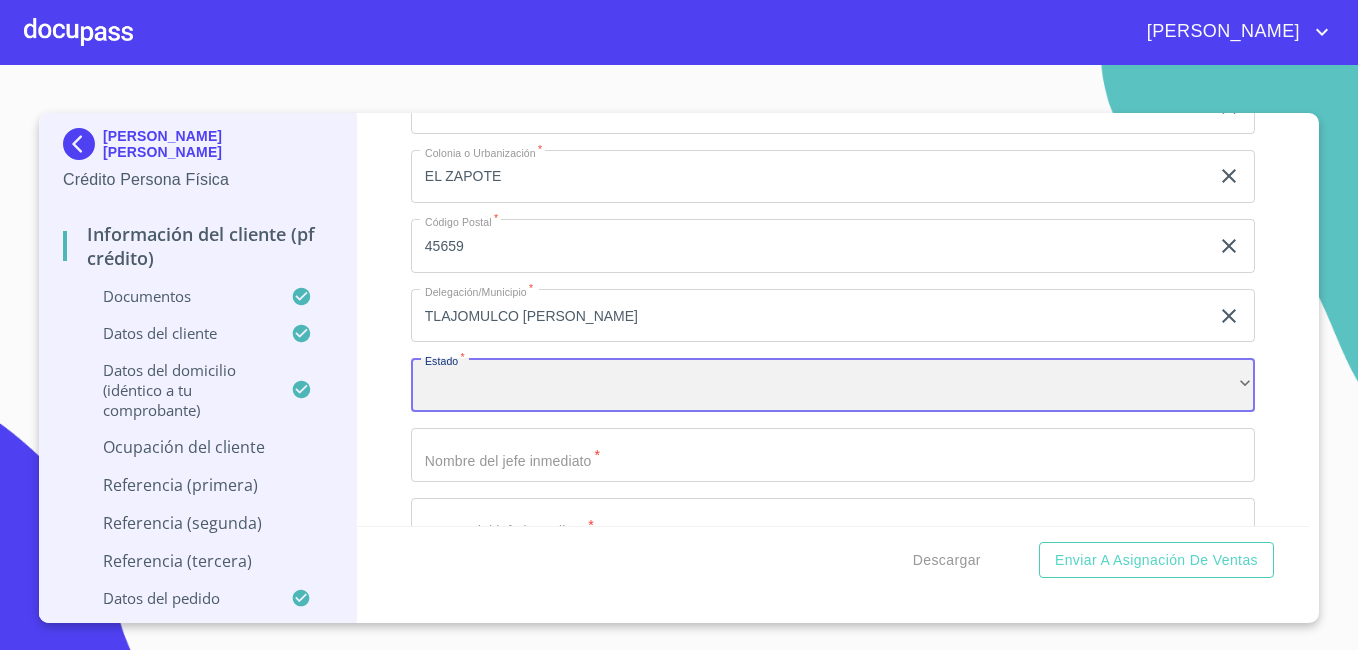 scroll, scrollTop: 8815, scrollLeft: 0, axis: vertical 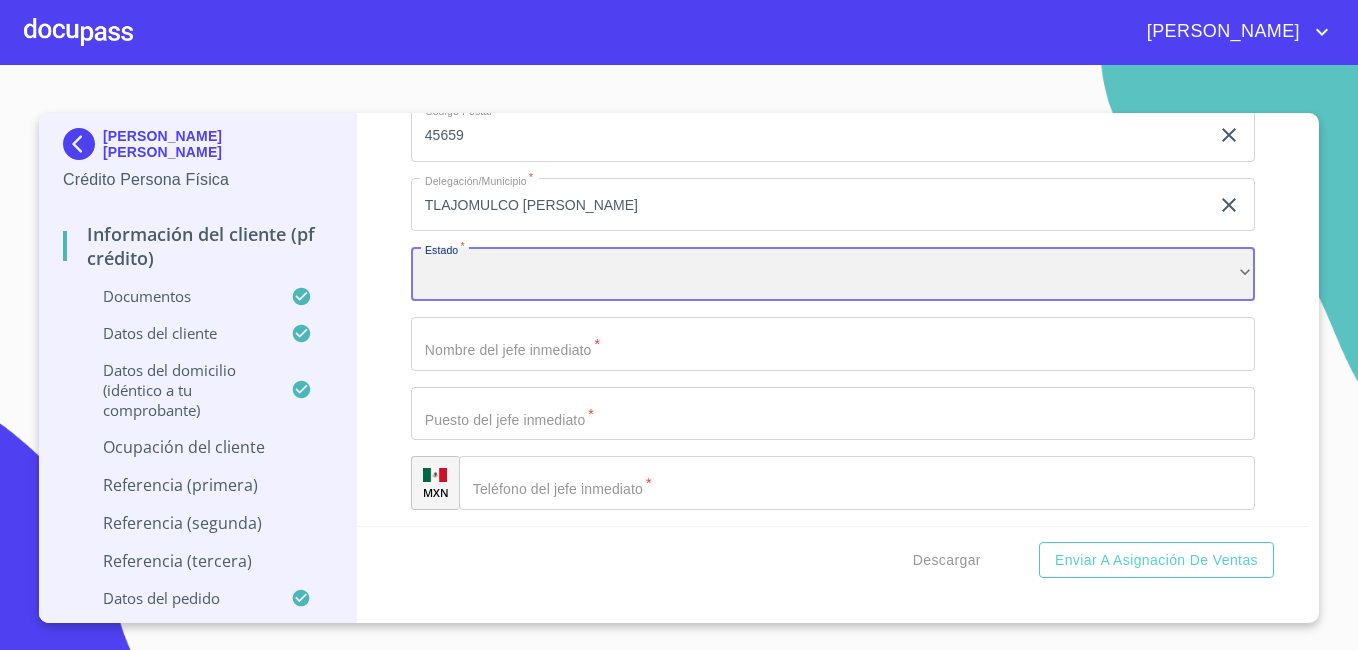 click on "​" at bounding box center [833, 274] 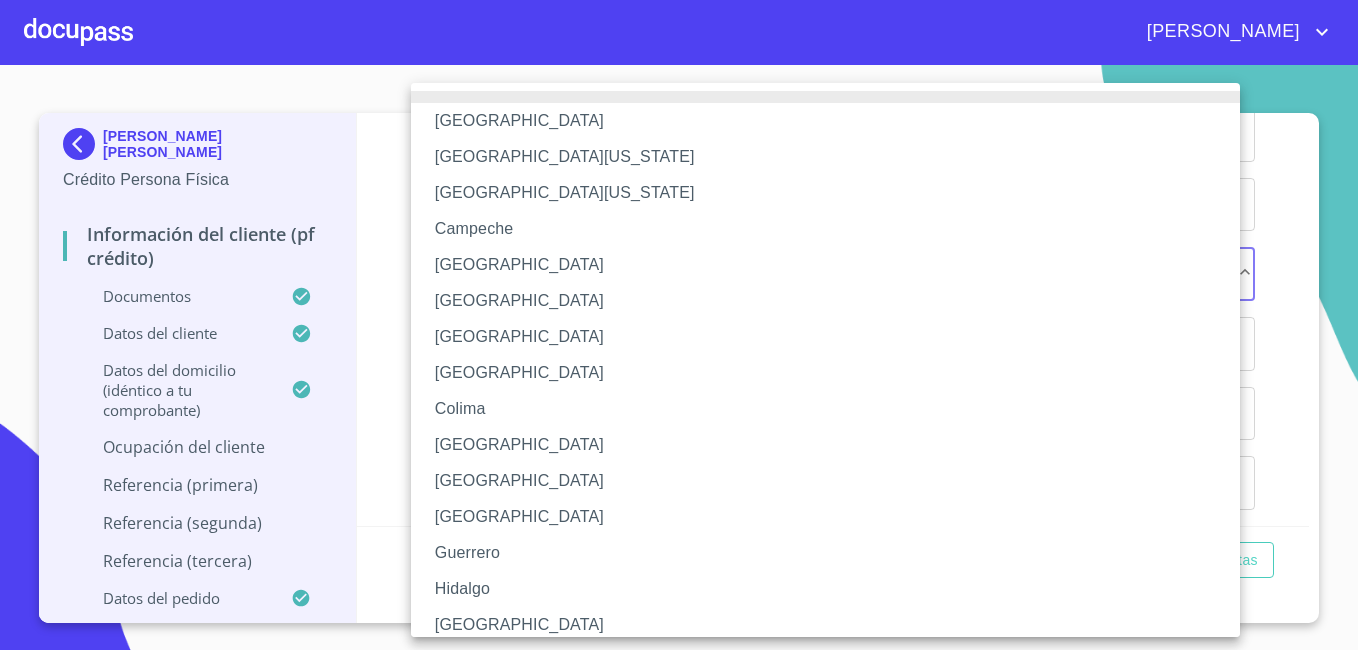 type 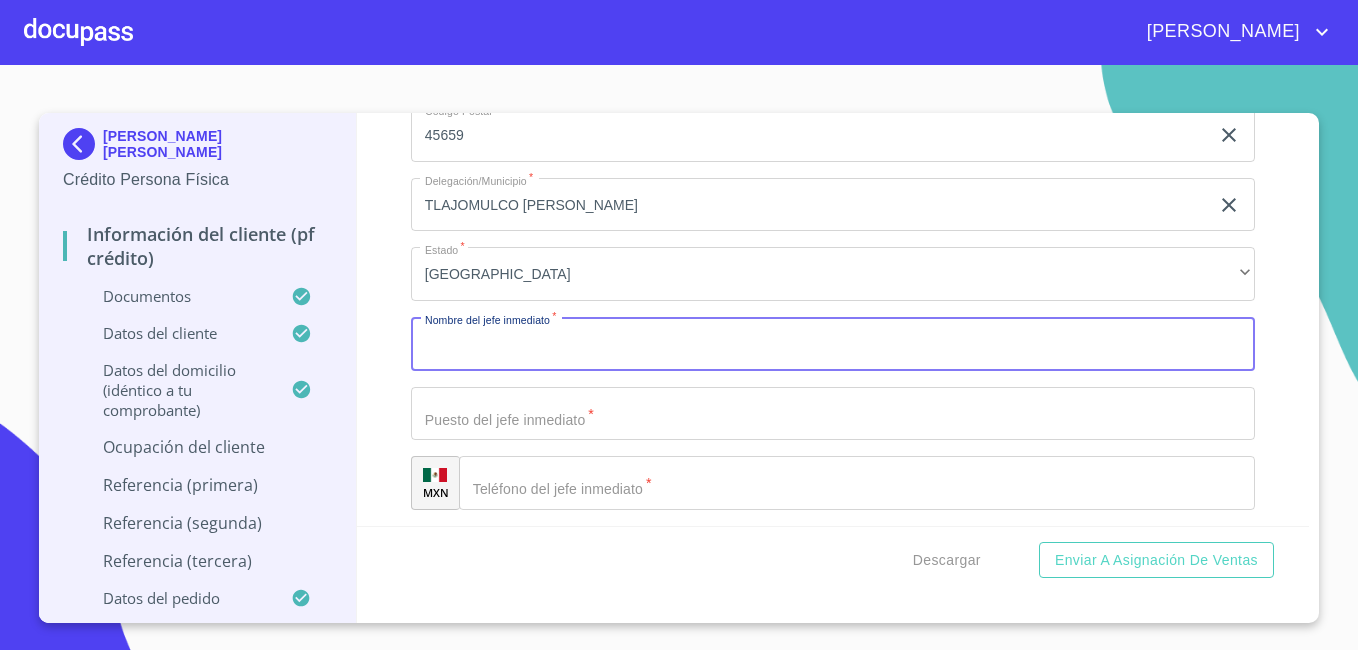 click on "Documento de identificación   *" at bounding box center (833, 344) 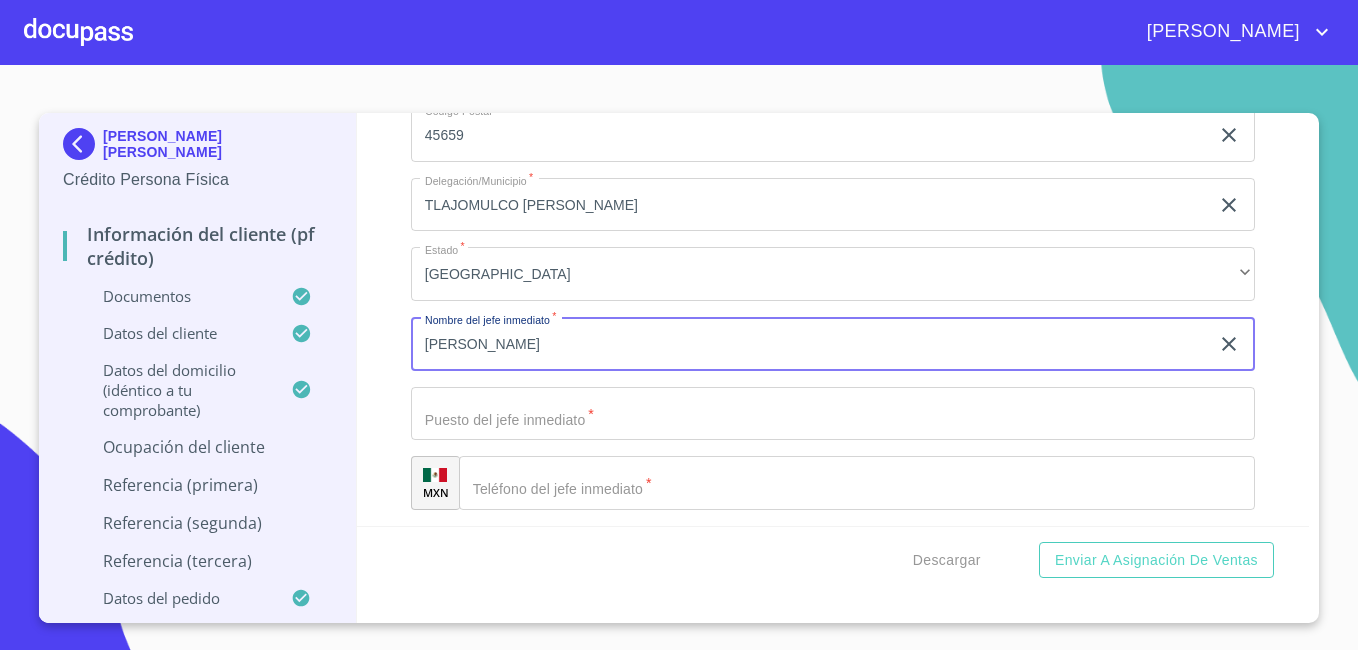 type on "[PERSON_NAME]" 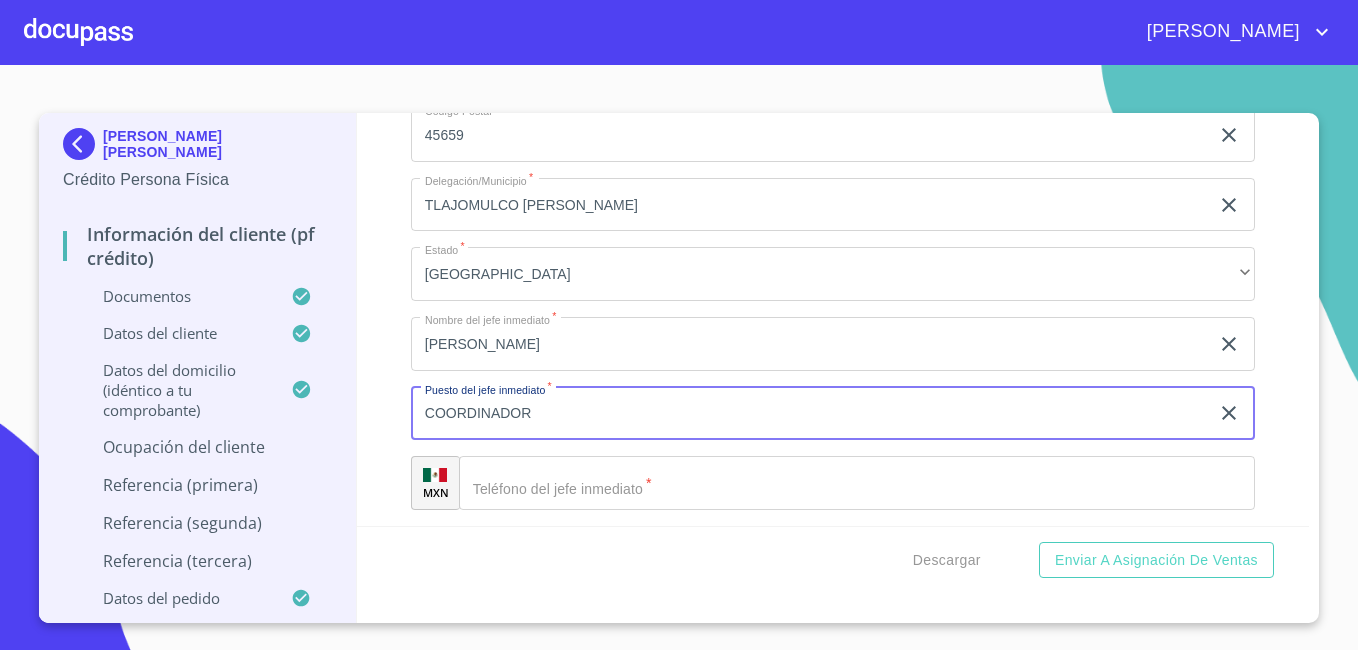 type on "COORDINADOR" 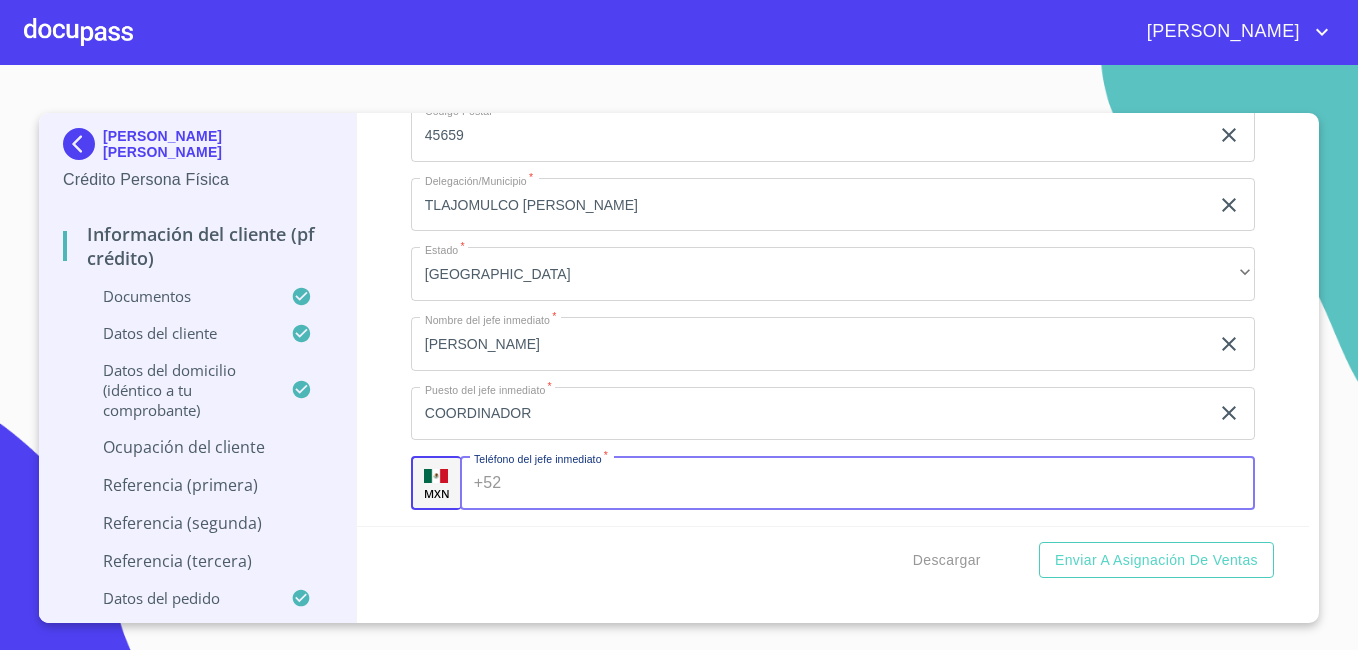 scroll, scrollTop: 8823, scrollLeft: 0, axis: vertical 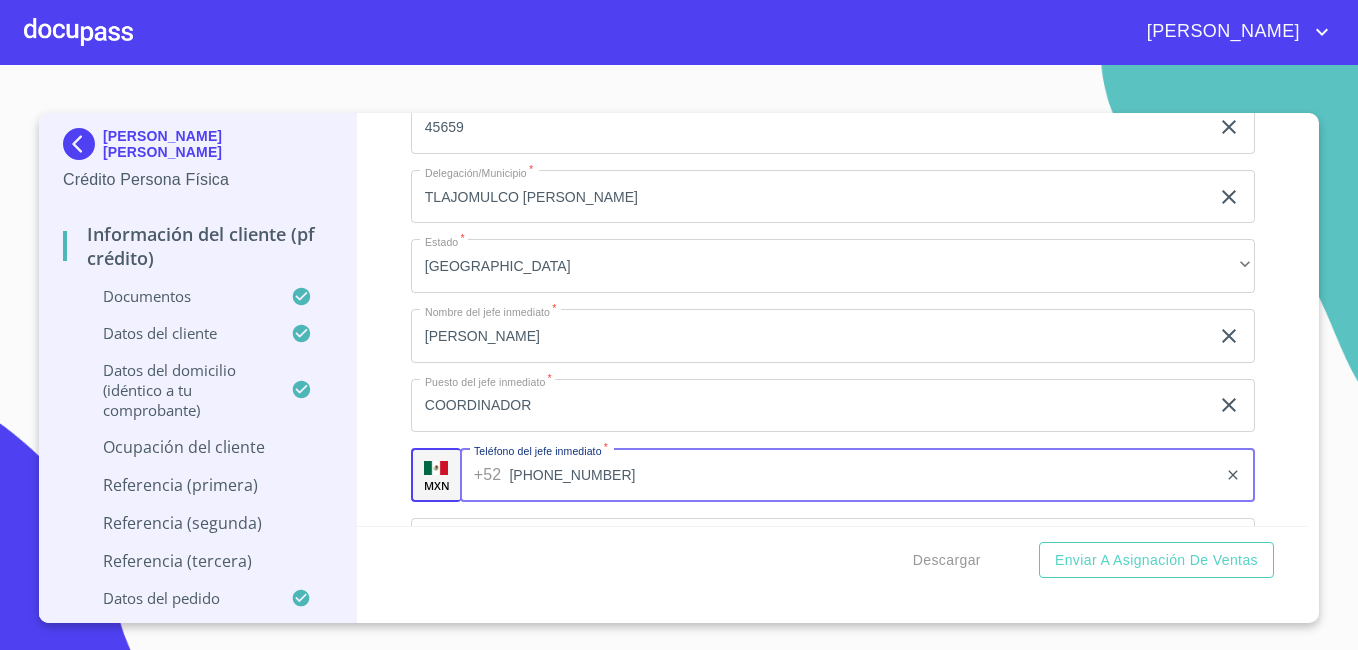 type on "[PHONE_NUMBER]" 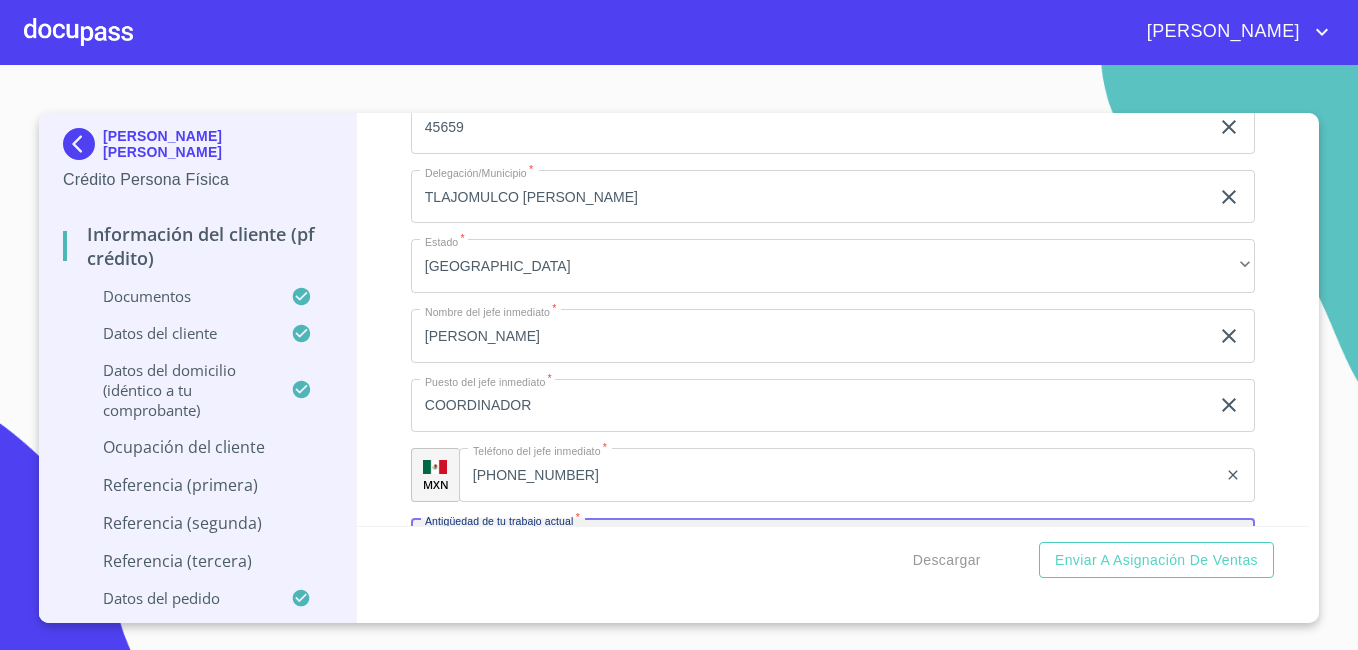 scroll, scrollTop: 9073, scrollLeft: 0, axis: vertical 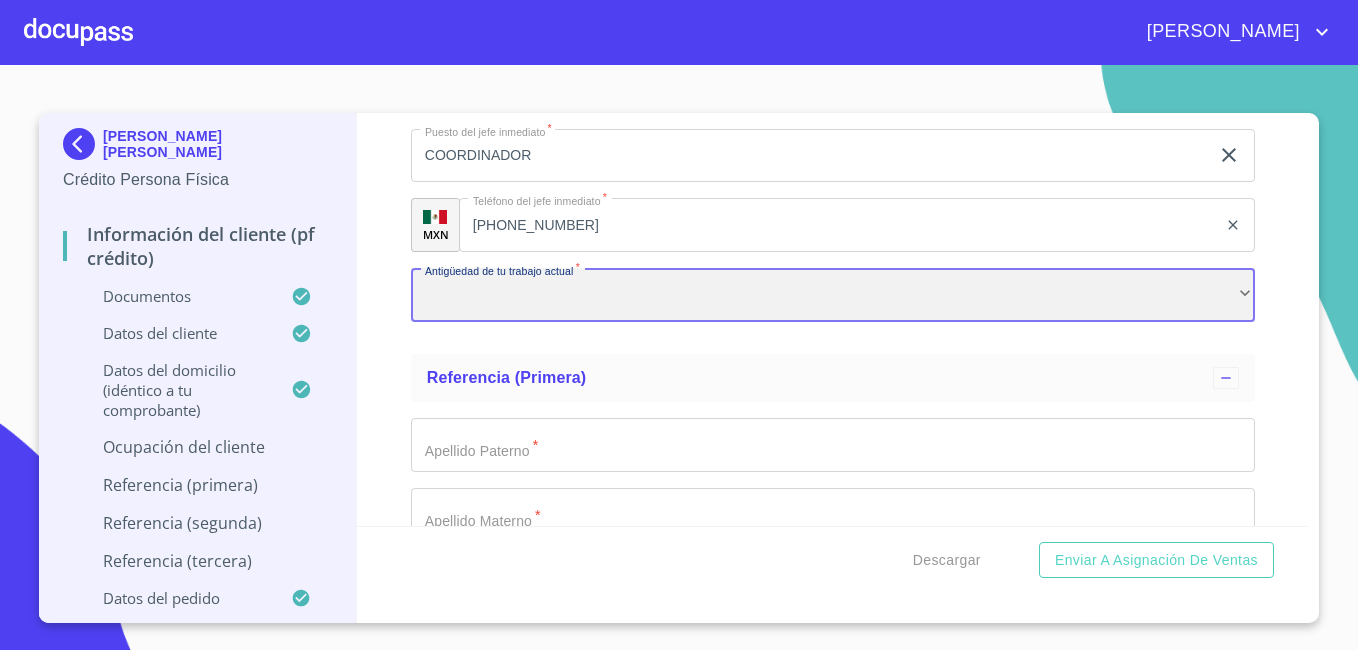 click on "​" at bounding box center [833, 295] 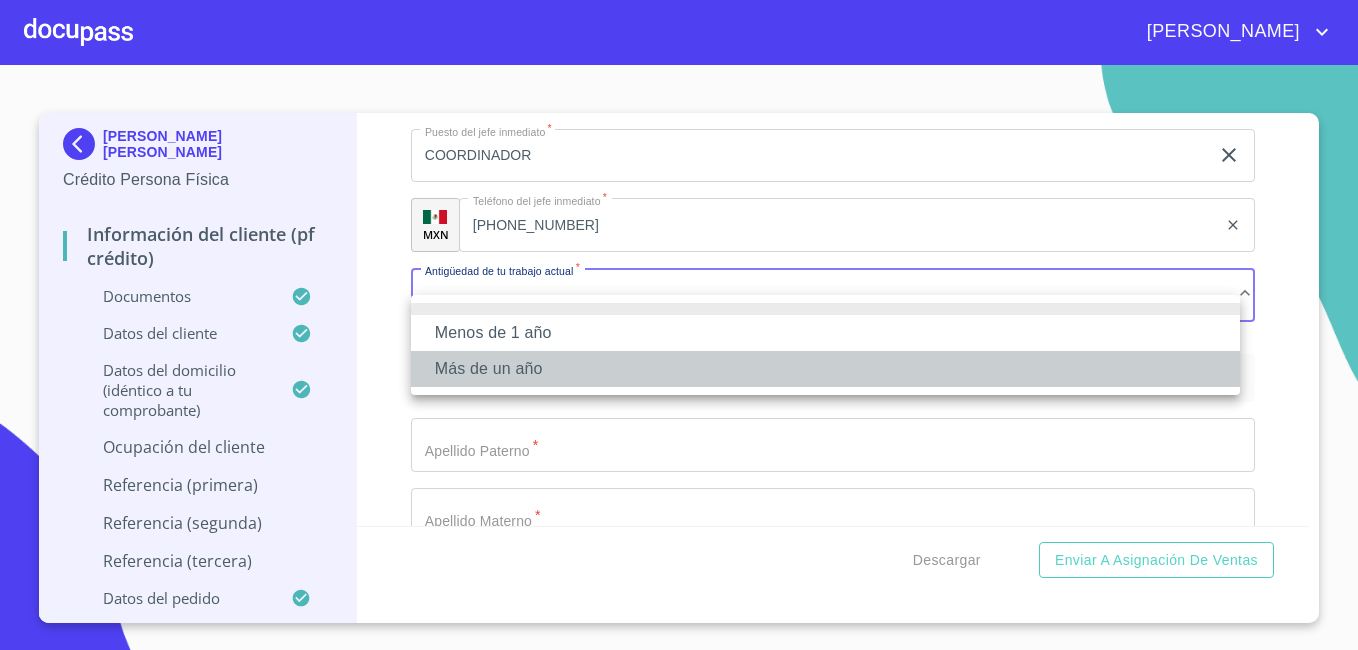 click on "Más de un año" at bounding box center [825, 369] 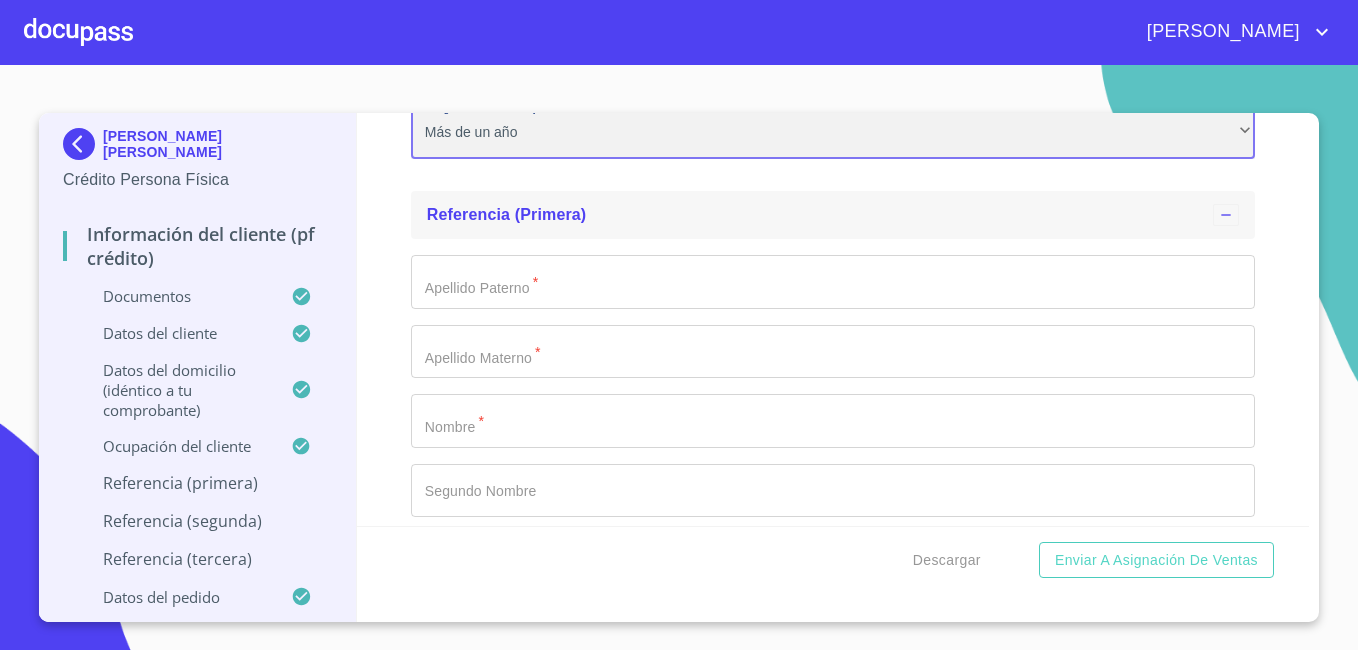 scroll, scrollTop: 9273, scrollLeft: 0, axis: vertical 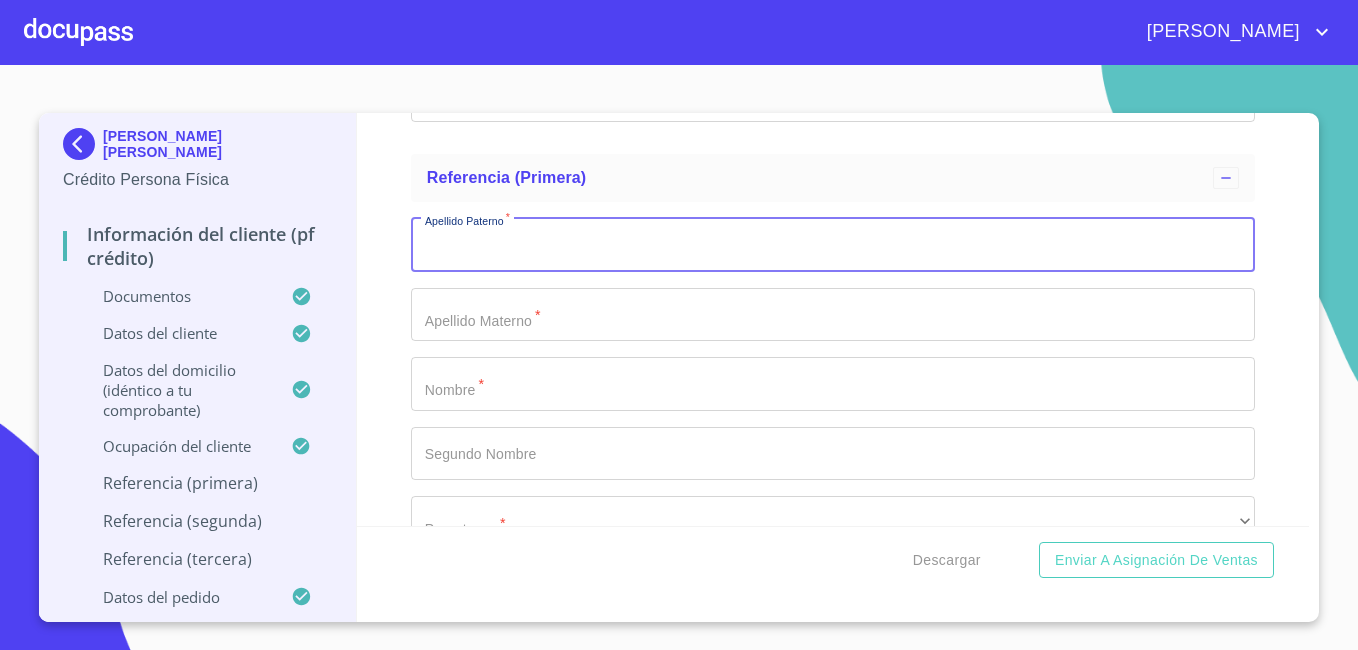 click on "Documento de identificación   *" at bounding box center (833, 245) 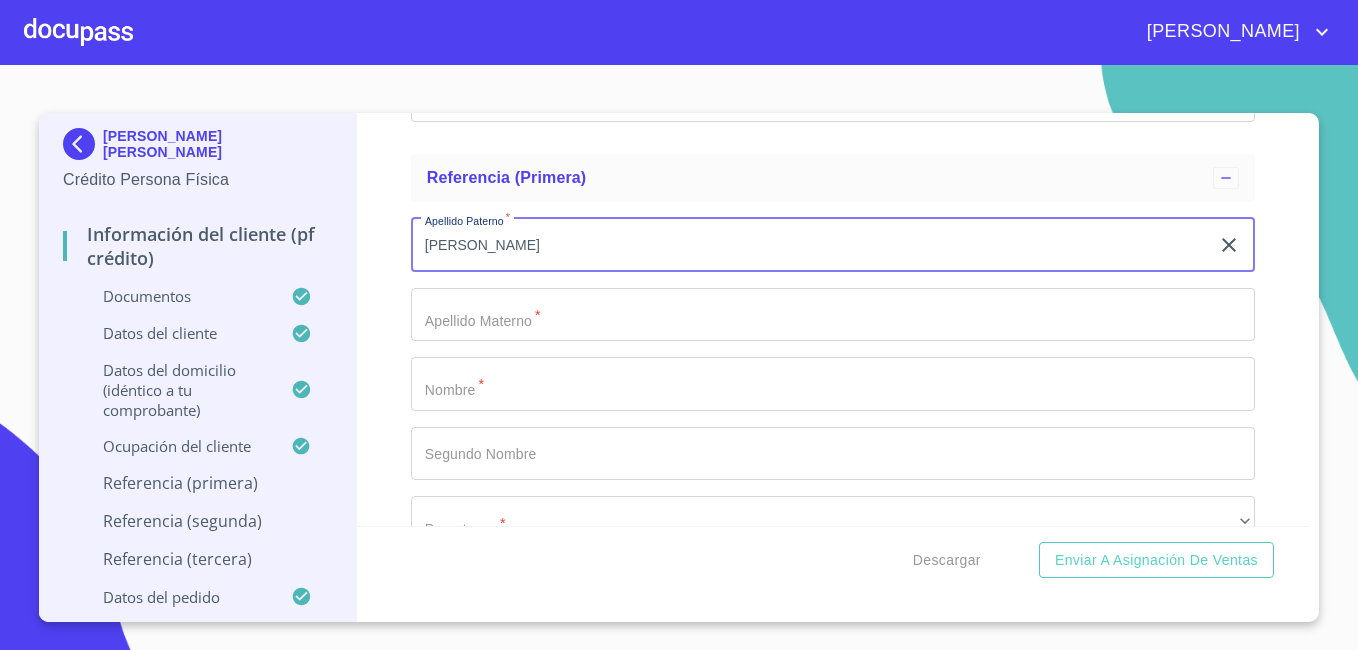 type on "[PERSON_NAME]" 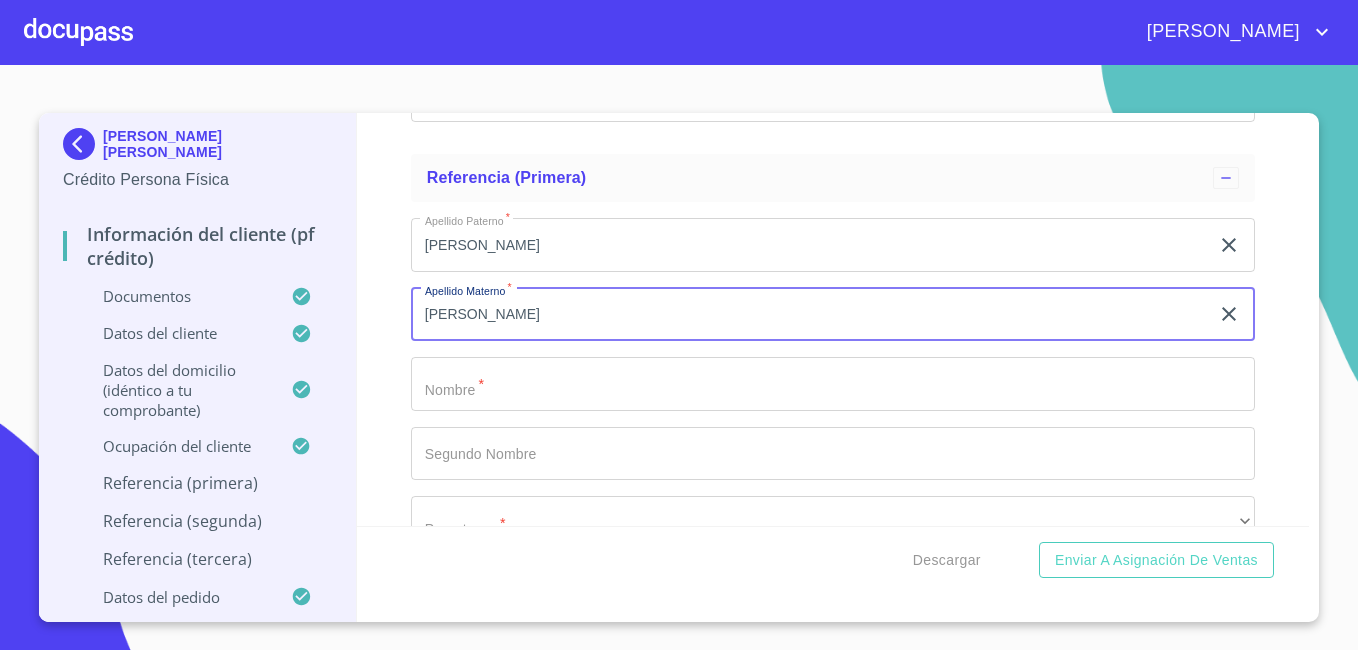 type on "[PERSON_NAME]" 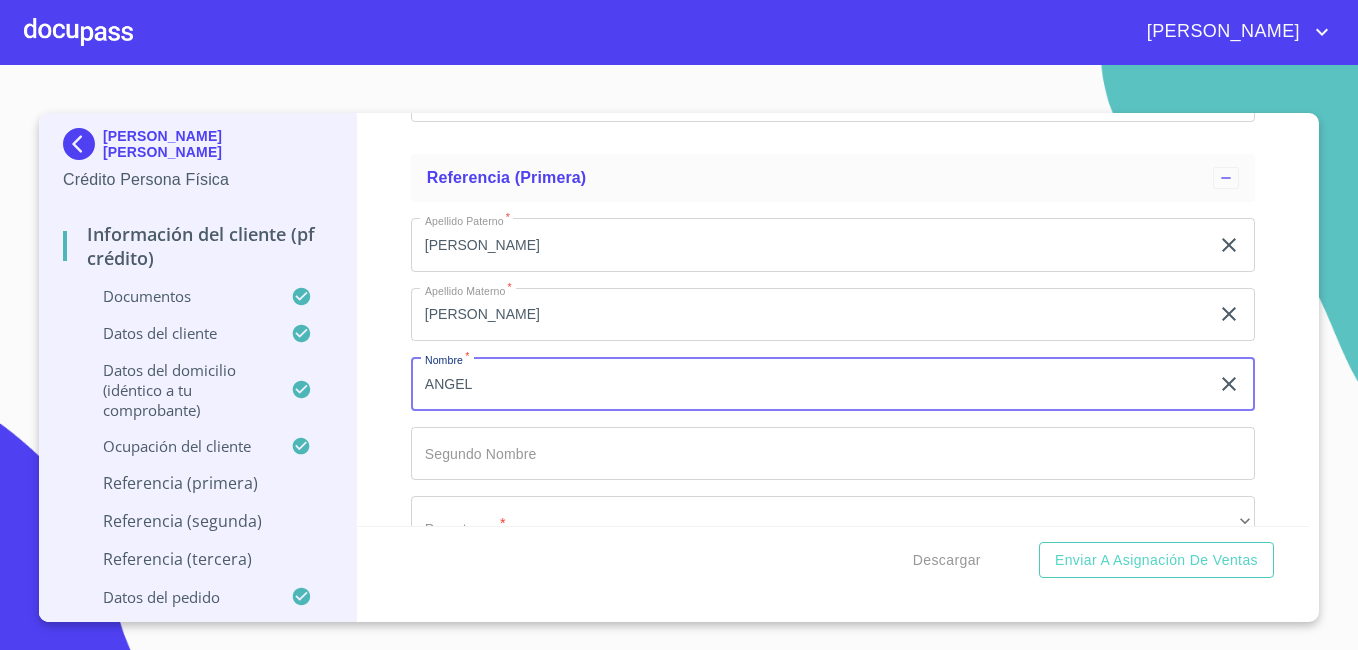 type on "ANGEL" 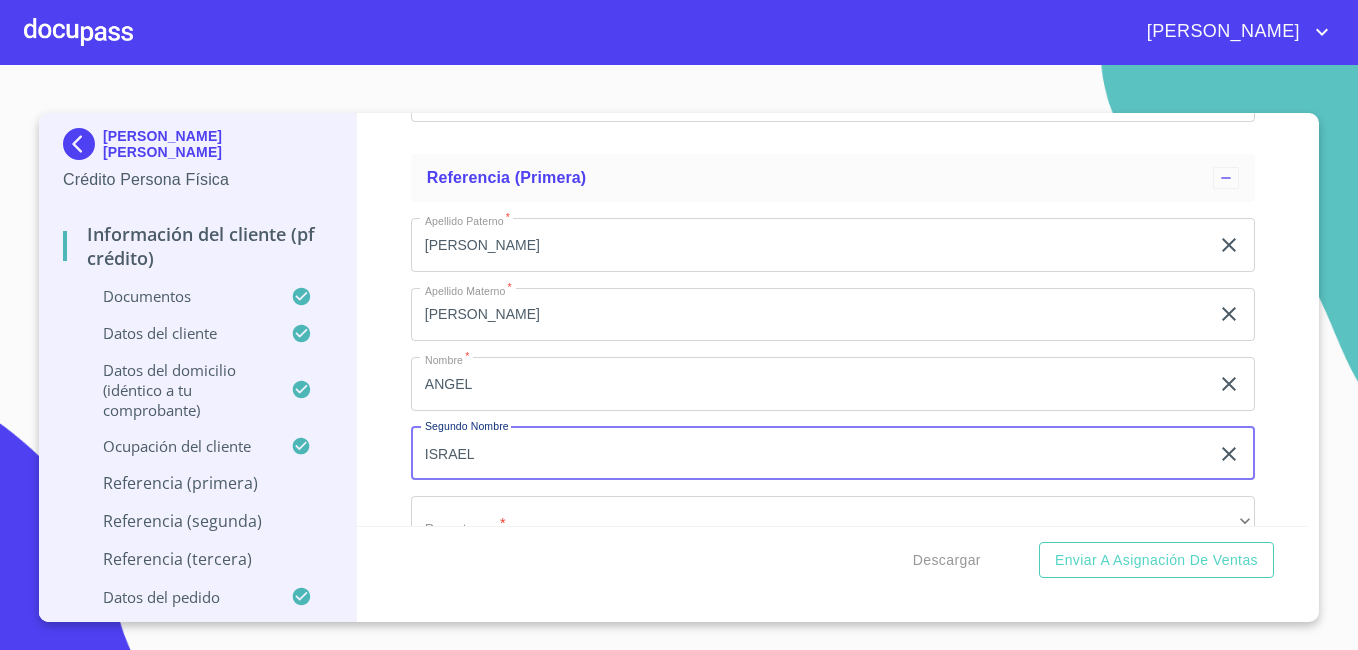 type on "ISRAEL" 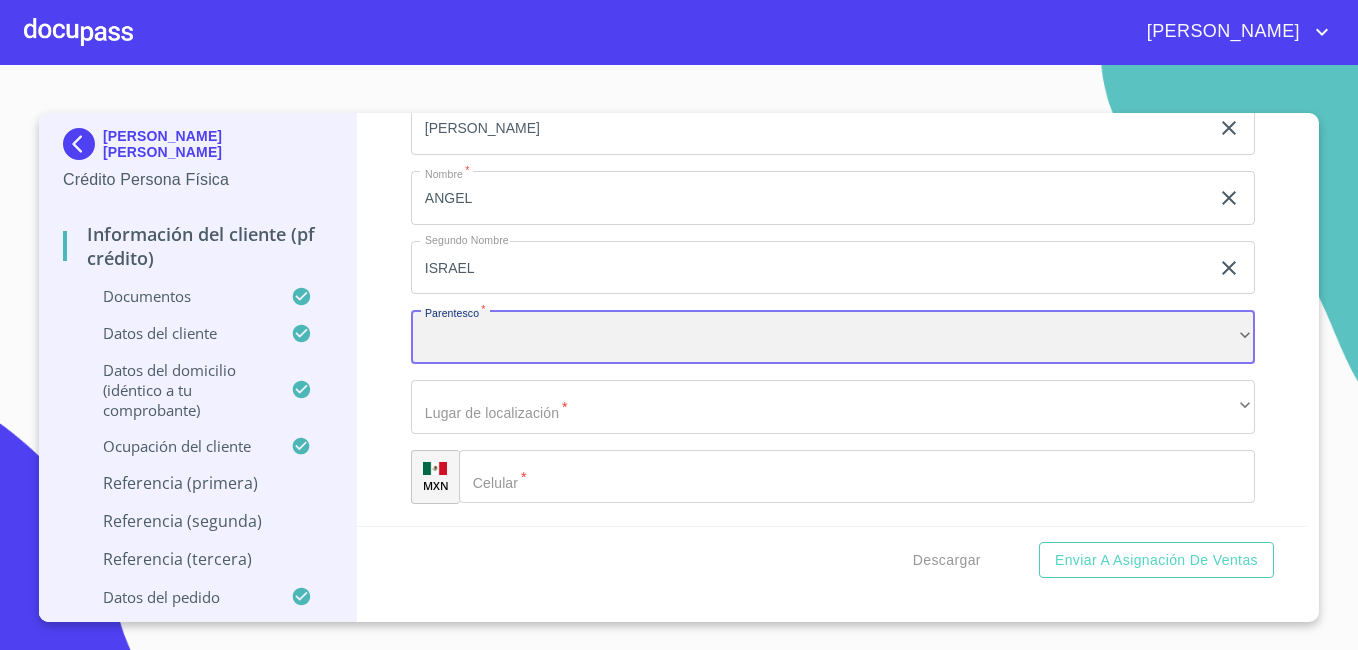 scroll, scrollTop: 9622, scrollLeft: 0, axis: vertical 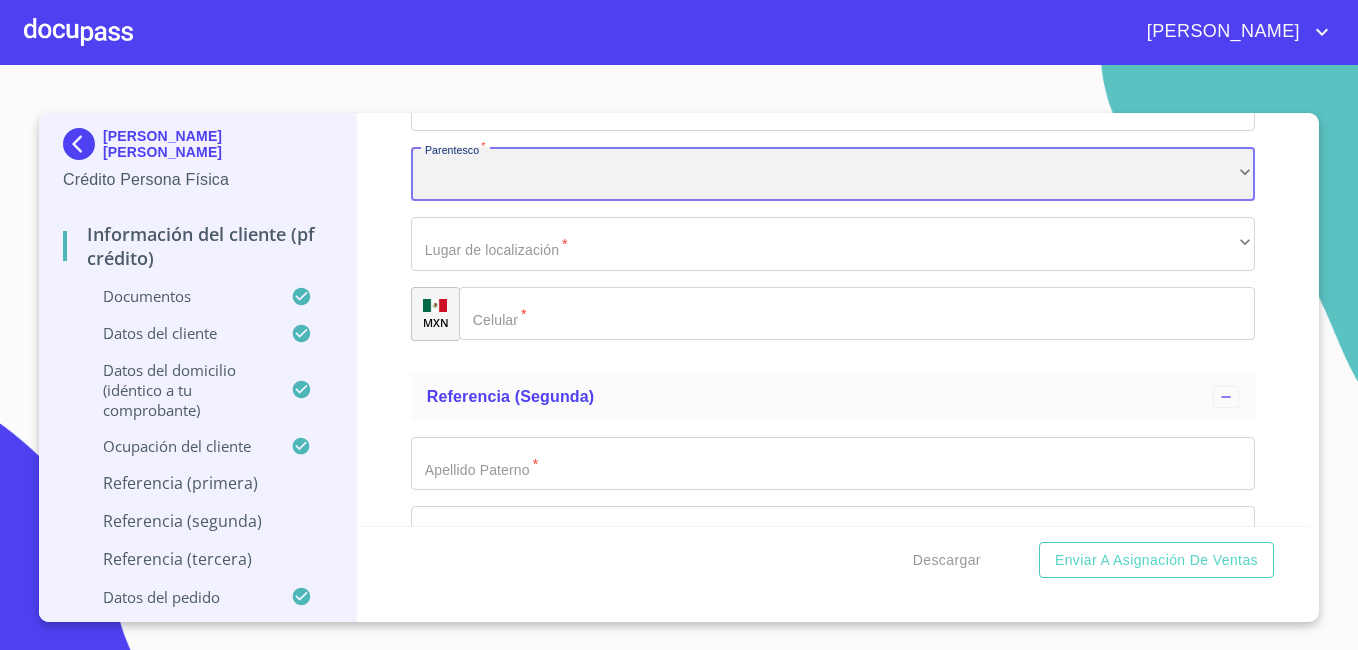 click on "​" at bounding box center [833, 174] 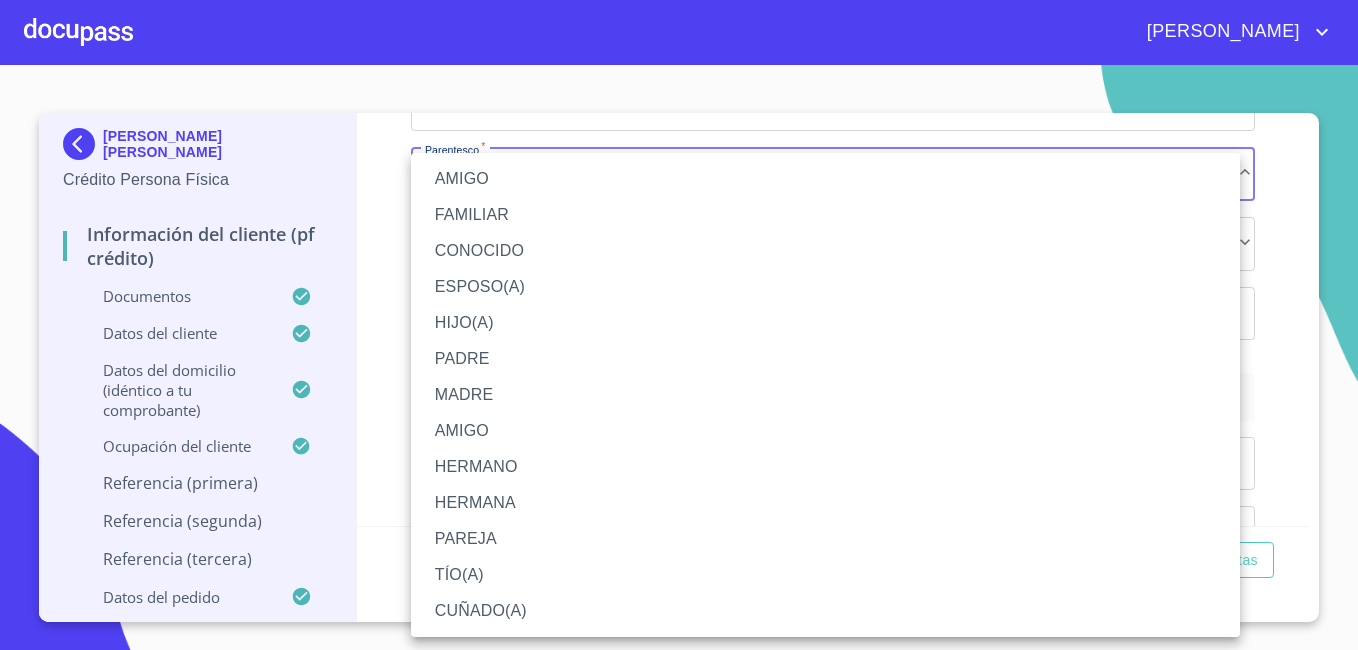 click on "HIJO(A)" at bounding box center (825, 323) 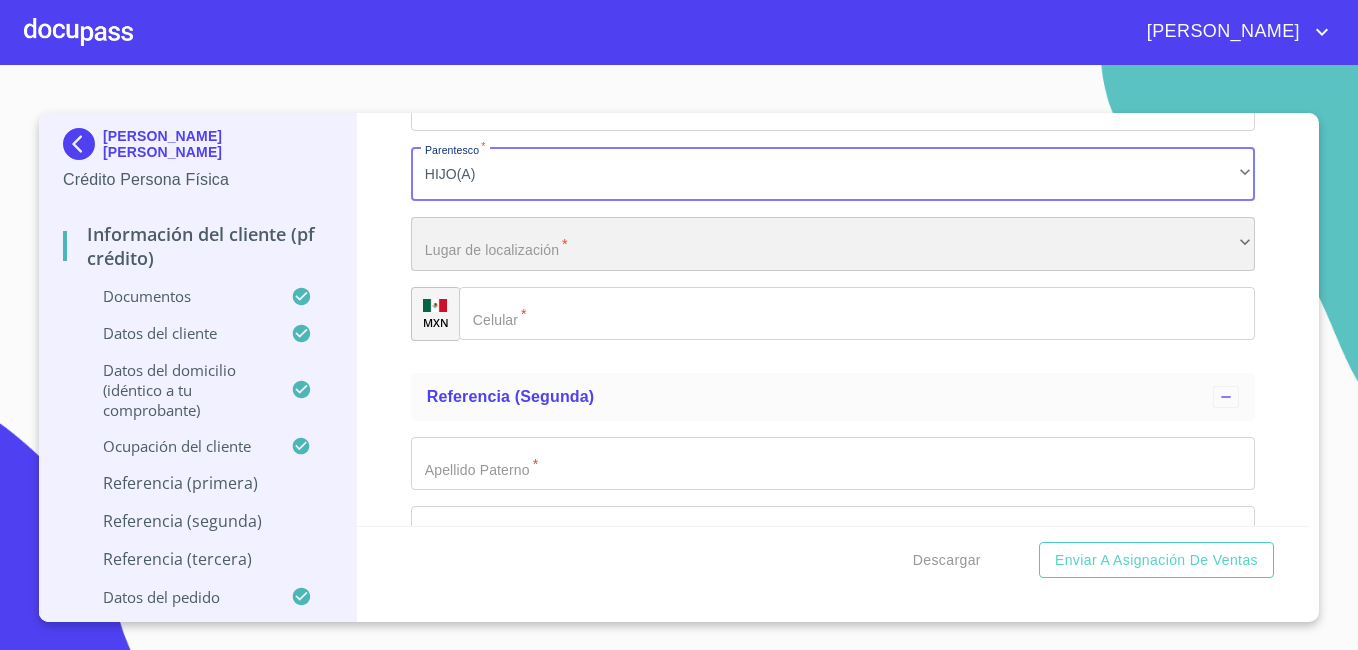 click on "​" at bounding box center [833, 244] 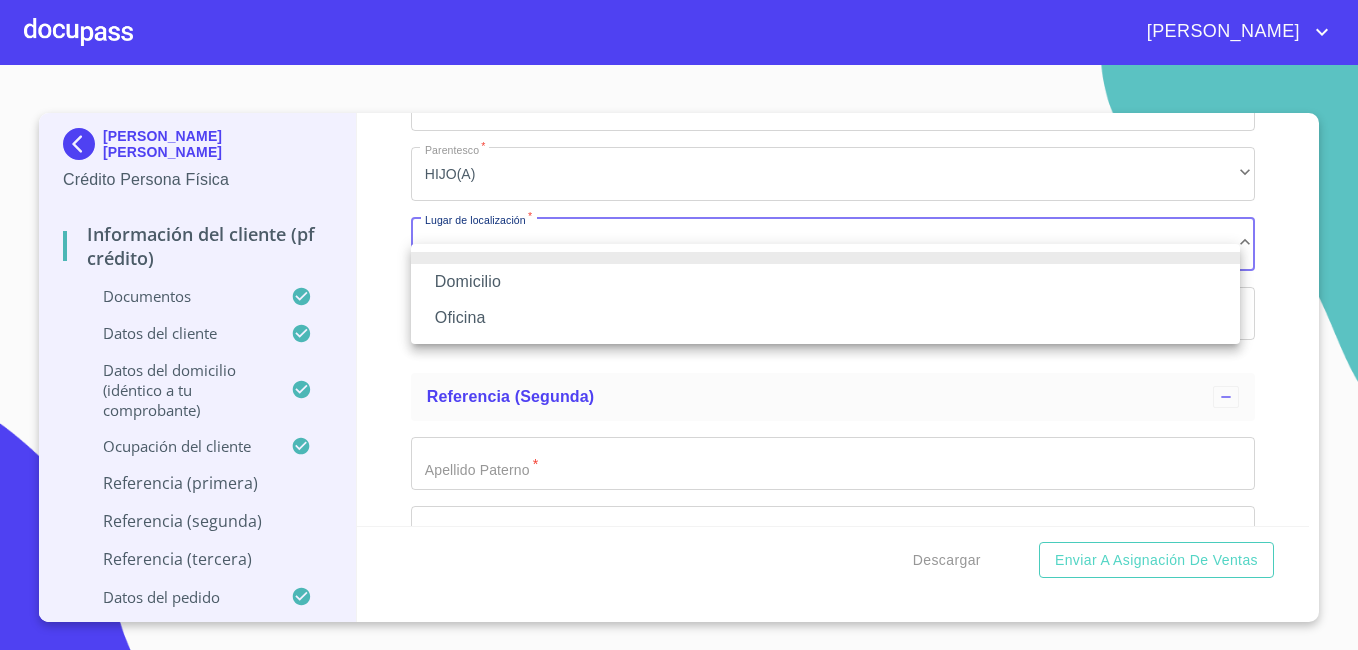 click on "Domicilio" at bounding box center (825, 282) 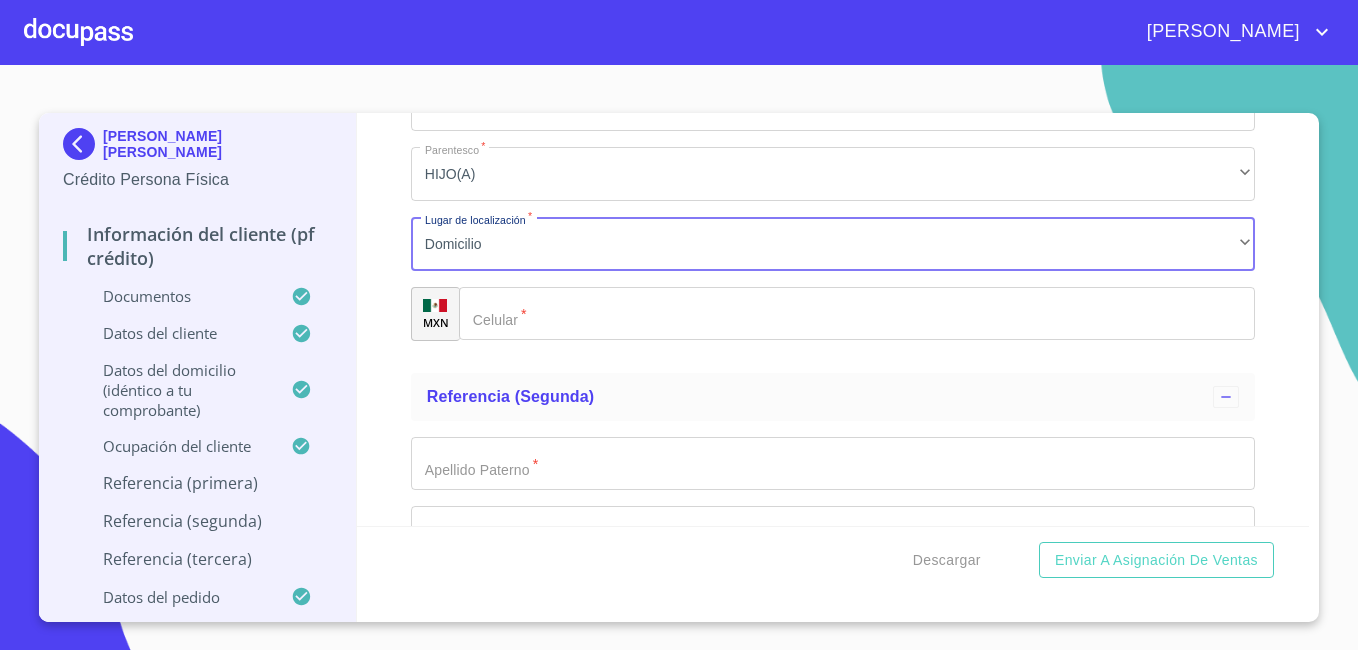 click on "Documento de identificación   *" 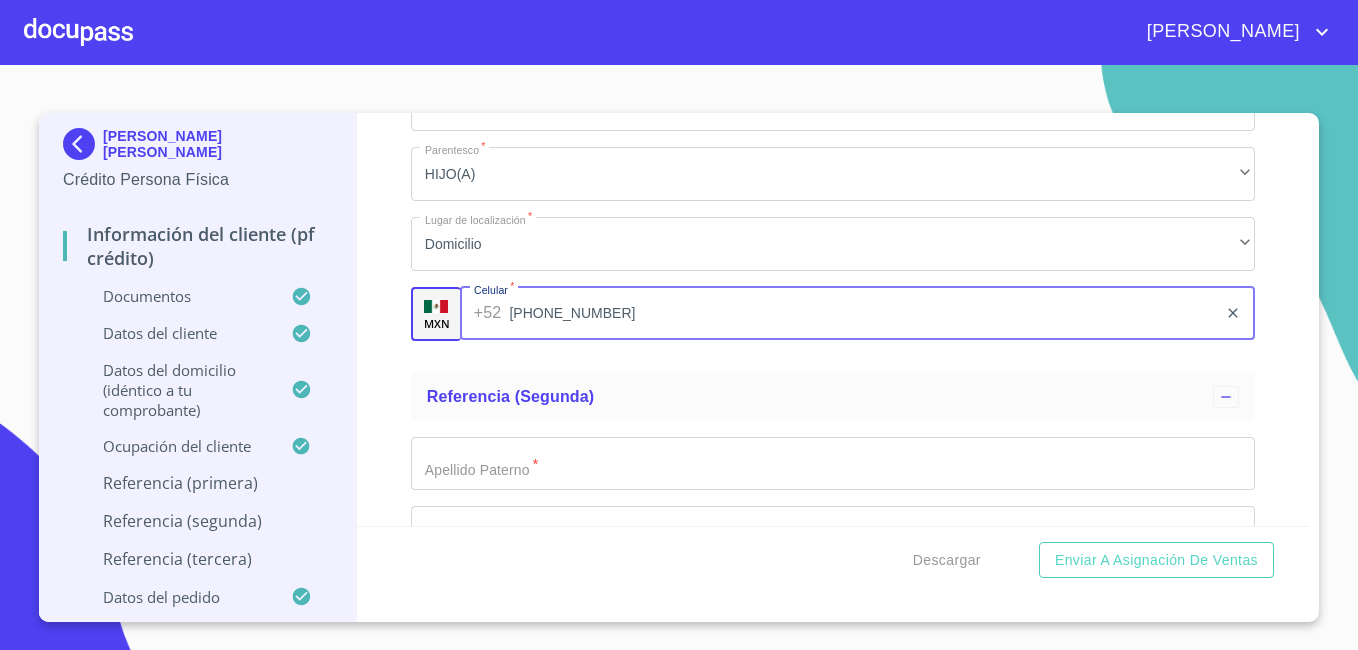 type on "[PHONE_NUMBER]" 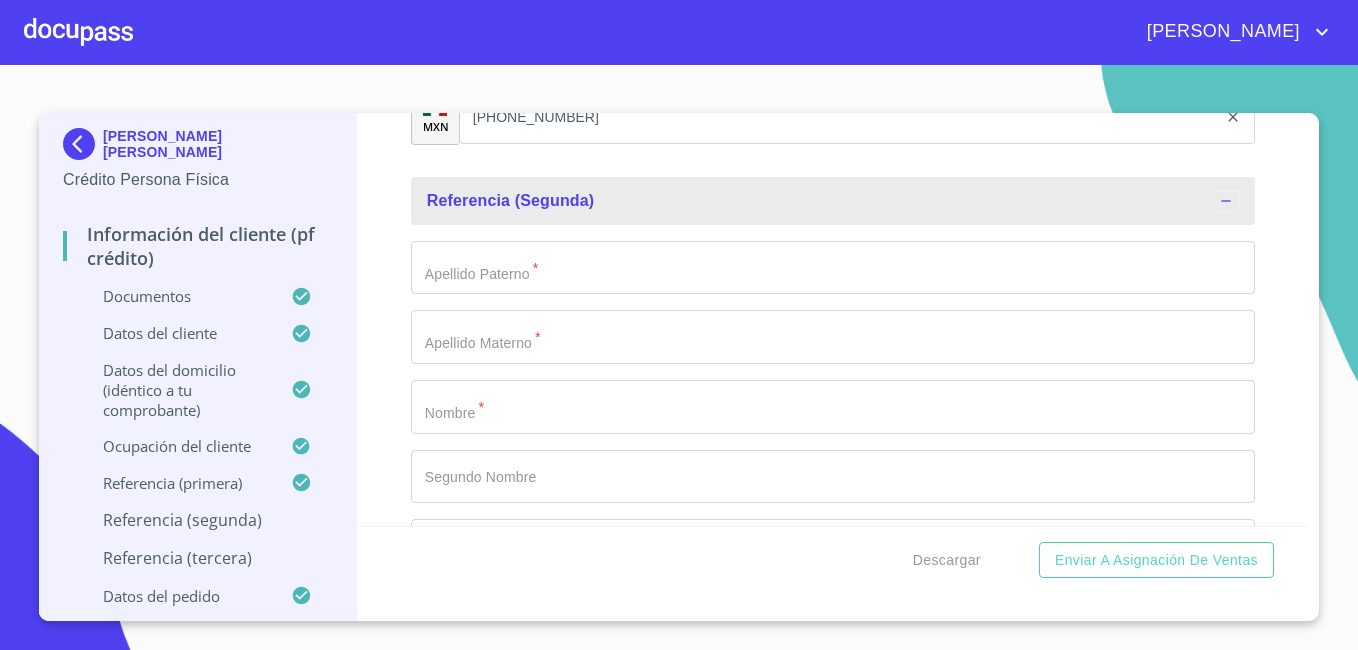 scroll, scrollTop: 9822, scrollLeft: 0, axis: vertical 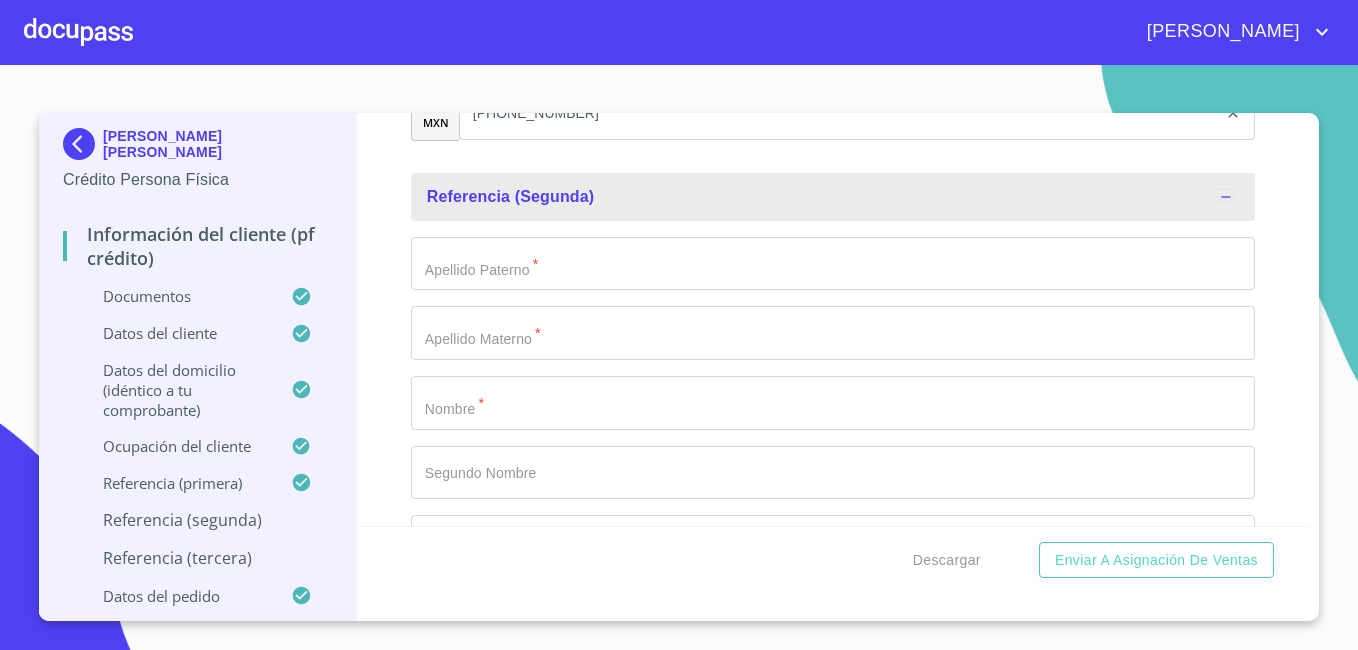 click on "Documento de identificación   *" at bounding box center [810, -3898] 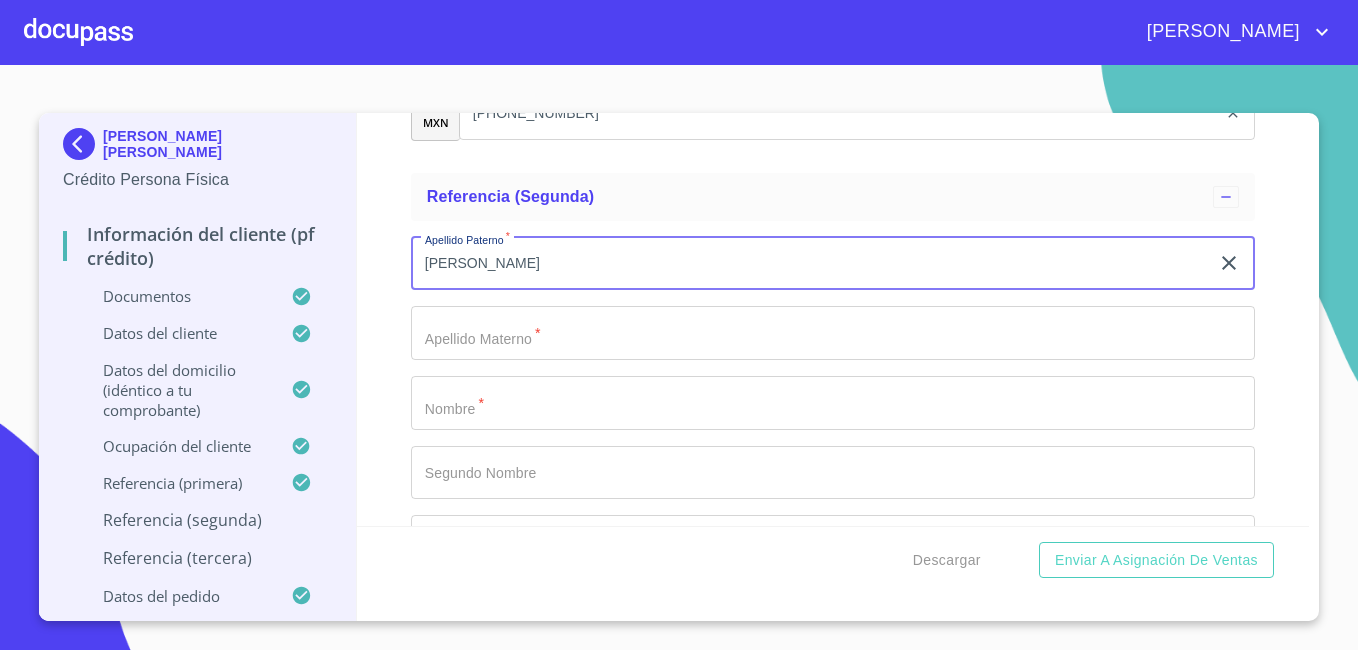 type on "[PERSON_NAME]" 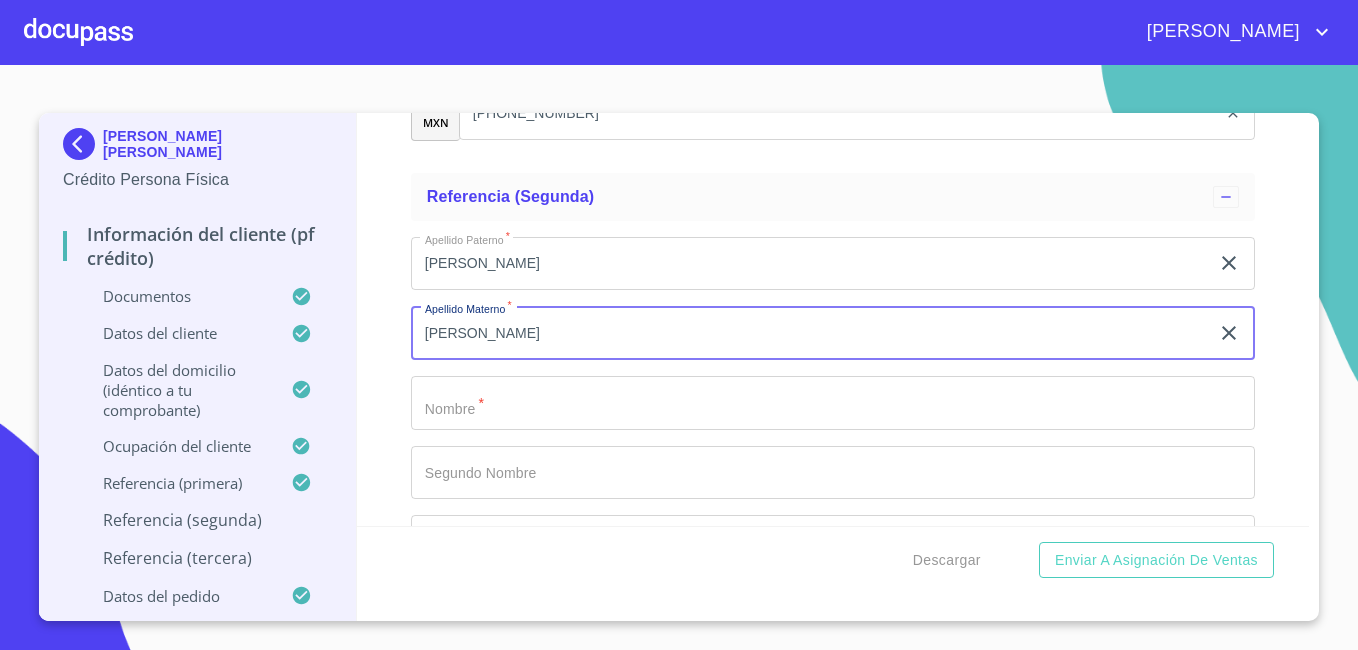 type on "[PERSON_NAME]" 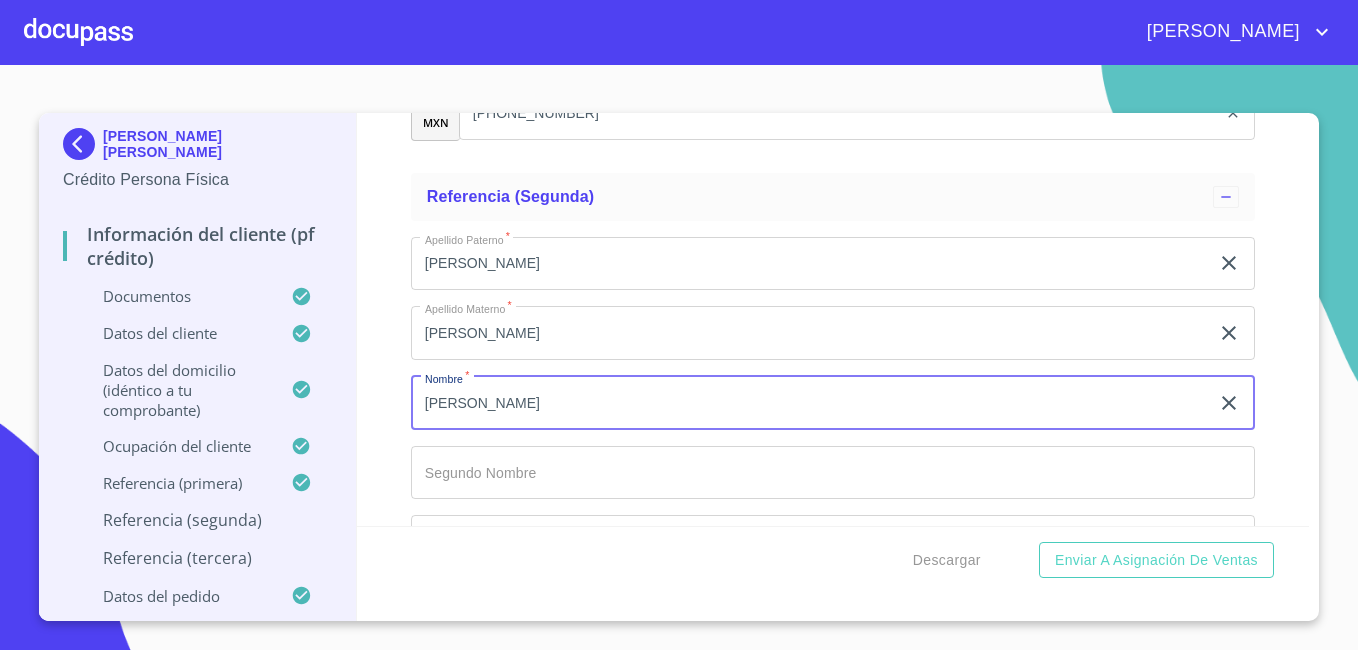 type on "[PERSON_NAME]" 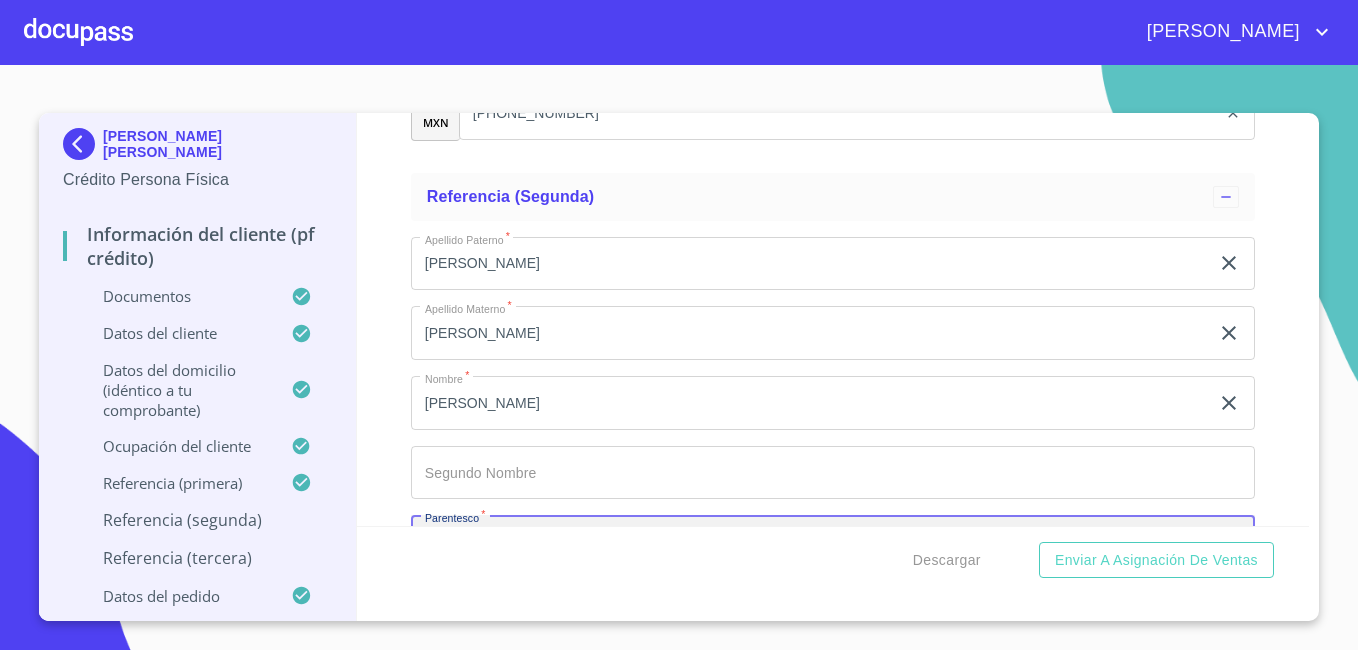 scroll, scrollTop: 10069, scrollLeft: 0, axis: vertical 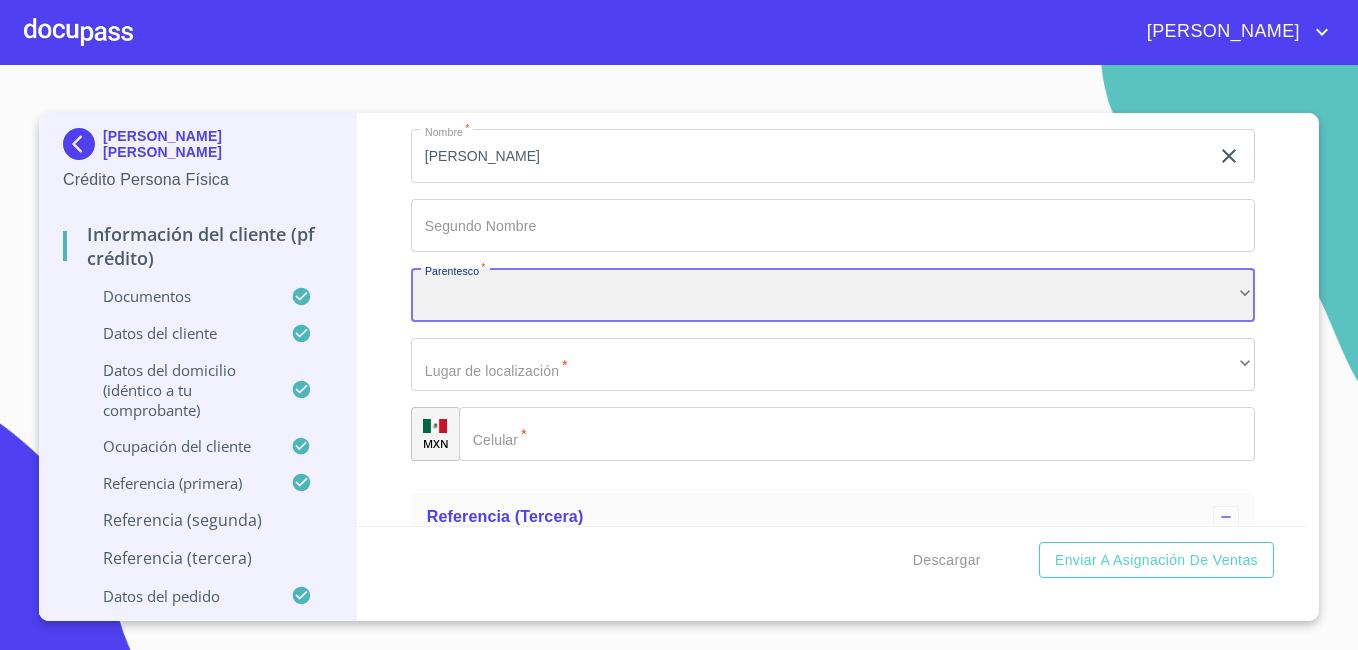 click on "​" at bounding box center (833, 295) 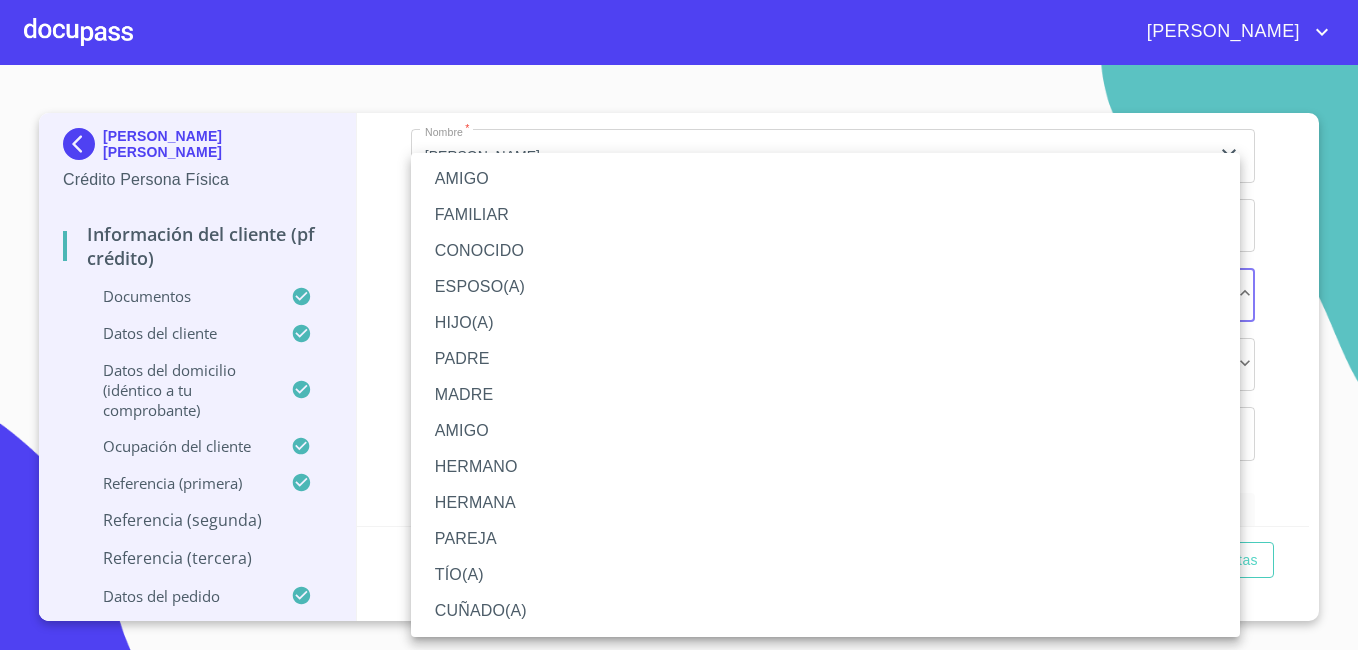 click on "HIJO(A)" at bounding box center (825, 323) 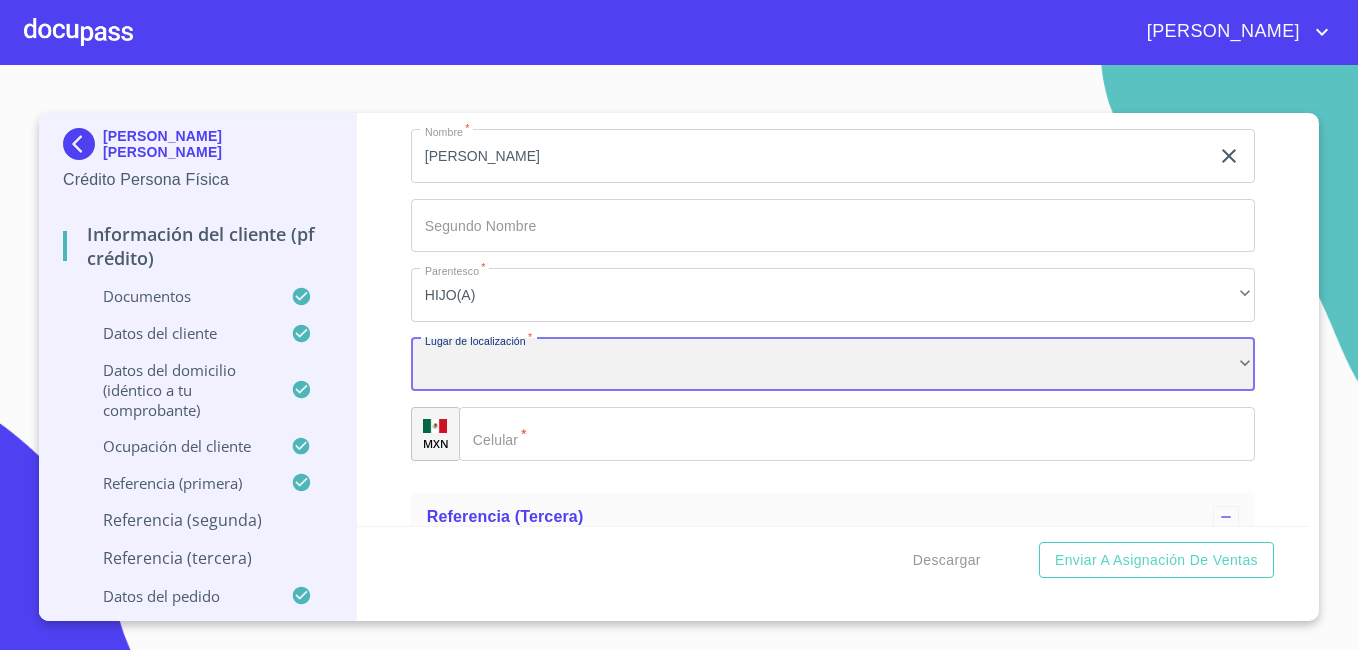 click on "​" at bounding box center [833, 365] 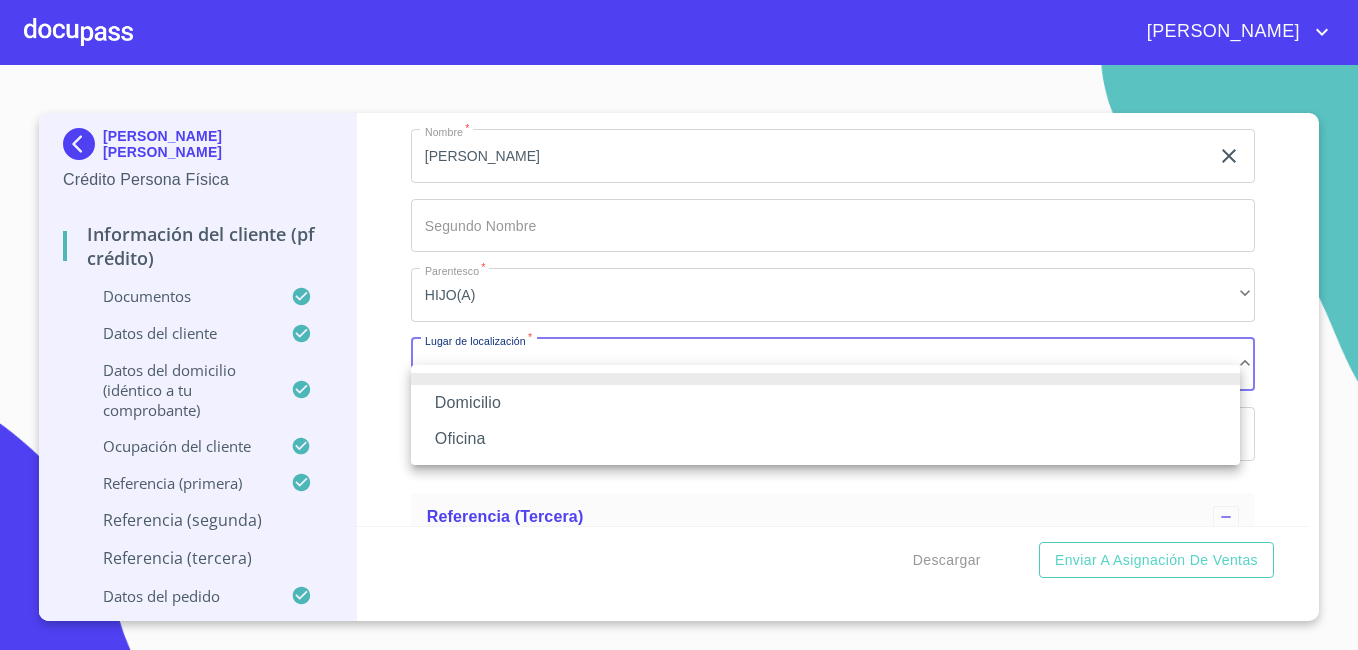 click on "Domicilio" at bounding box center (825, 403) 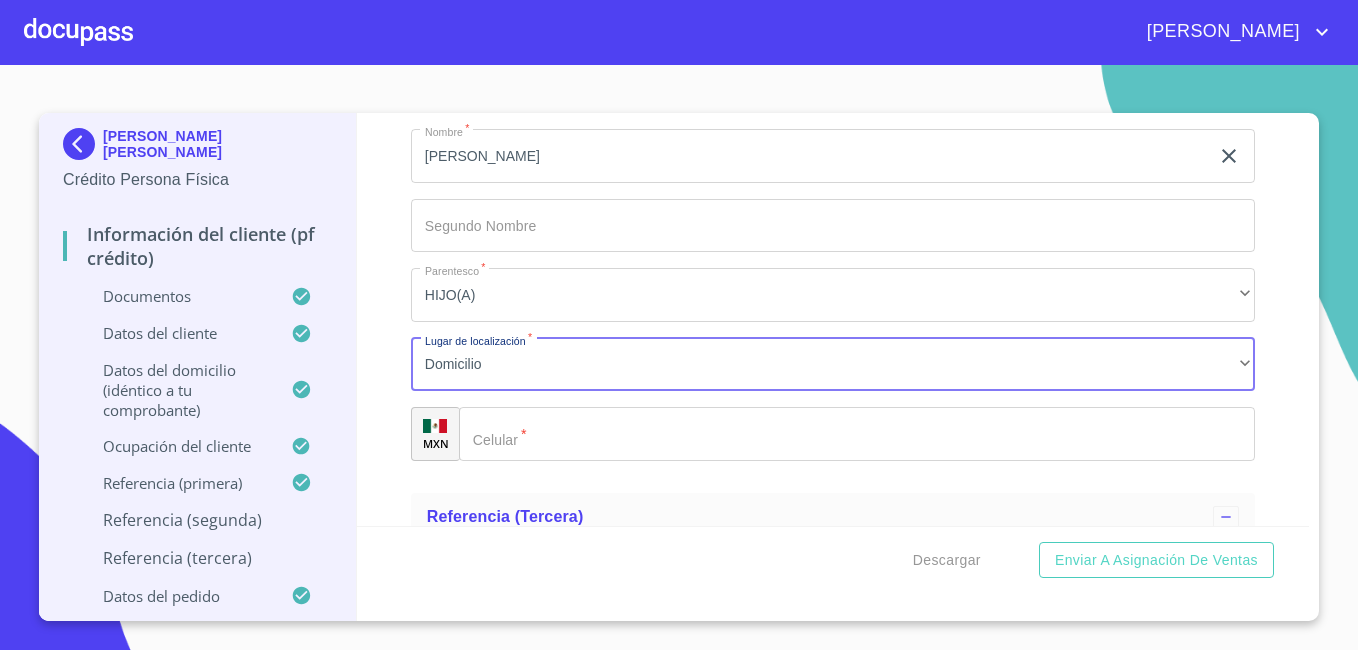 click on "Documento de identificación   *" 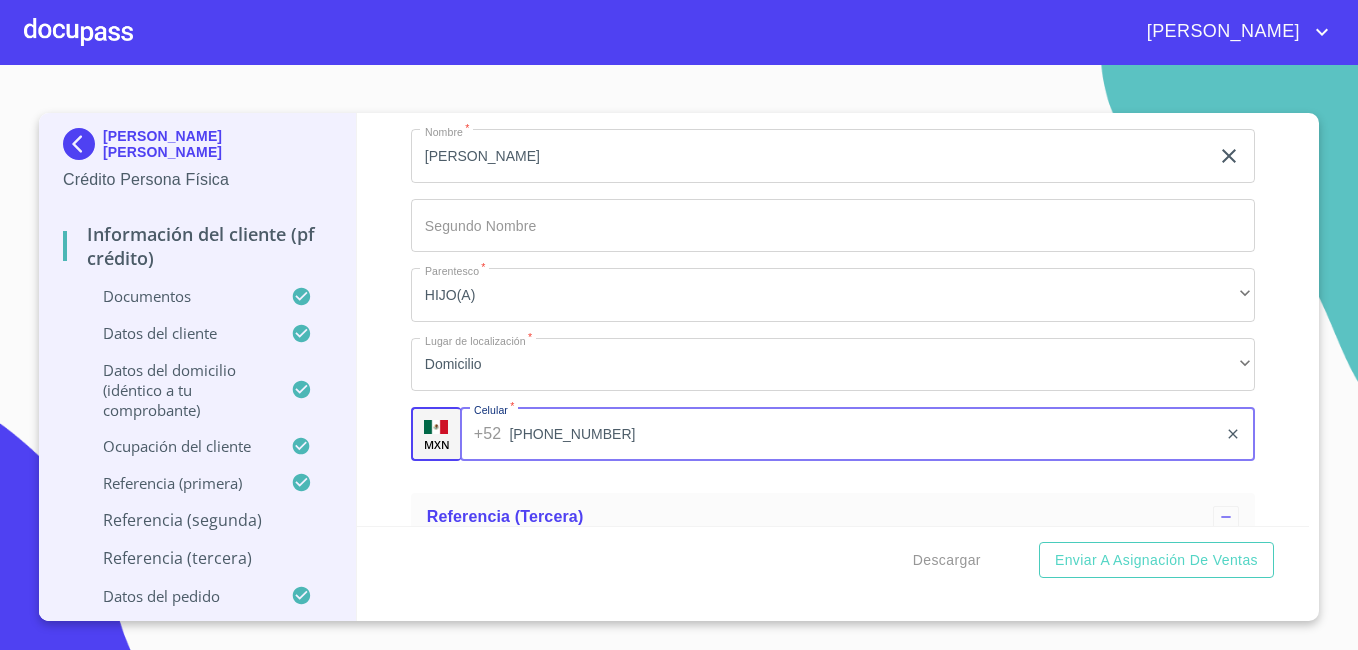 type on "[PHONE_NUMBER]" 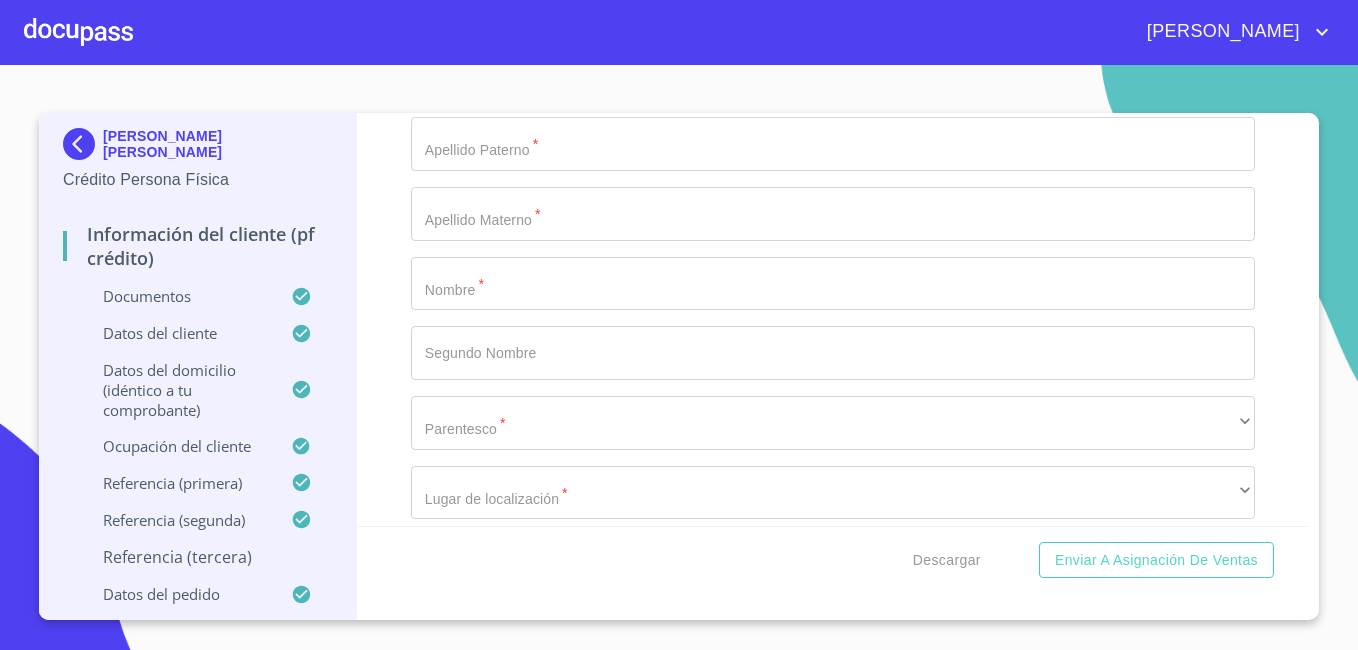 scroll, scrollTop: 10309, scrollLeft: 0, axis: vertical 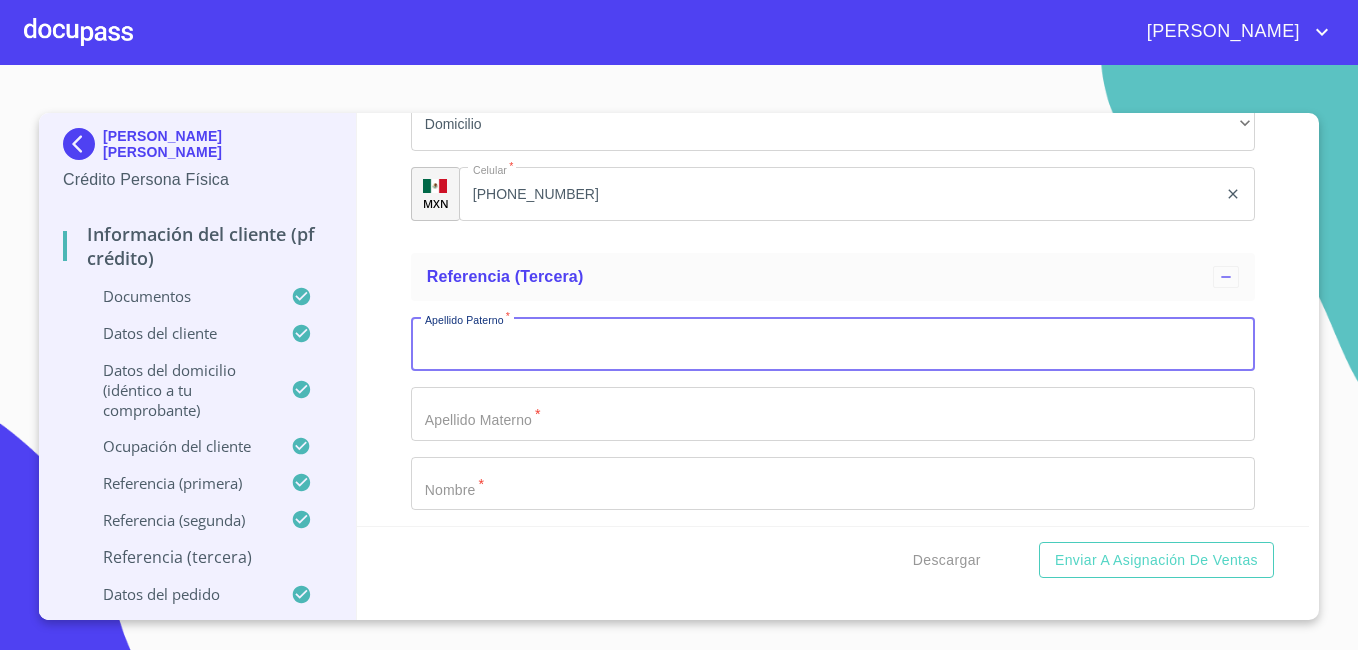 click on "Documento de identificación   *" at bounding box center [833, 344] 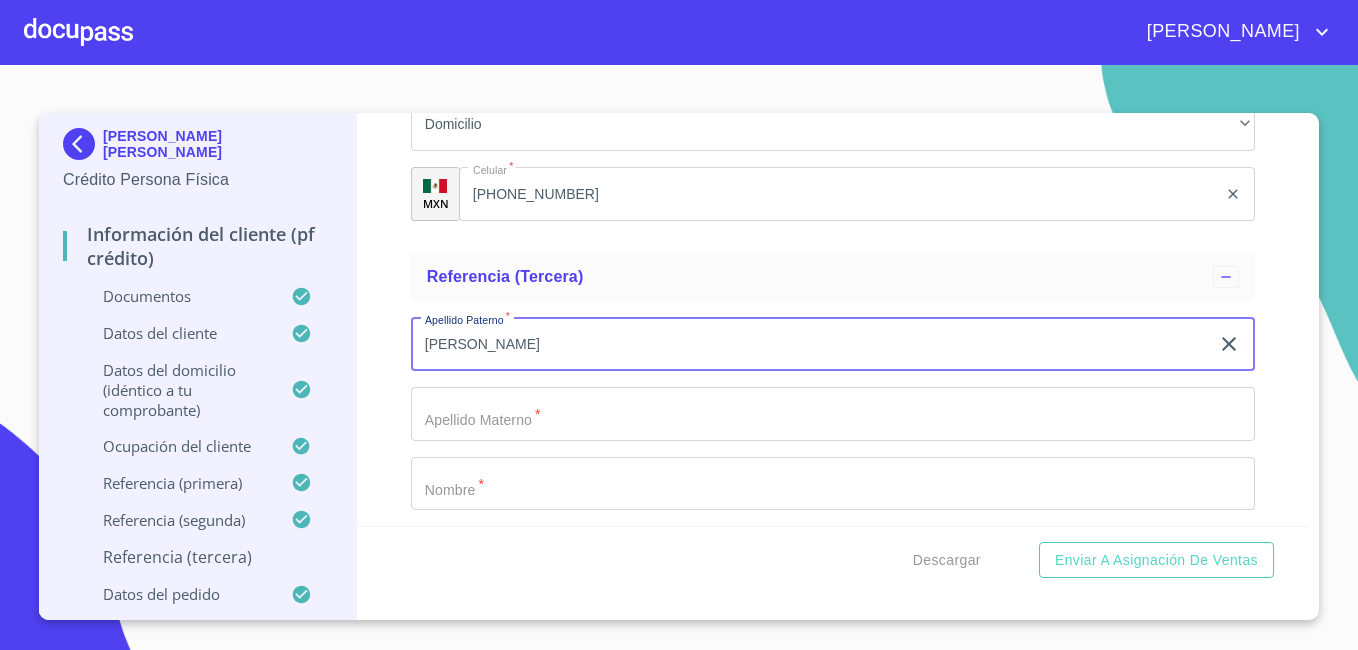 type on "[PERSON_NAME]" 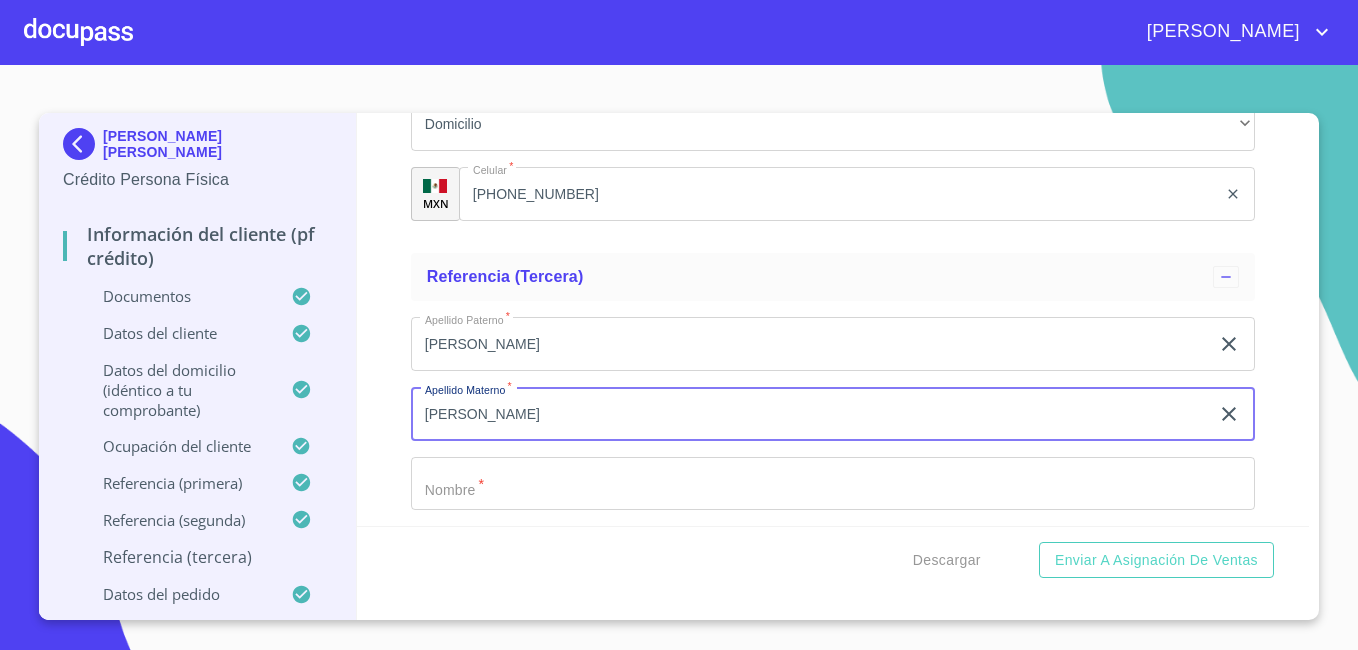 type on "[PERSON_NAME]" 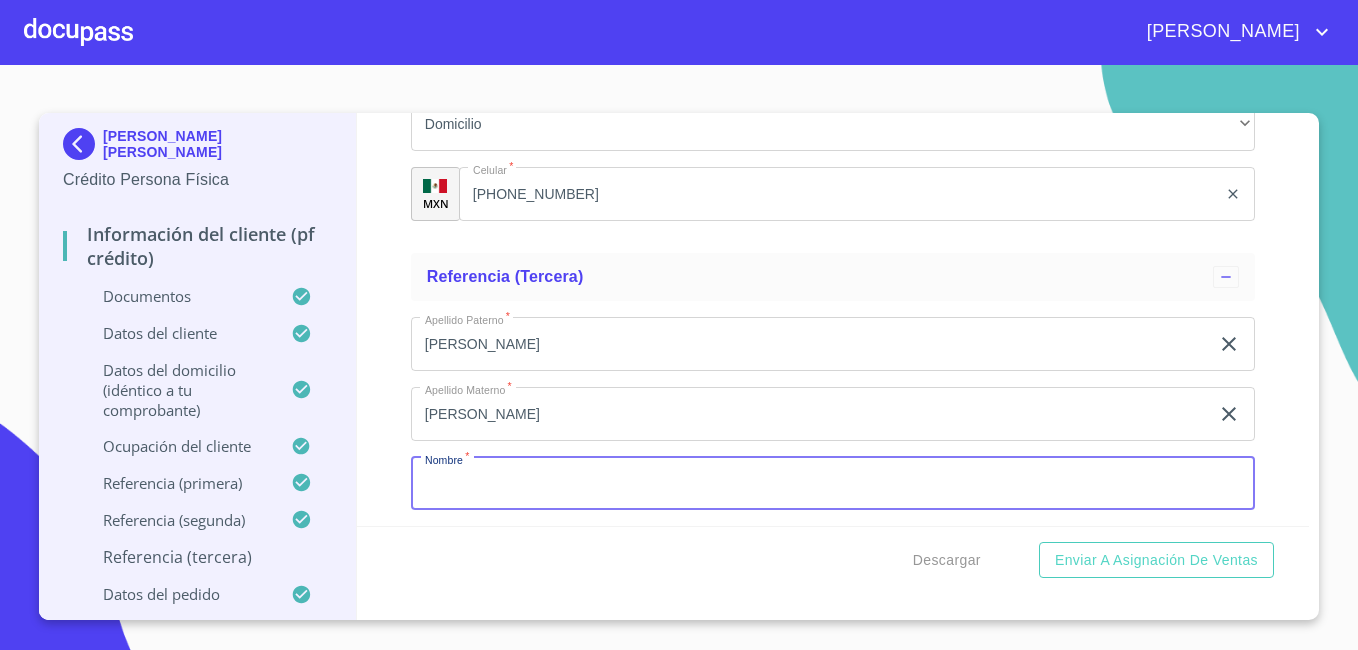 scroll, scrollTop: 10318, scrollLeft: 0, axis: vertical 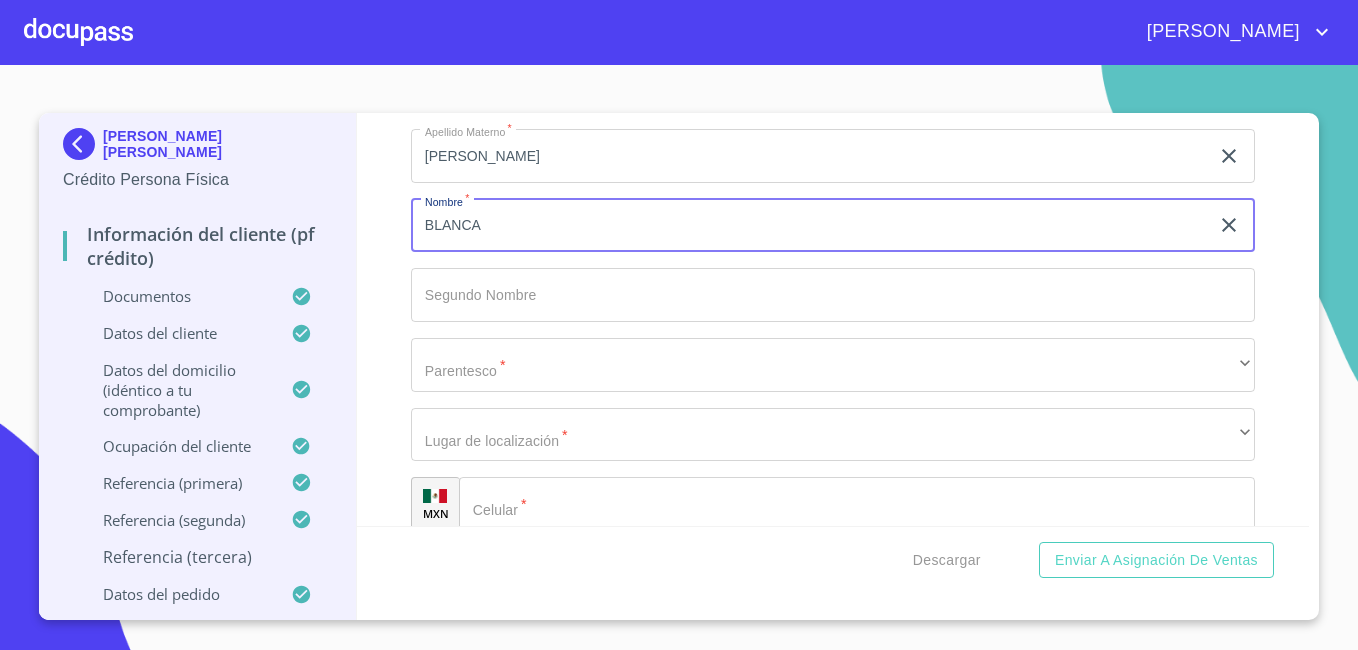 type on "BLANCA" 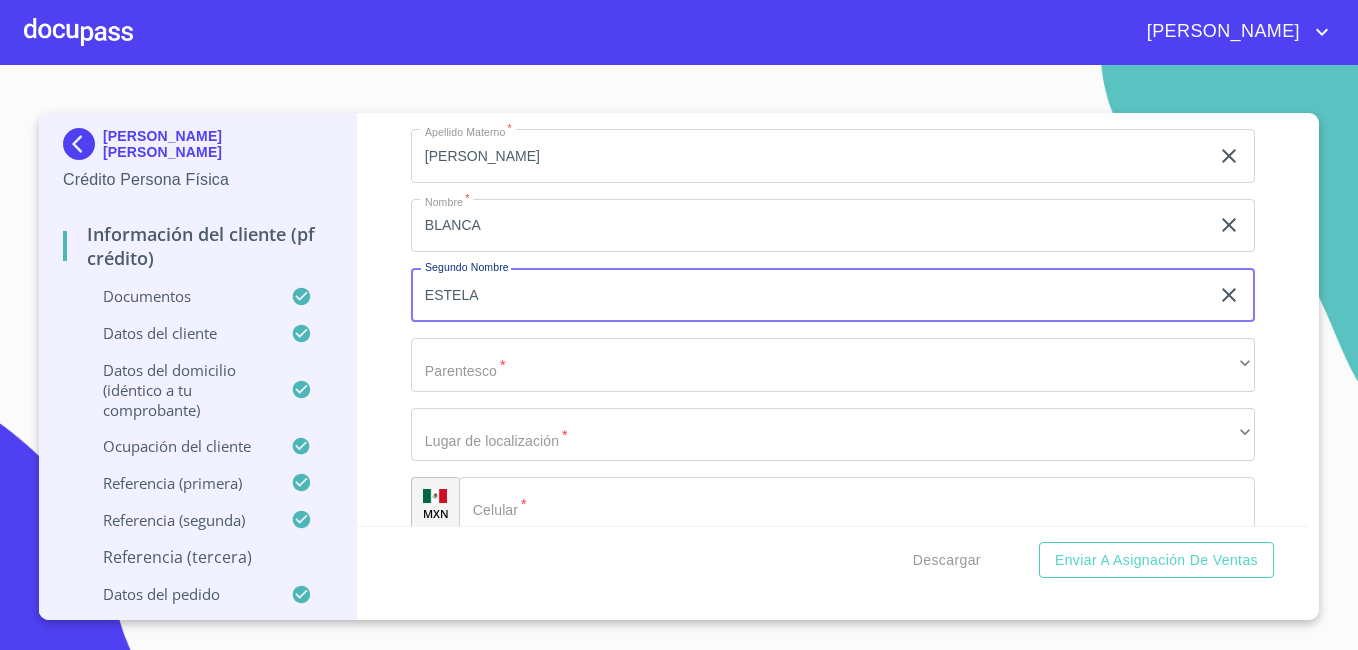 type on "ESTELA" 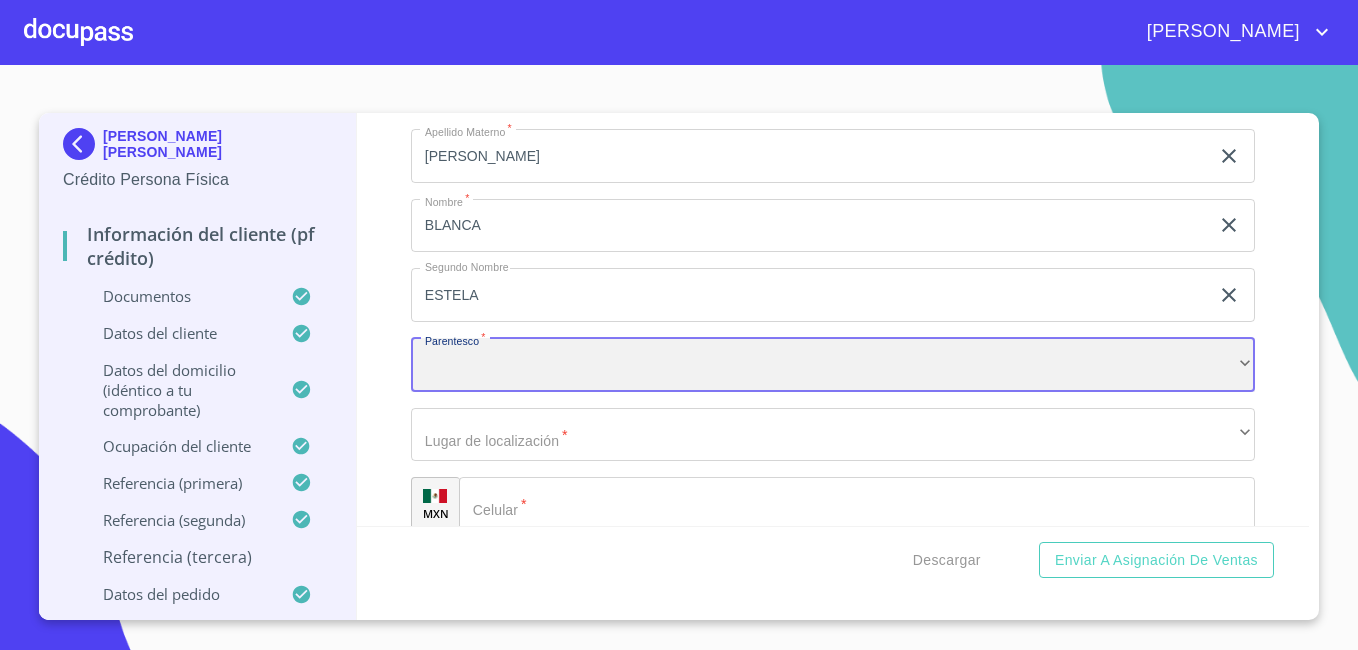 click on "​" at bounding box center (833, 365) 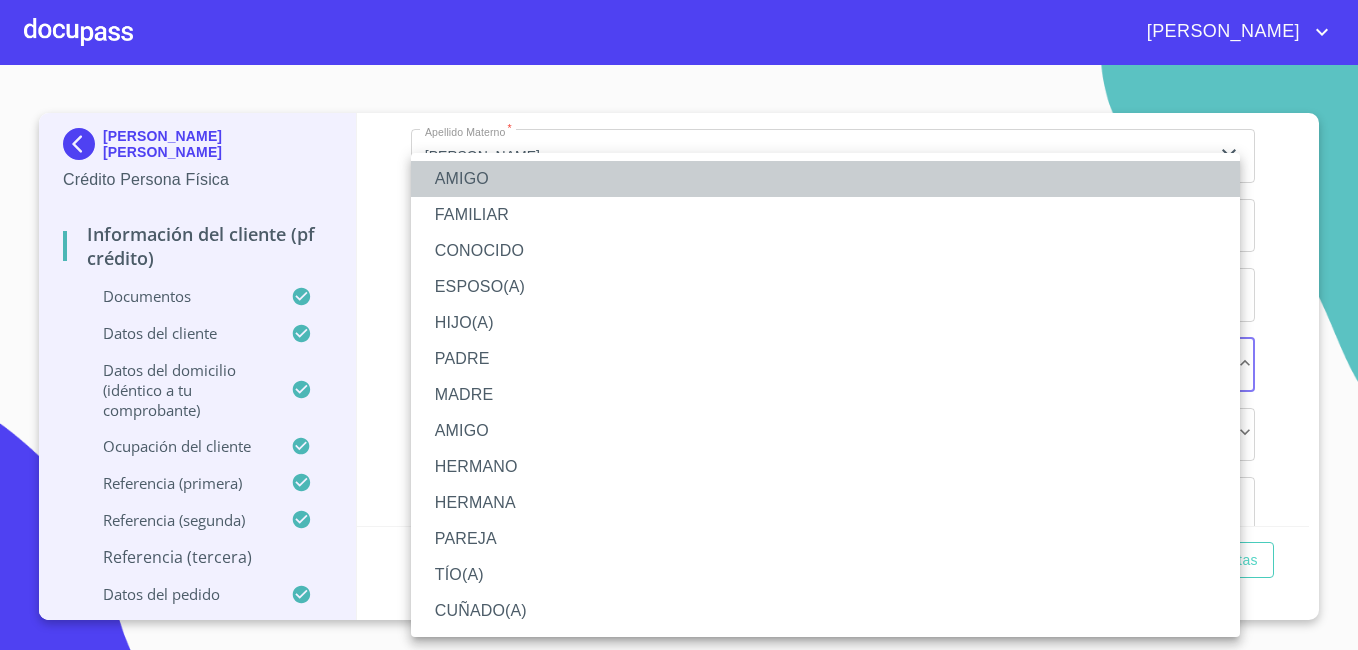 click on "AMIGO" at bounding box center (825, 179) 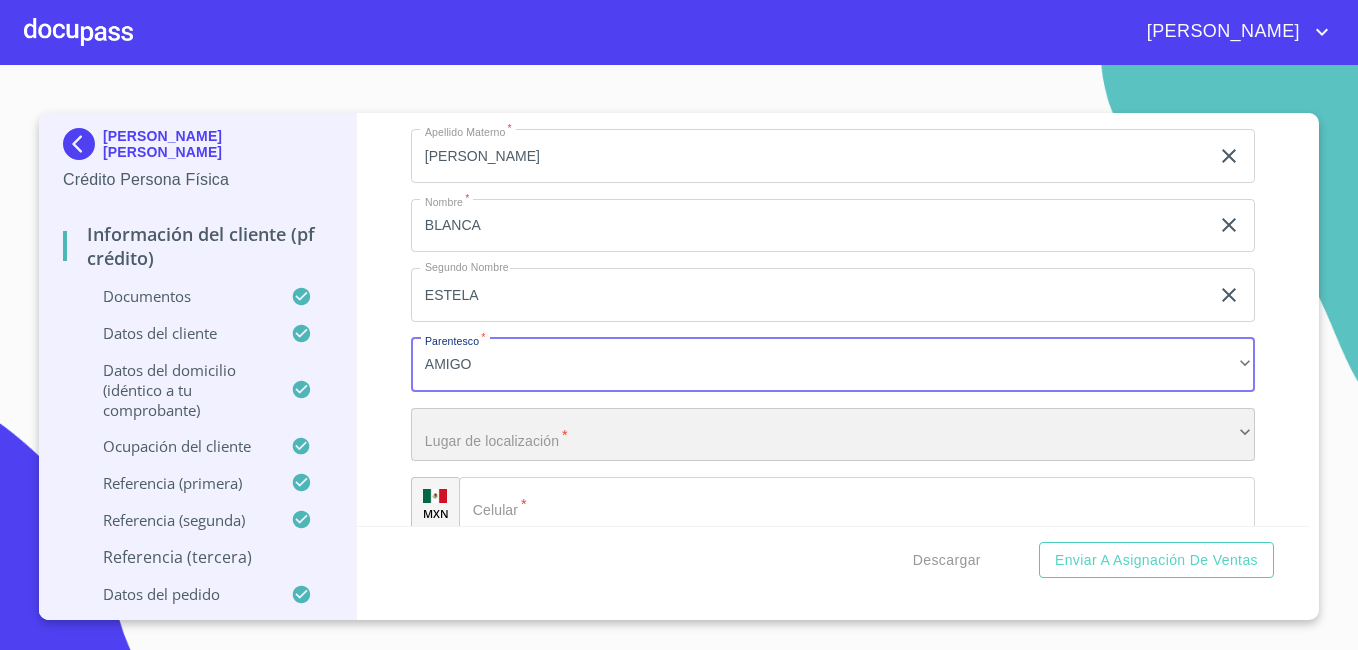 click on "​" at bounding box center [833, 435] 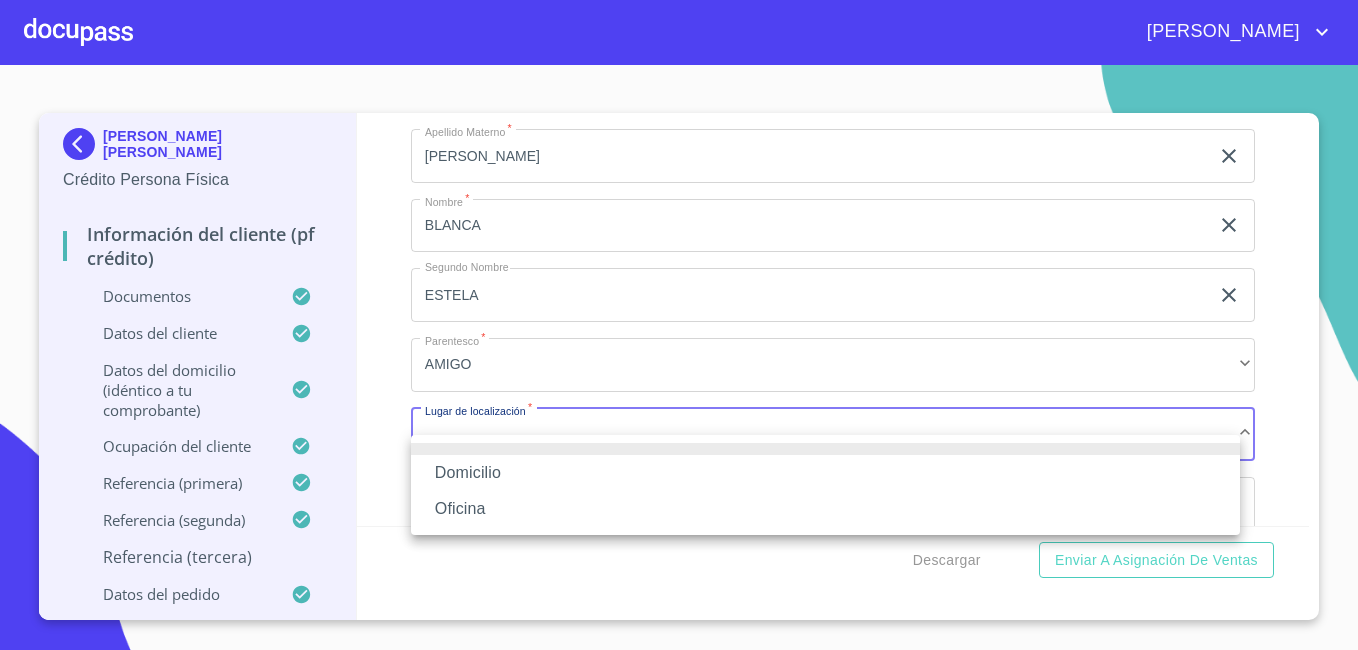 click on "Domicilio" at bounding box center [825, 473] 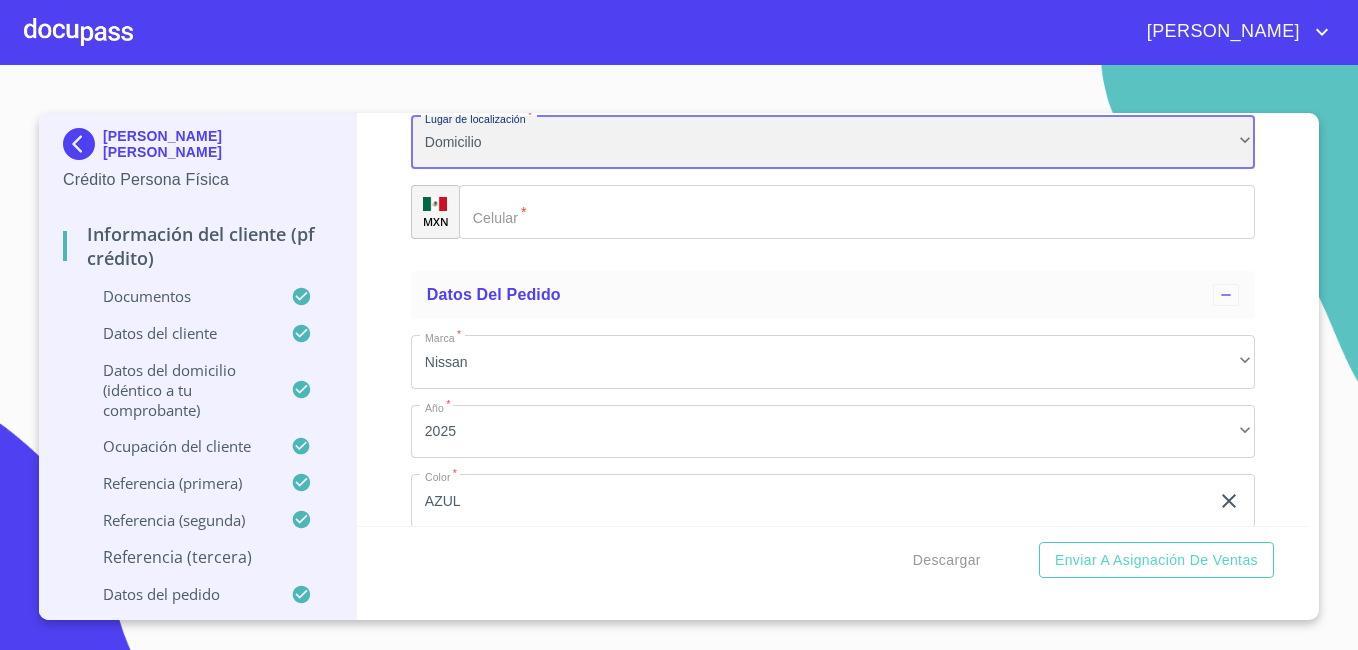 scroll, scrollTop: 10867, scrollLeft: 0, axis: vertical 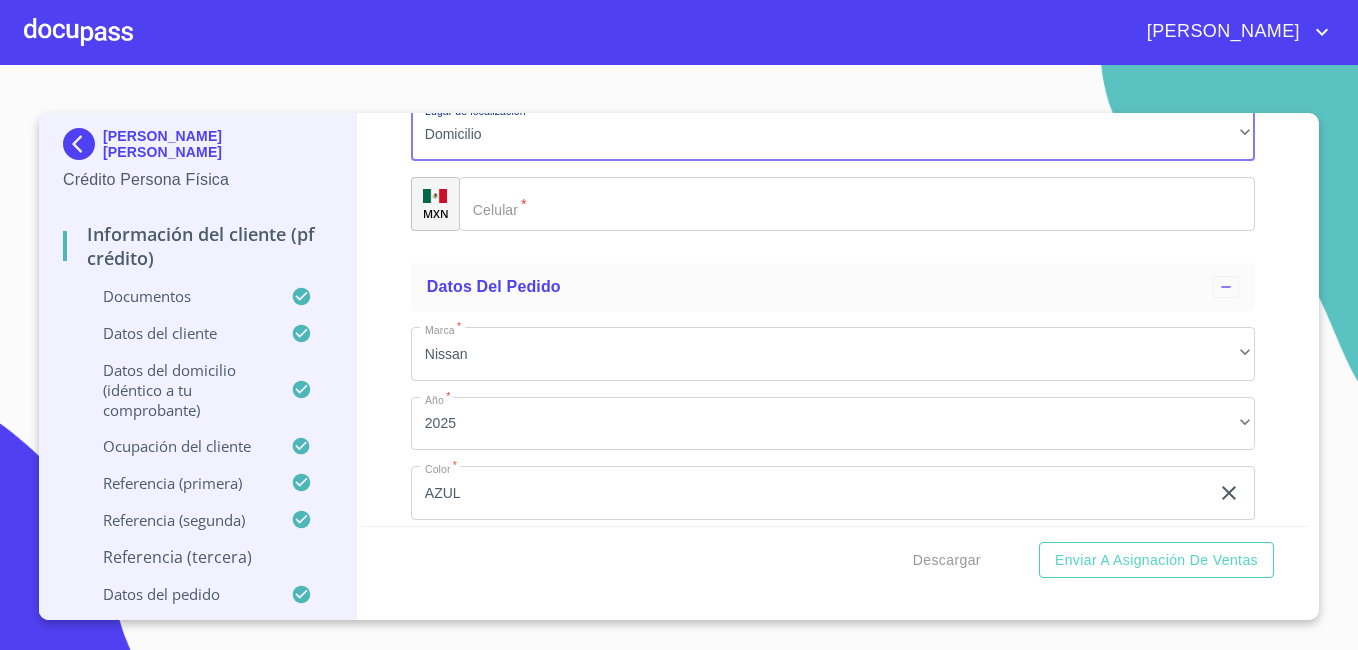 click on "Documento de identificación   *" 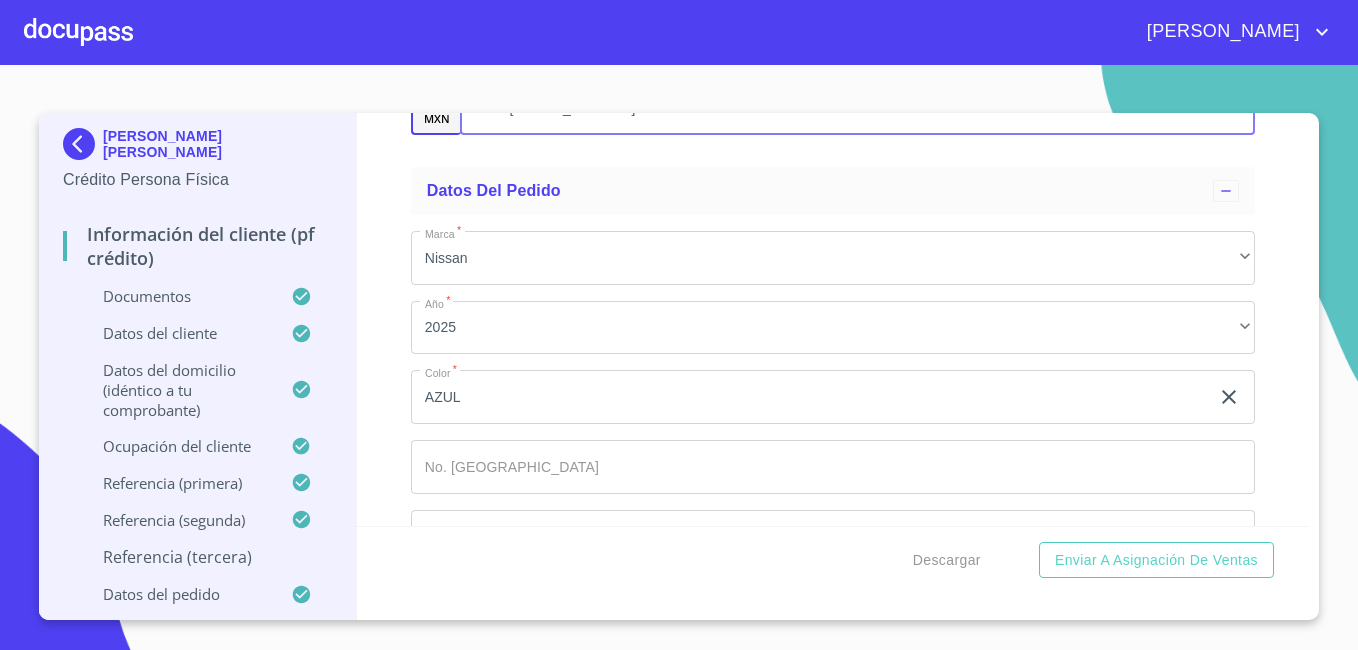 scroll, scrollTop: 11048, scrollLeft: 0, axis: vertical 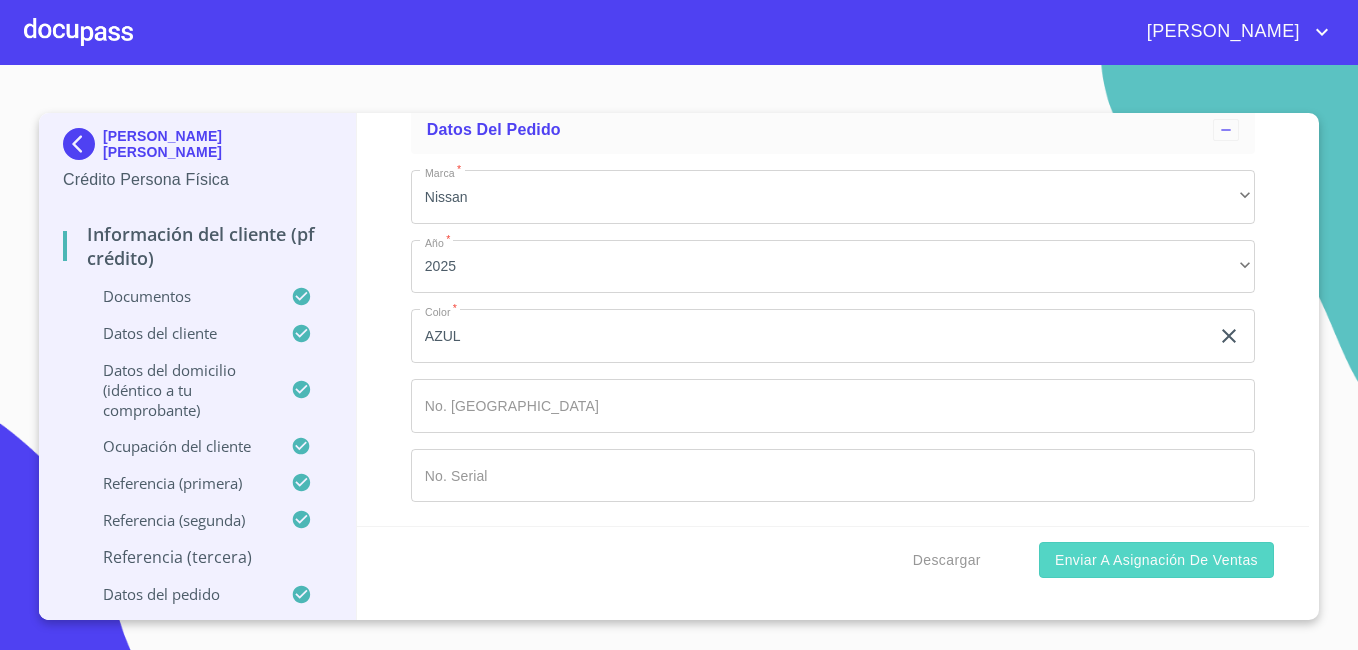 type on "[PHONE_NUMBER]" 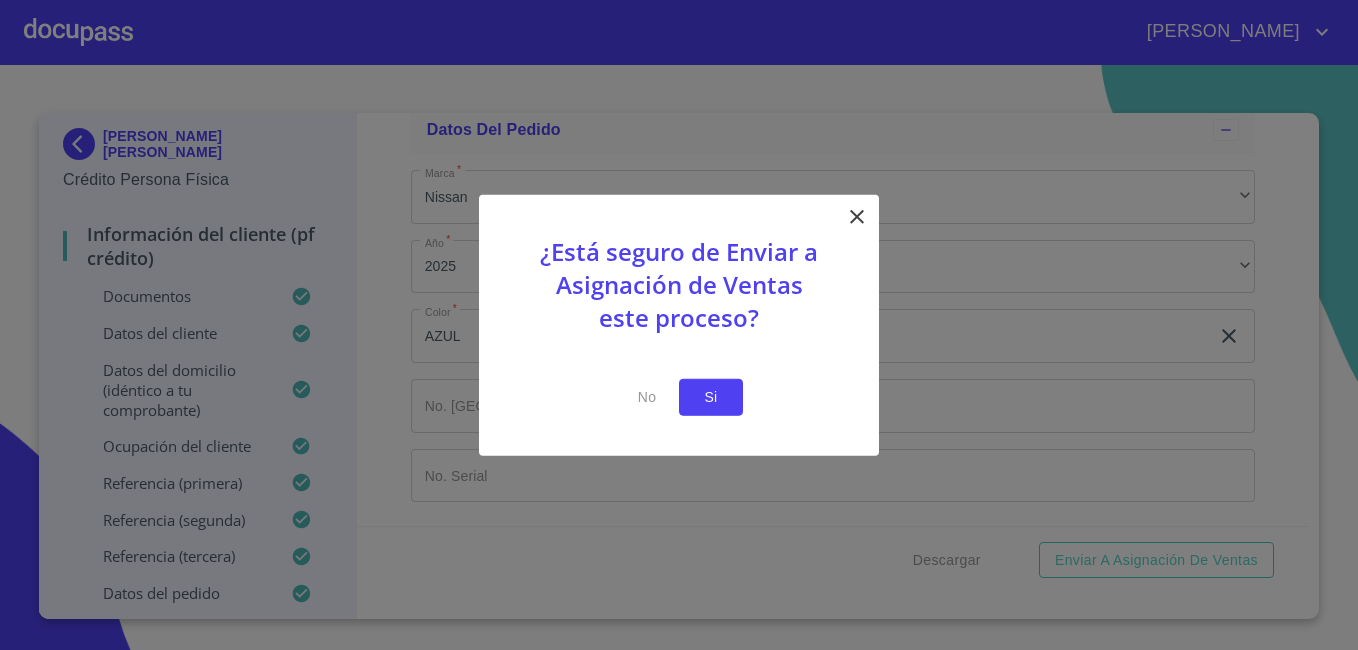 click on "Si" at bounding box center (711, 397) 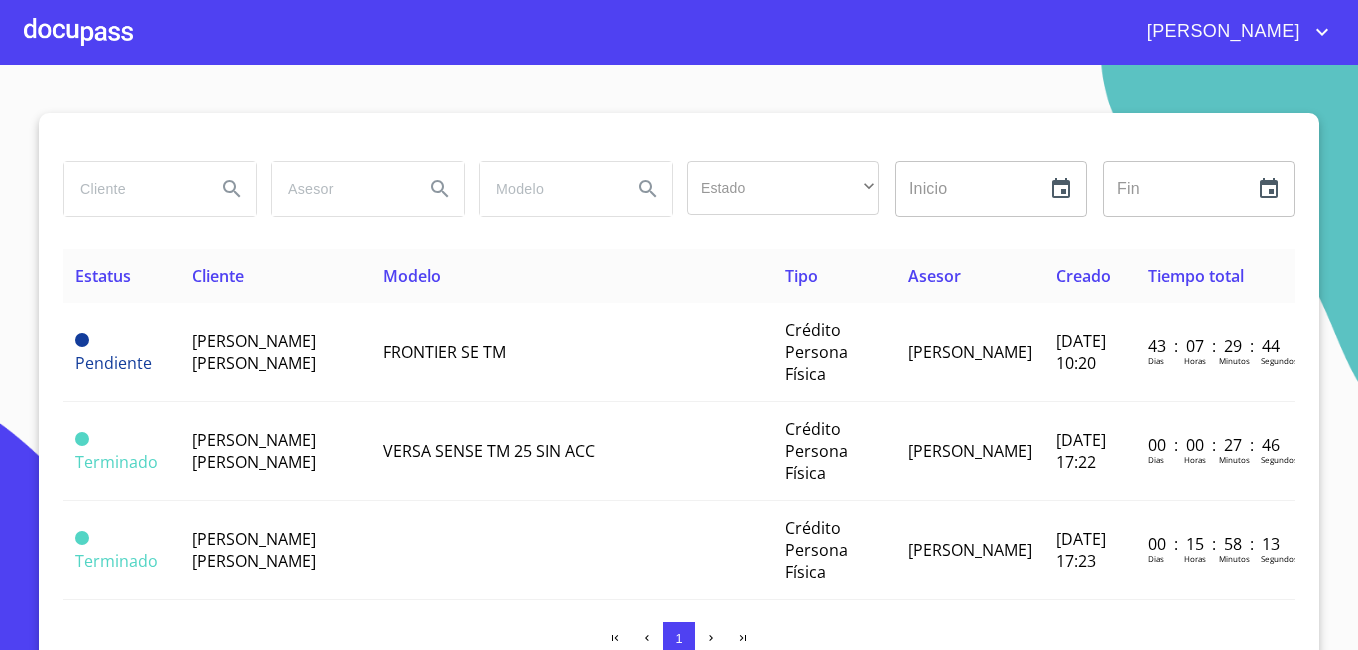 click at bounding box center [679, 137] 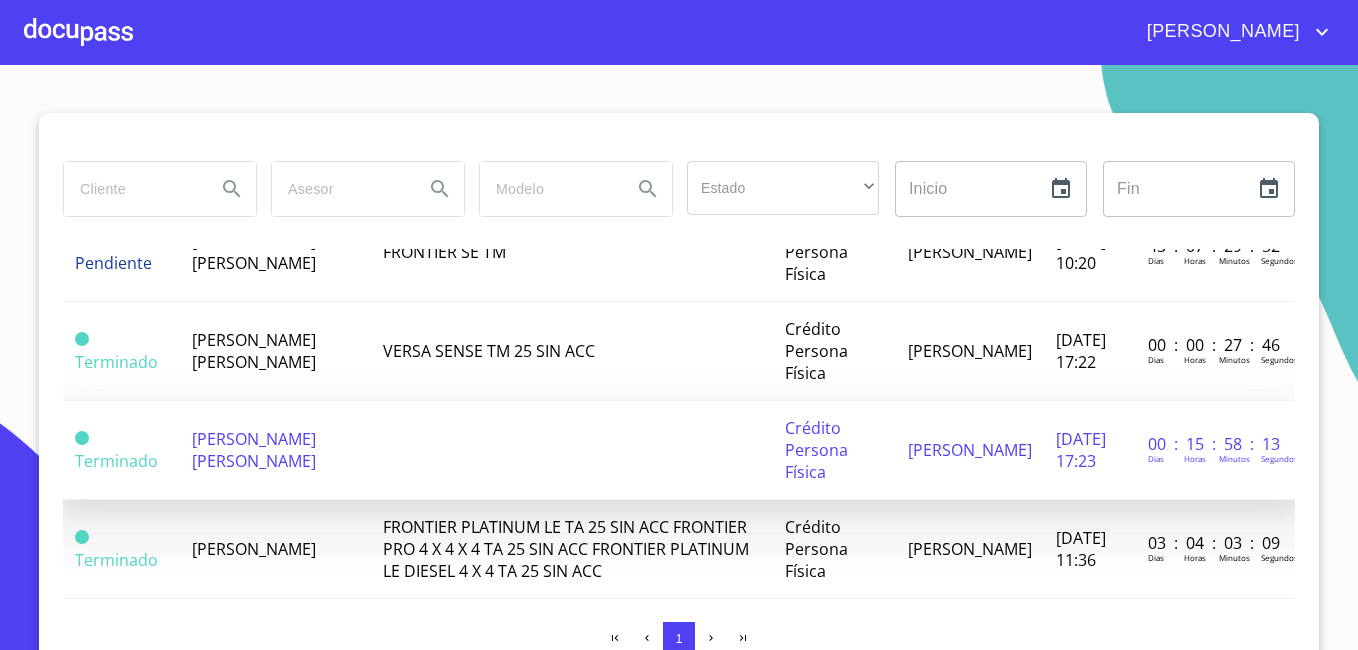 scroll, scrollTop: 0, scrollLeft: 0, axis: both 